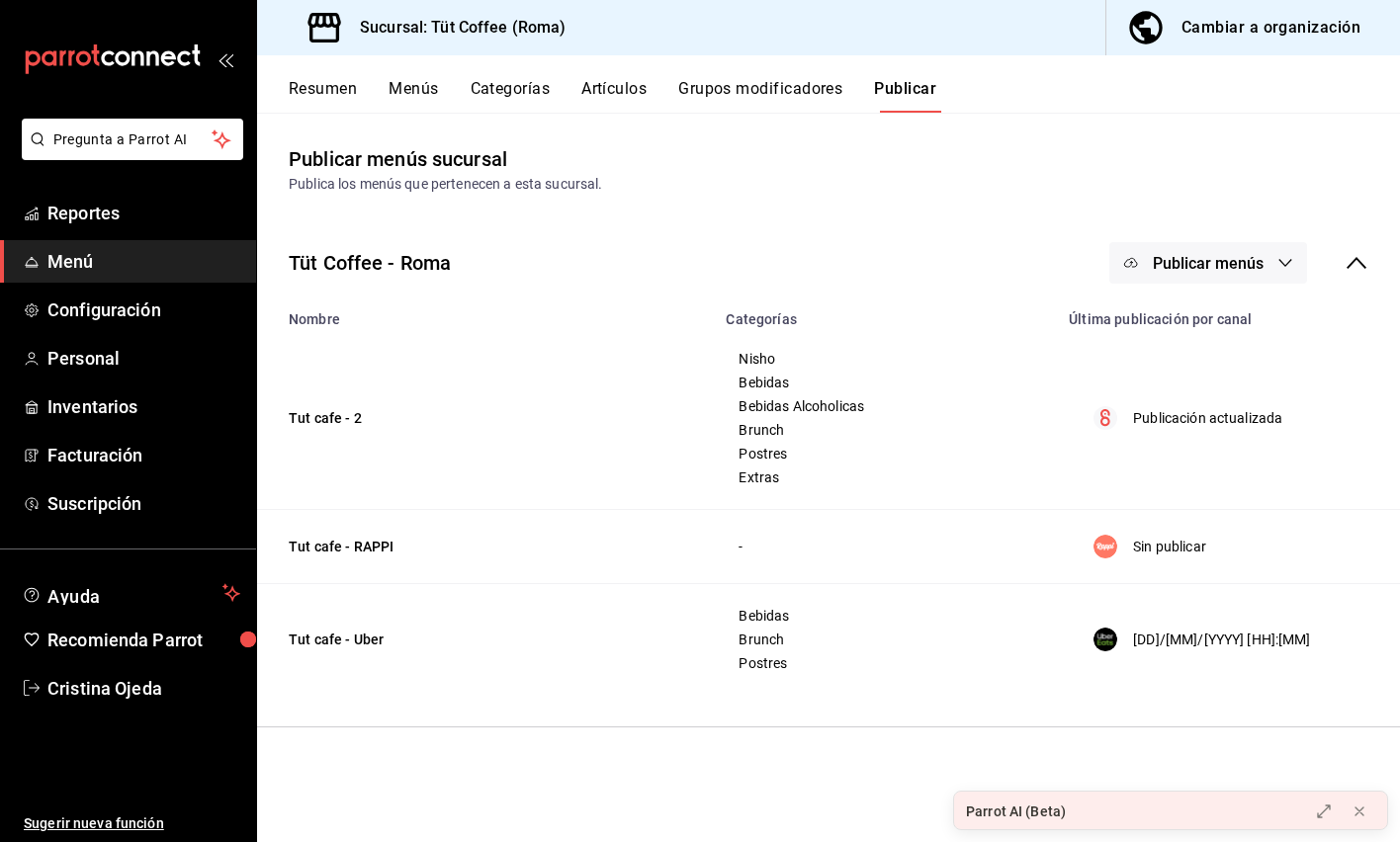 scroll, scrollTop: 0, scrollLeft: 0, axis: both 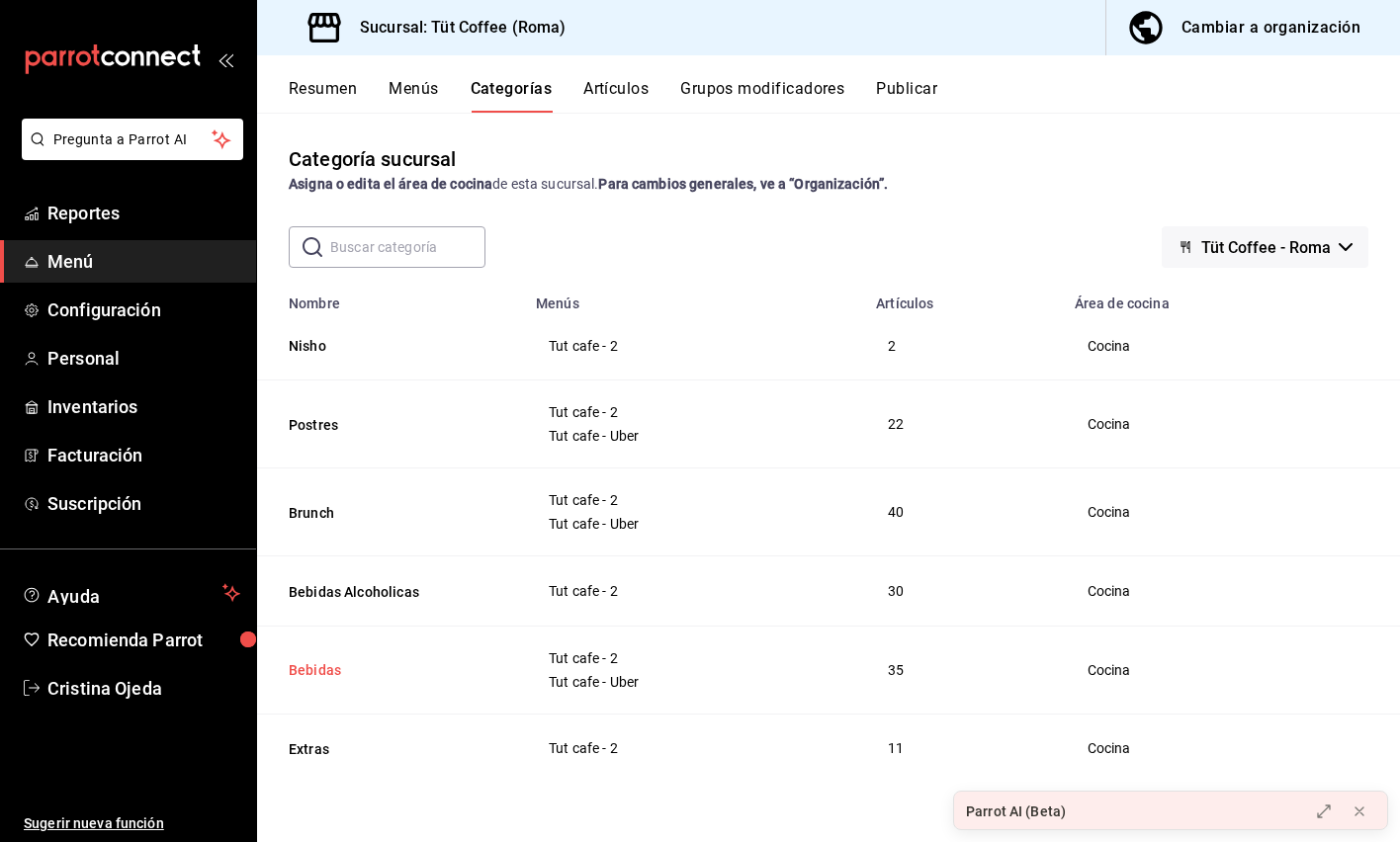 click on "Bebidas" at bounding box center [388, 670] 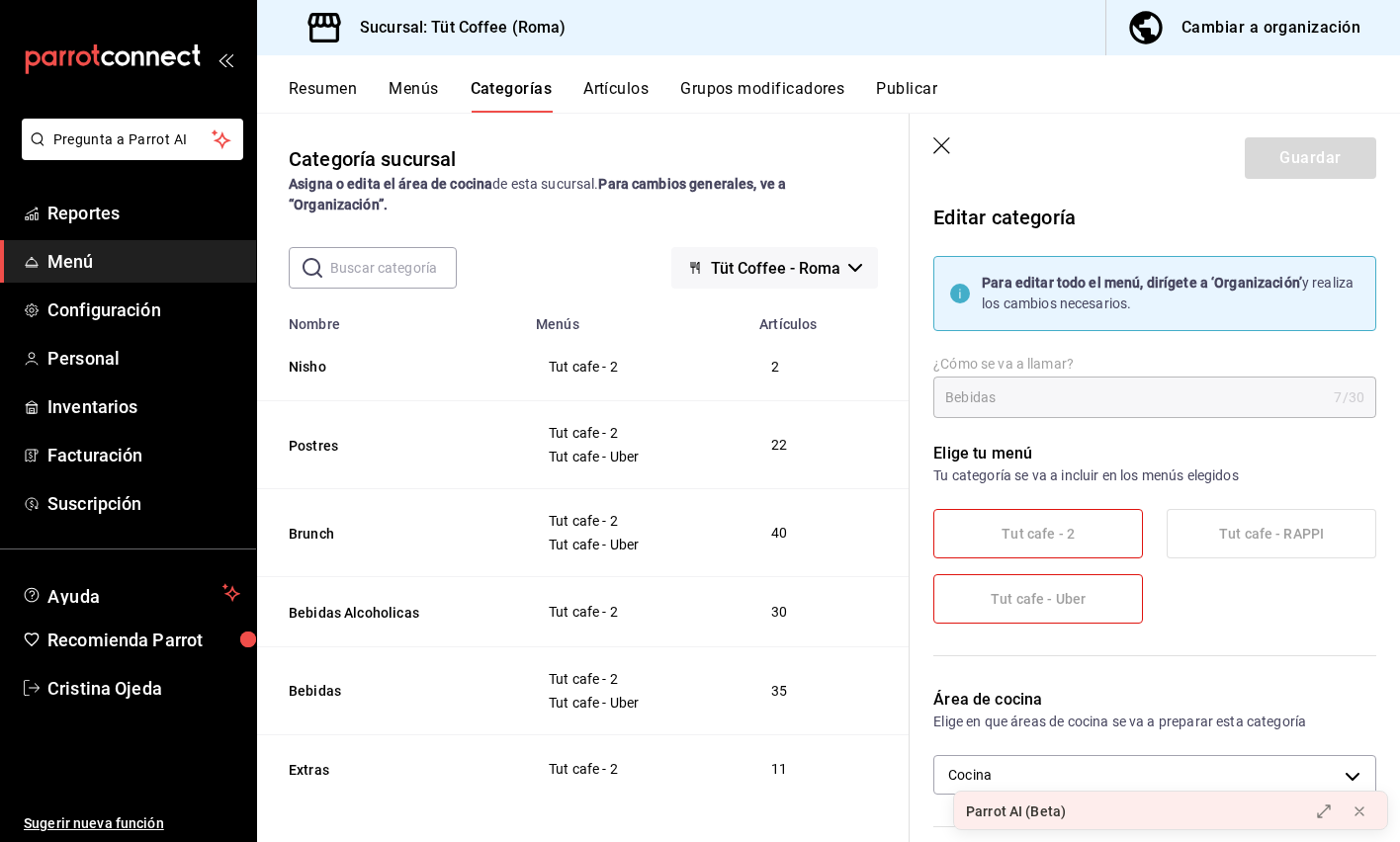click on "Guardar" at bounding box center [1155, 154] 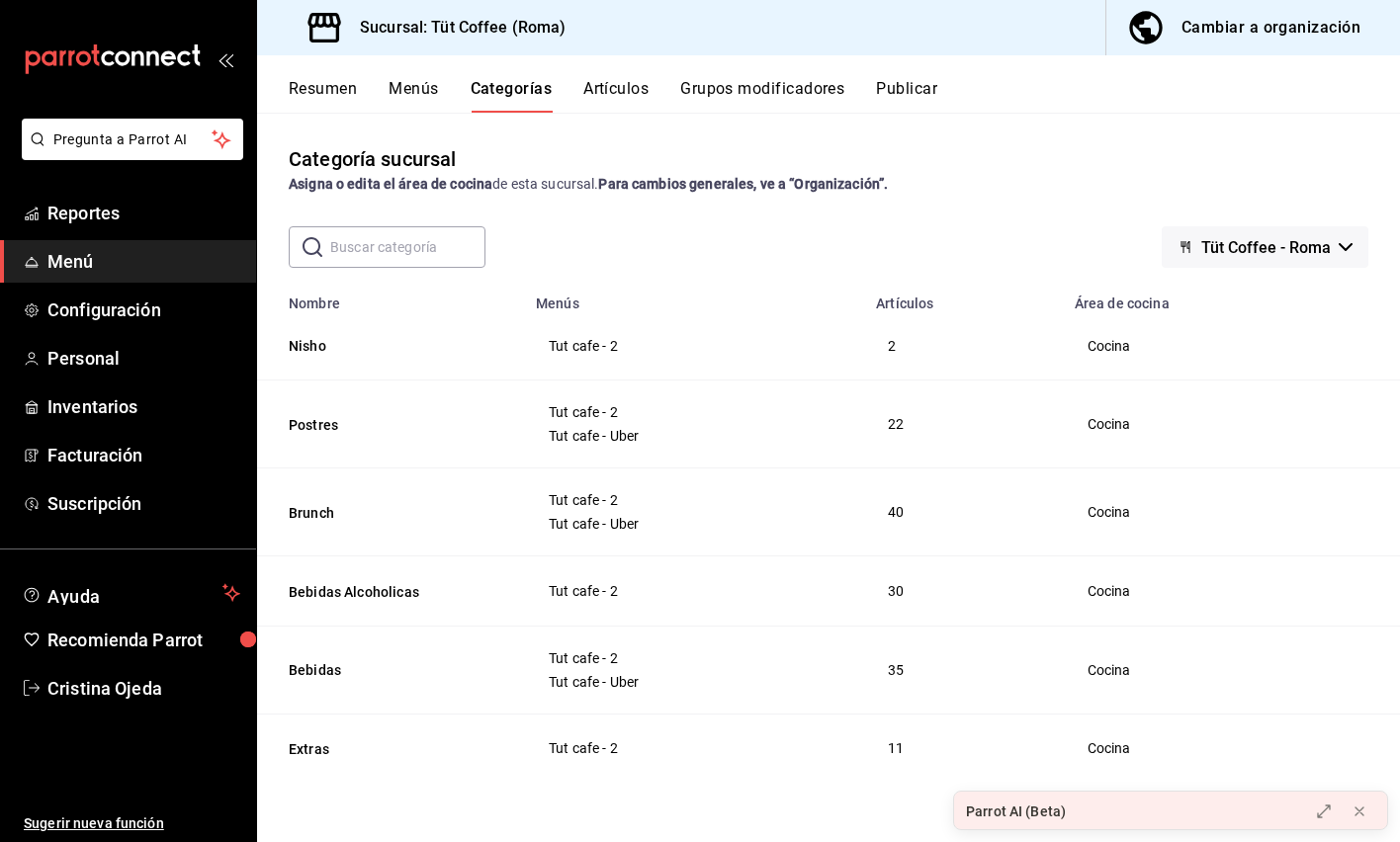 click on "Artículos" at bounding box center [616, 96] 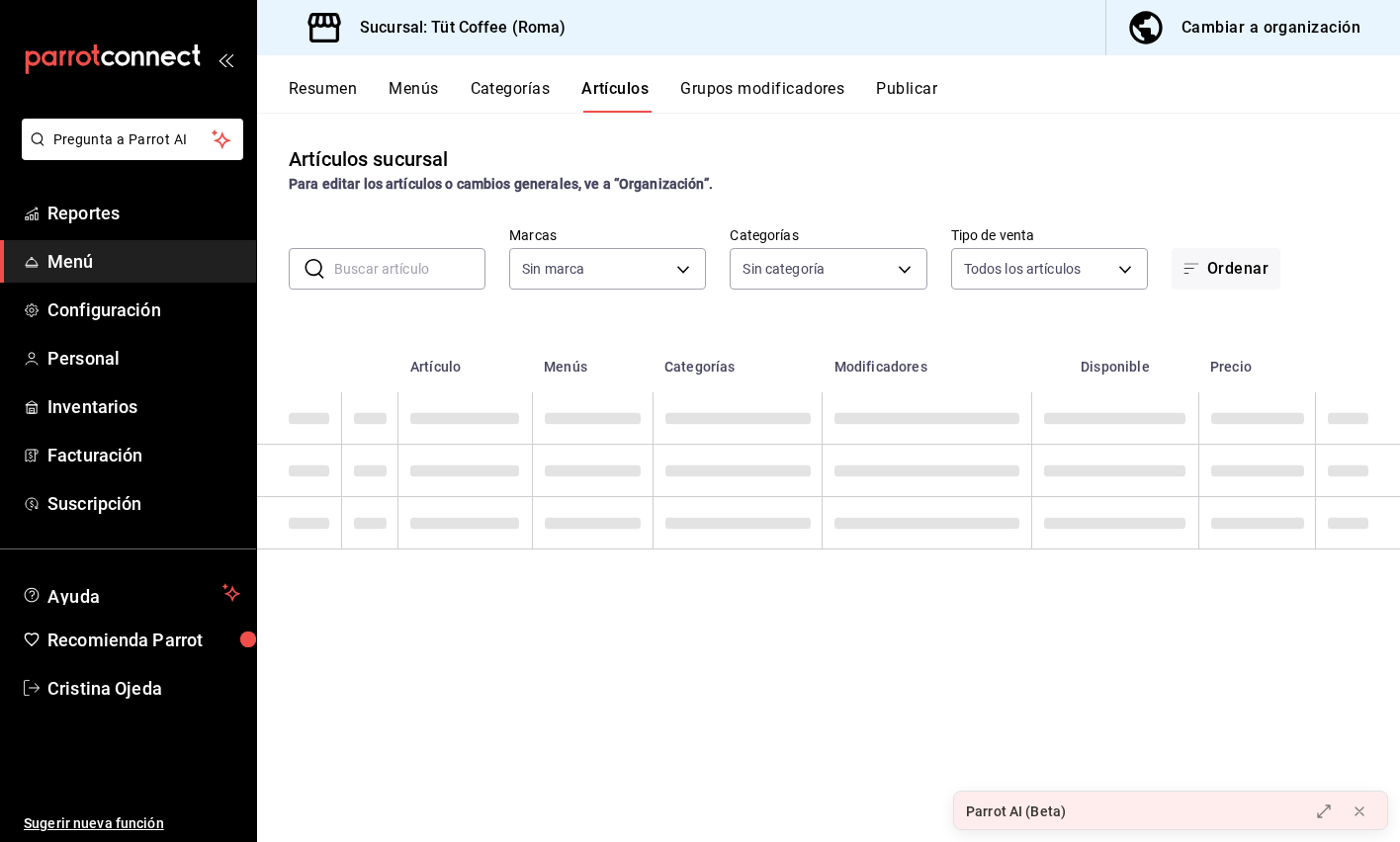 type on "25341270-96f9-4463-ab3a-2da7ebbc6daf" 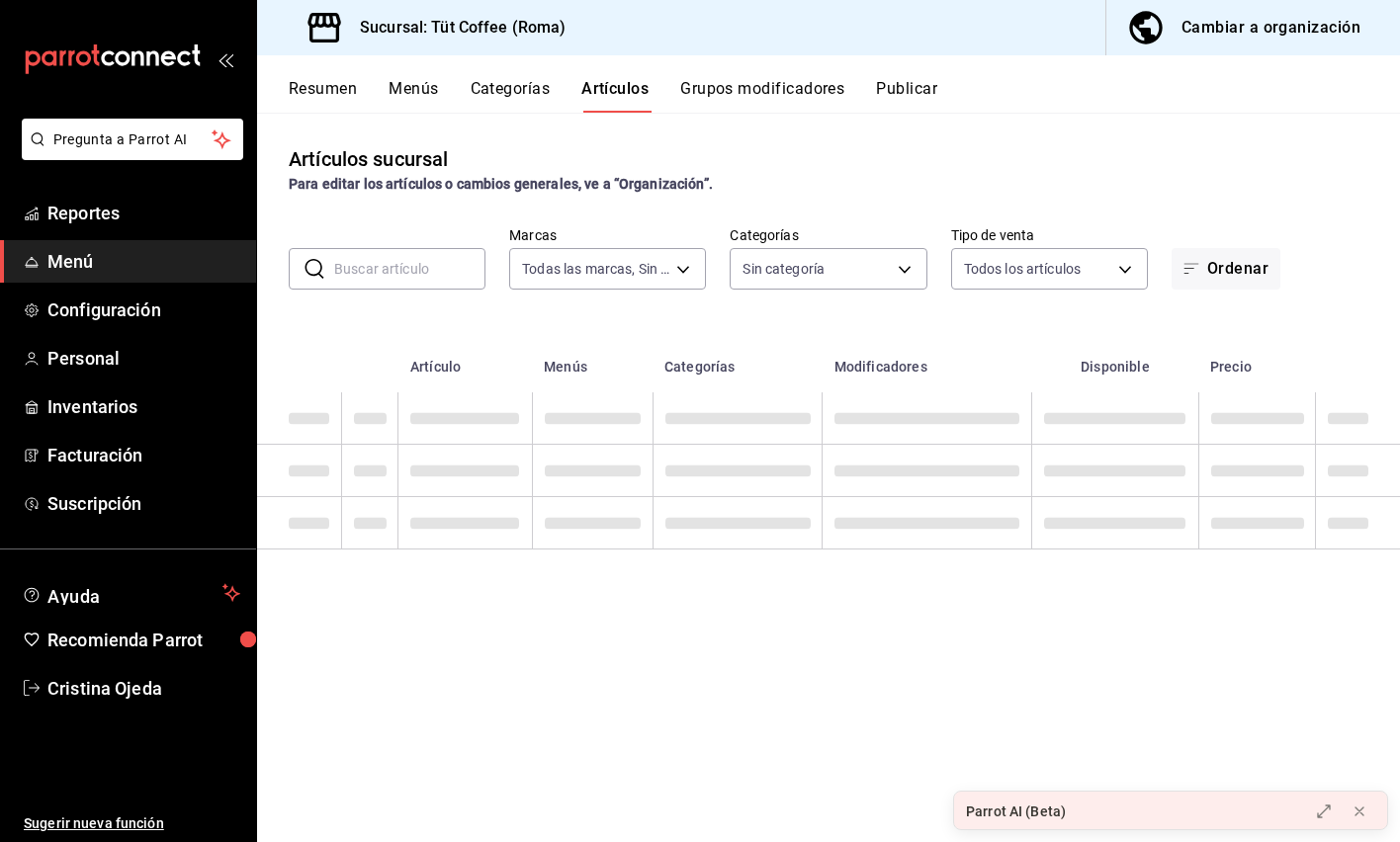 type on "[UUID],[UUID],[UUID],[UUID],[UUID],[UUID]" 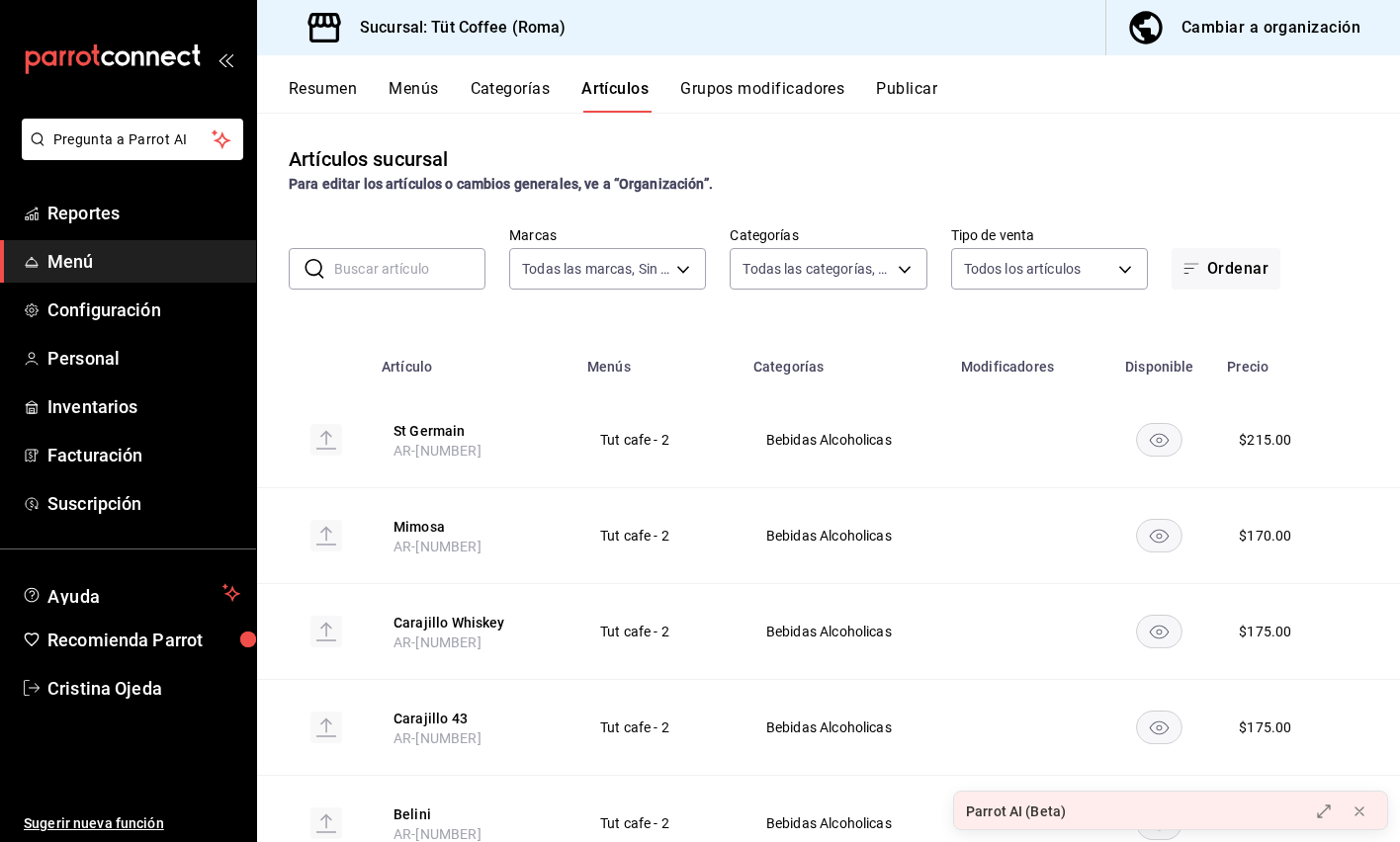 click at bounding box center [409, 269] 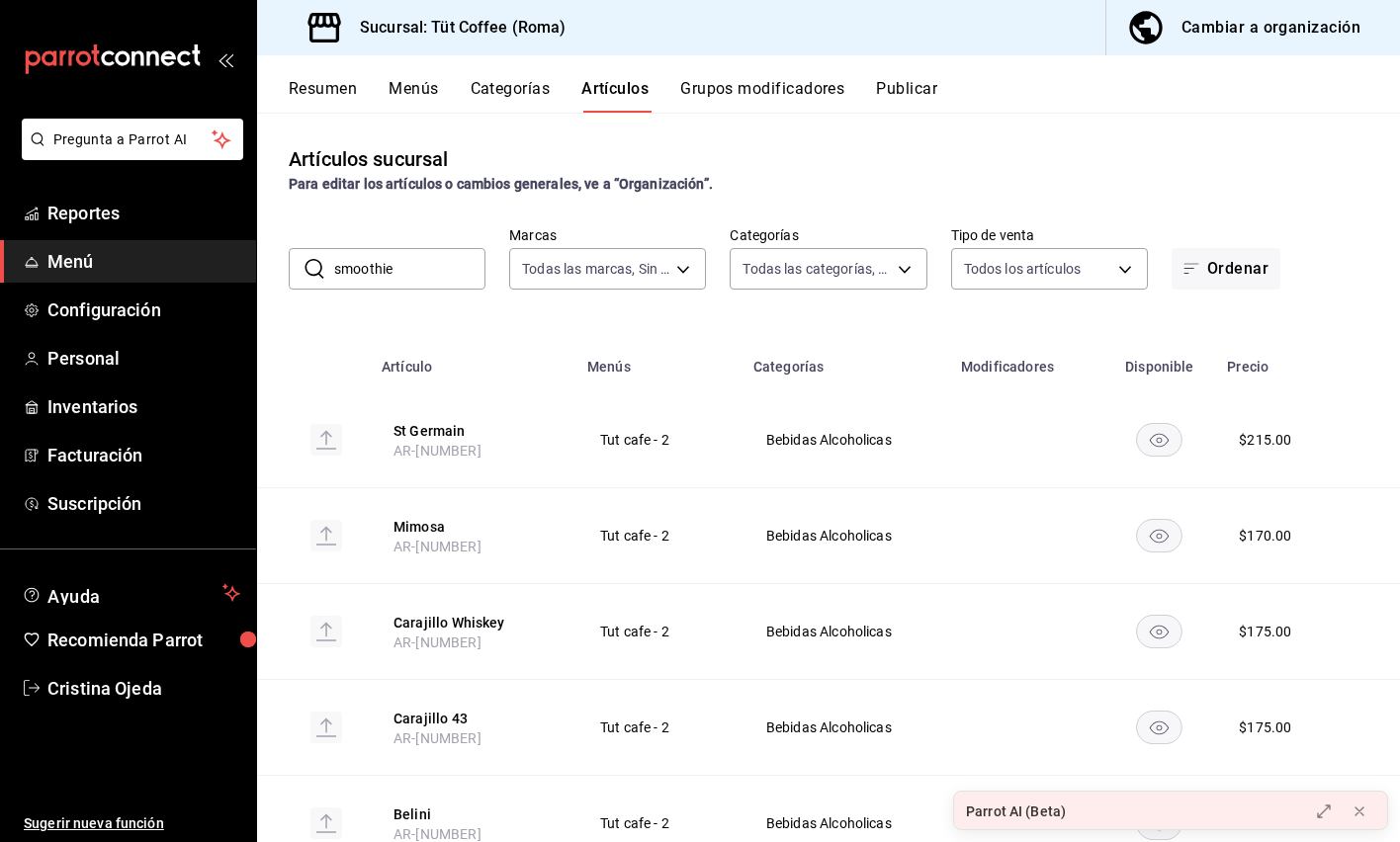 type on "smoothie" 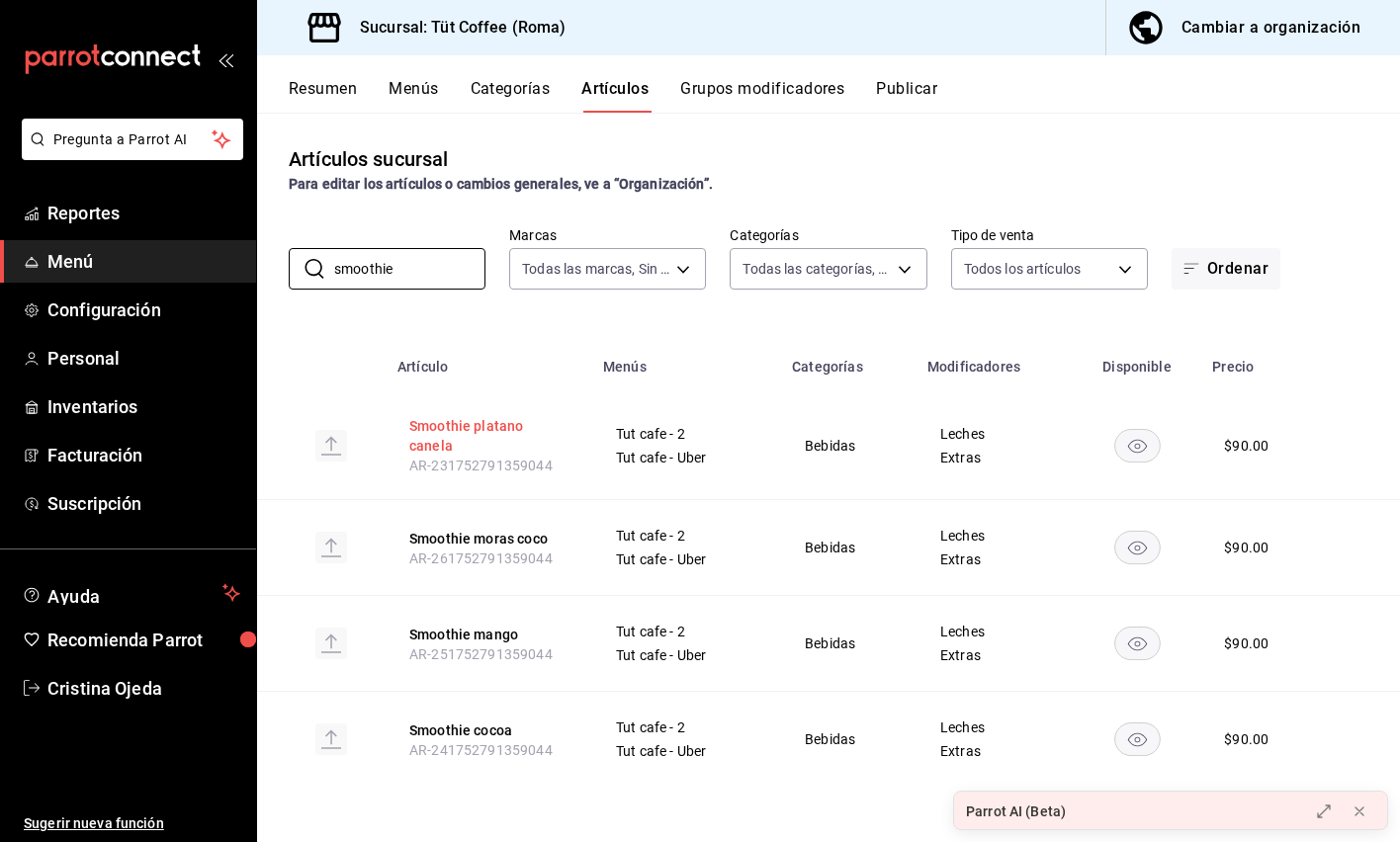 click on "Smoothie platano canela" at bounding box center (488, 436) 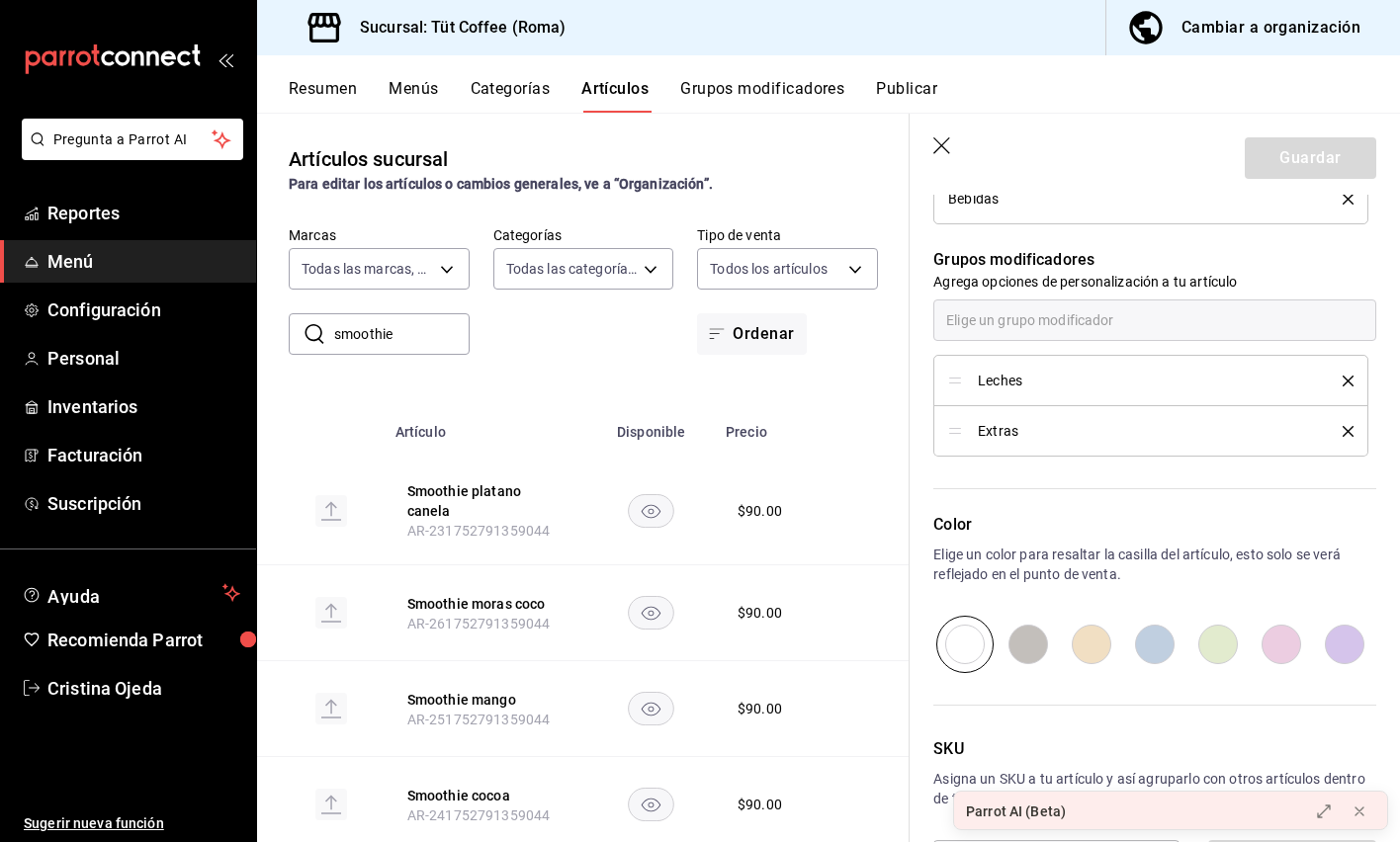 scroll, scrollTop: 978, scrollLeft: 0, axis: vertical 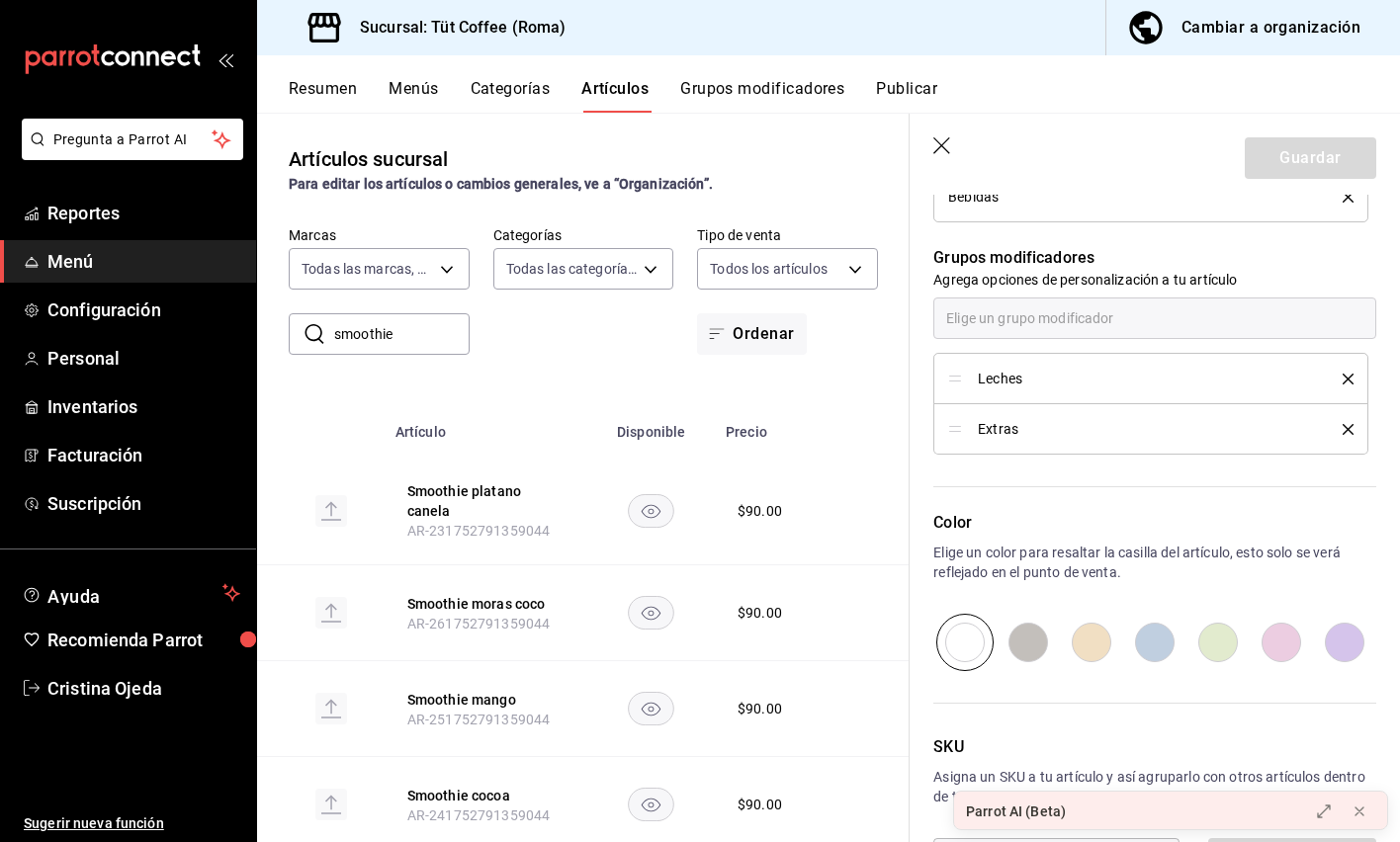 click on "Leches" at bounding box center (1151, 379) 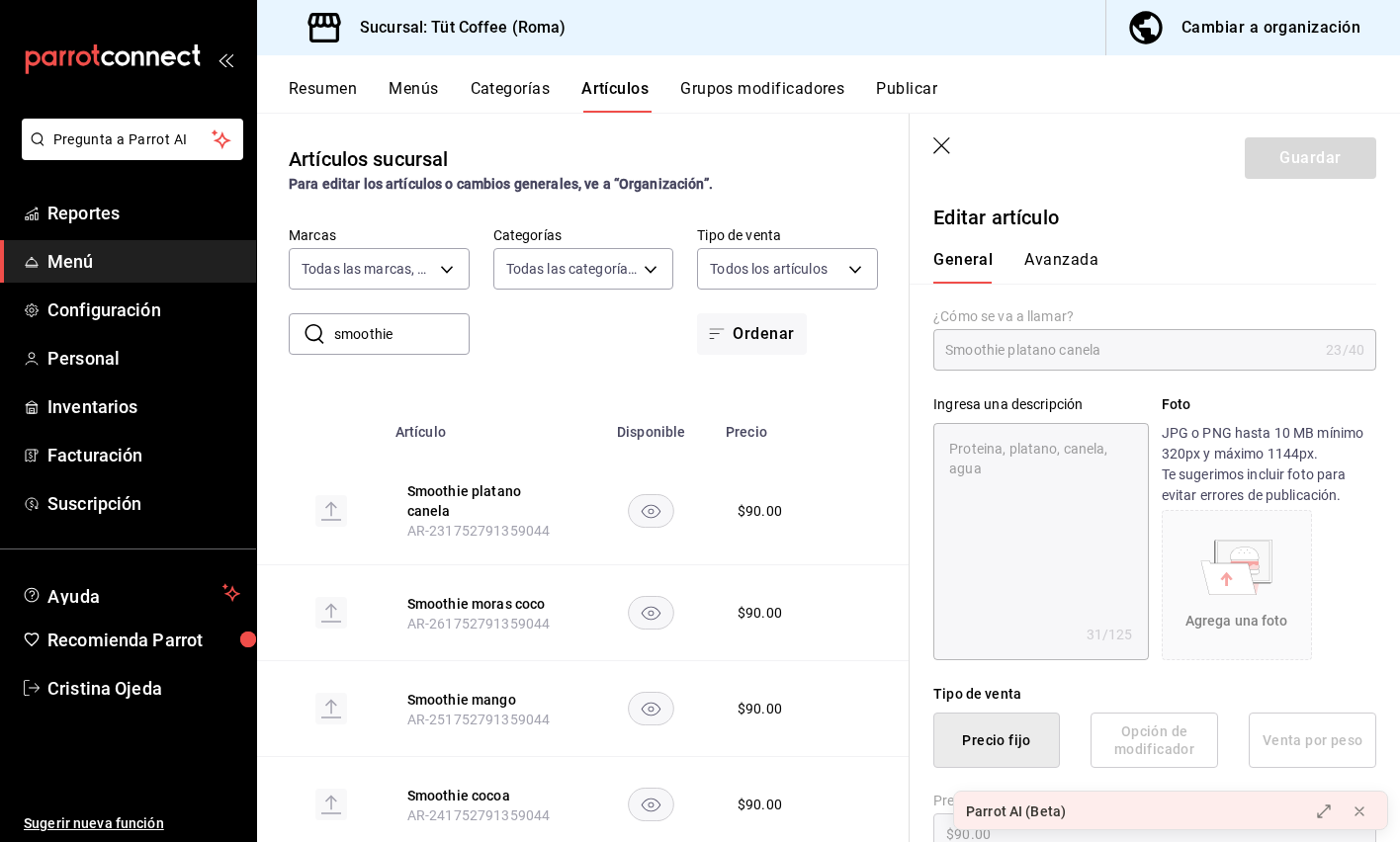 scroll, scrollTop: 1055, scrollLeft: 0, axis: vertical 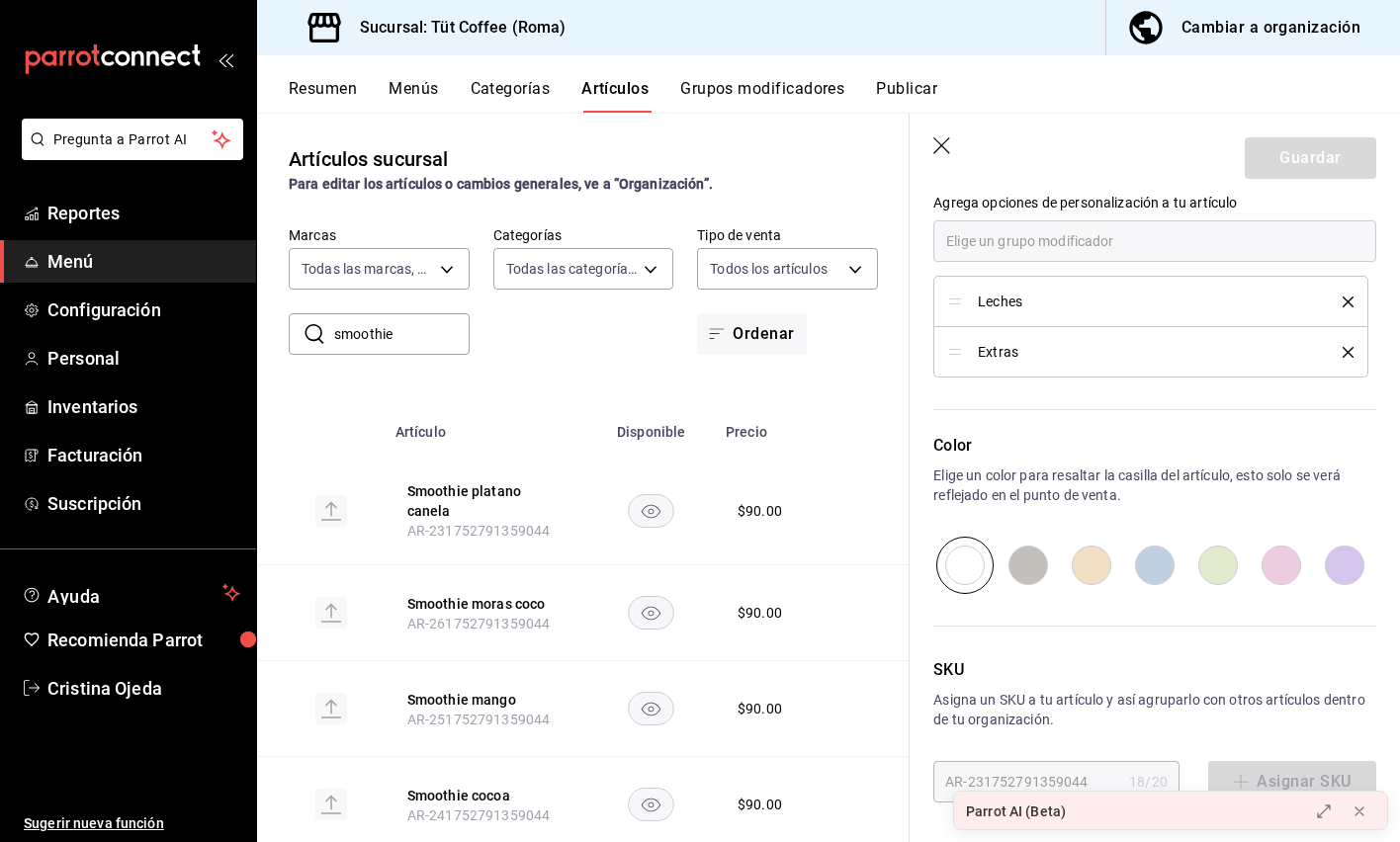 click 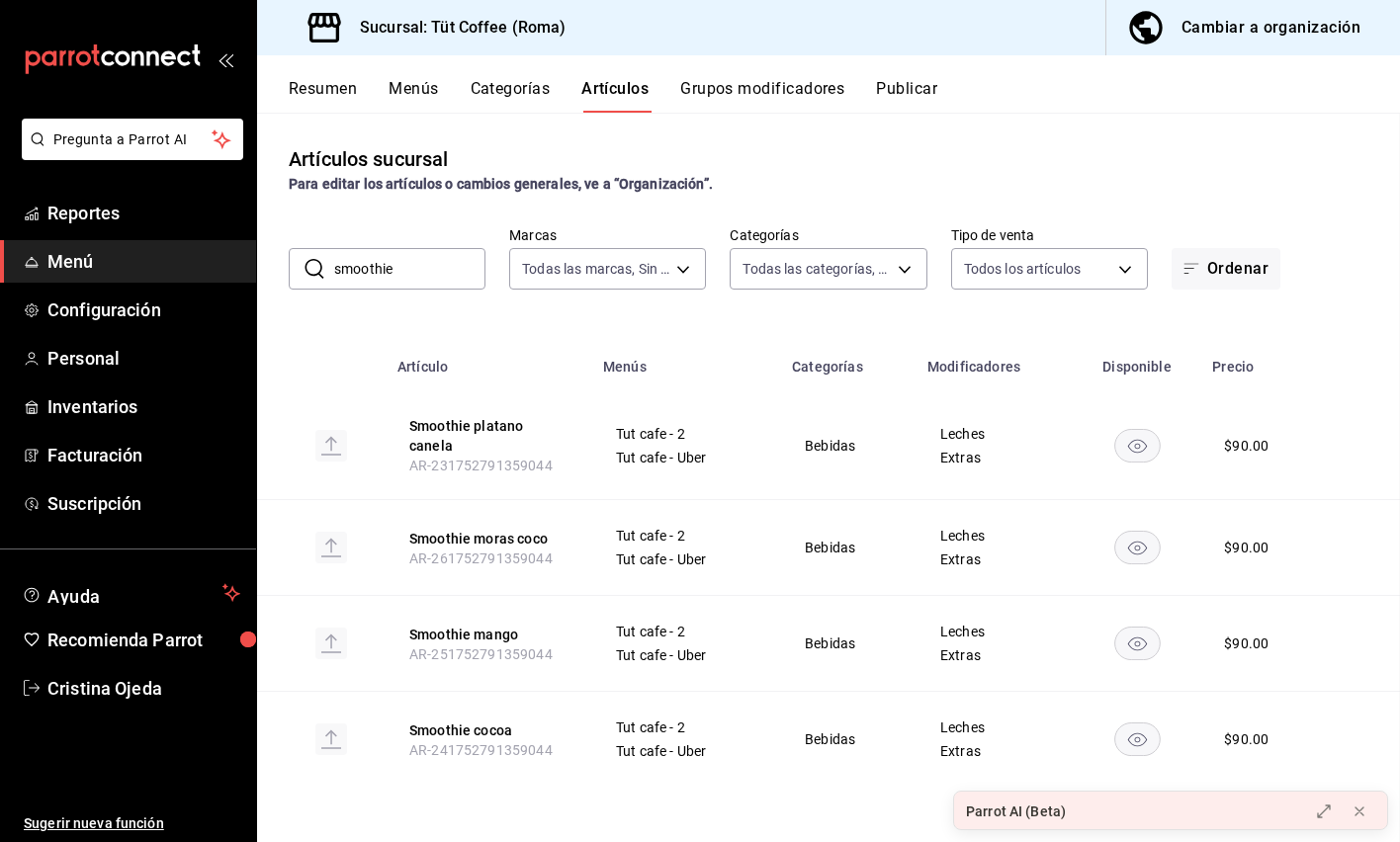 scroll, scrollTop: 0, scrollLeft: 0, axis: both 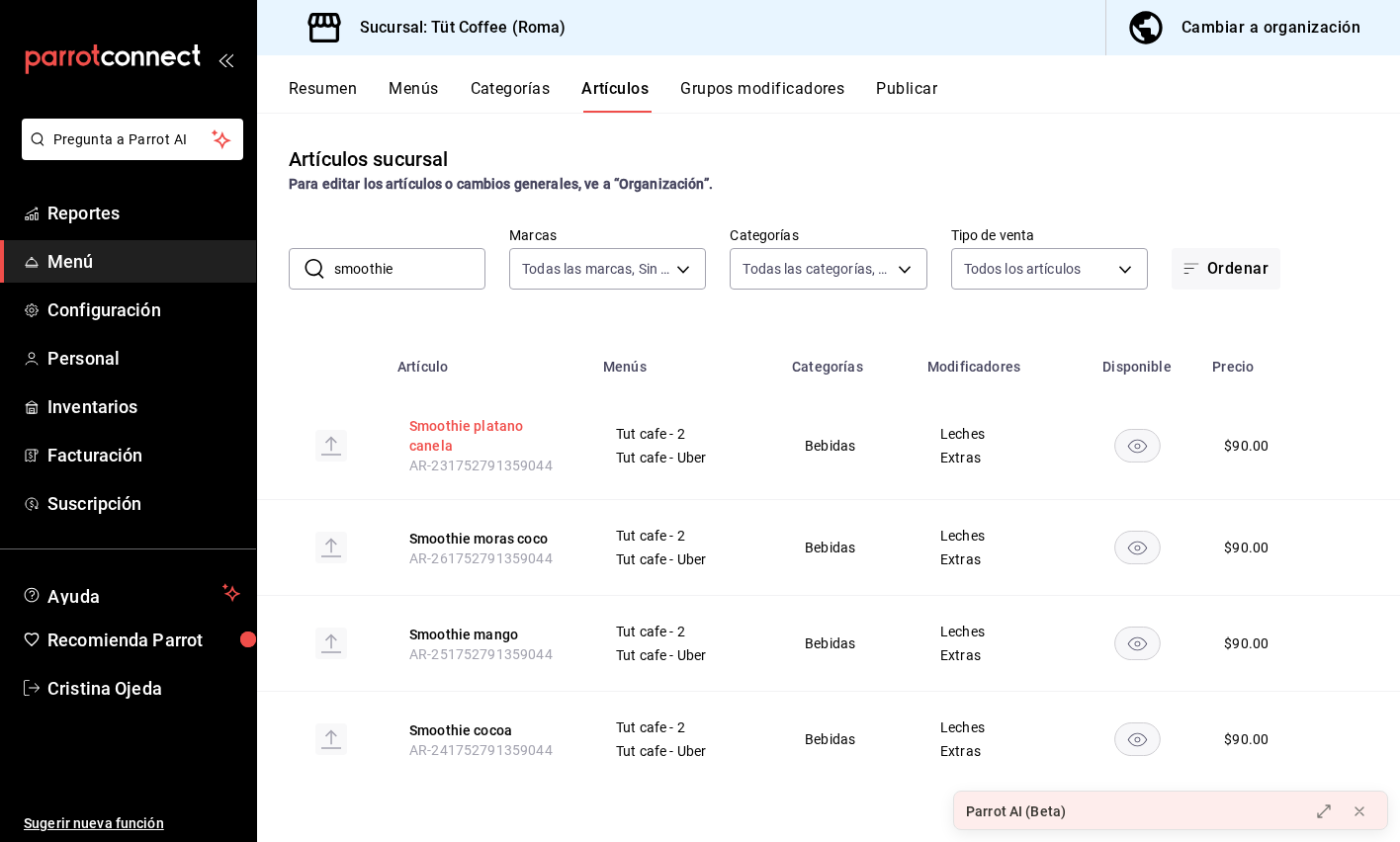 click on "Smoothie platano canela" at bounding box center [488, 436] 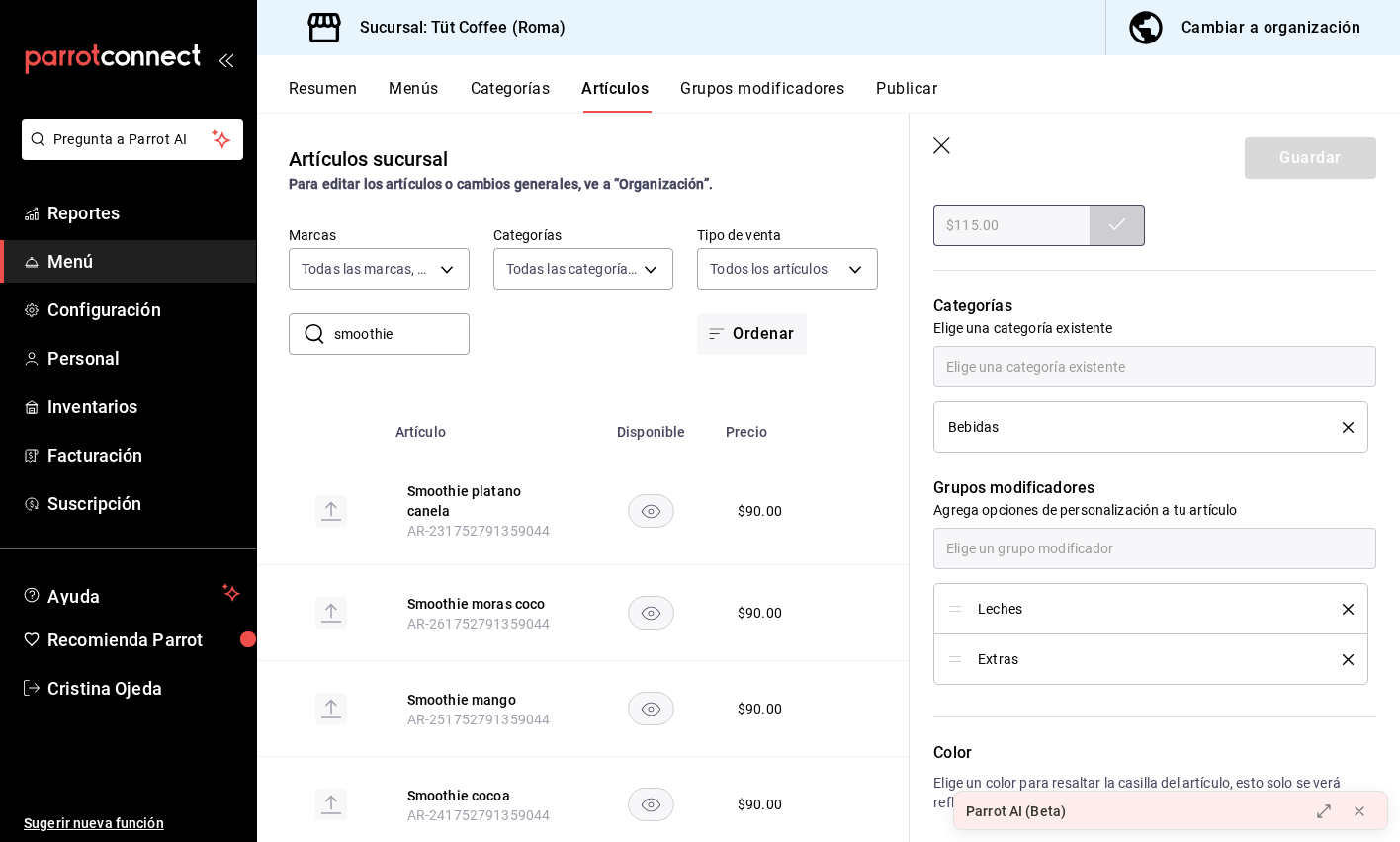 scroll, scrollTop: 888, scrollLeft: 0, axis: vertical 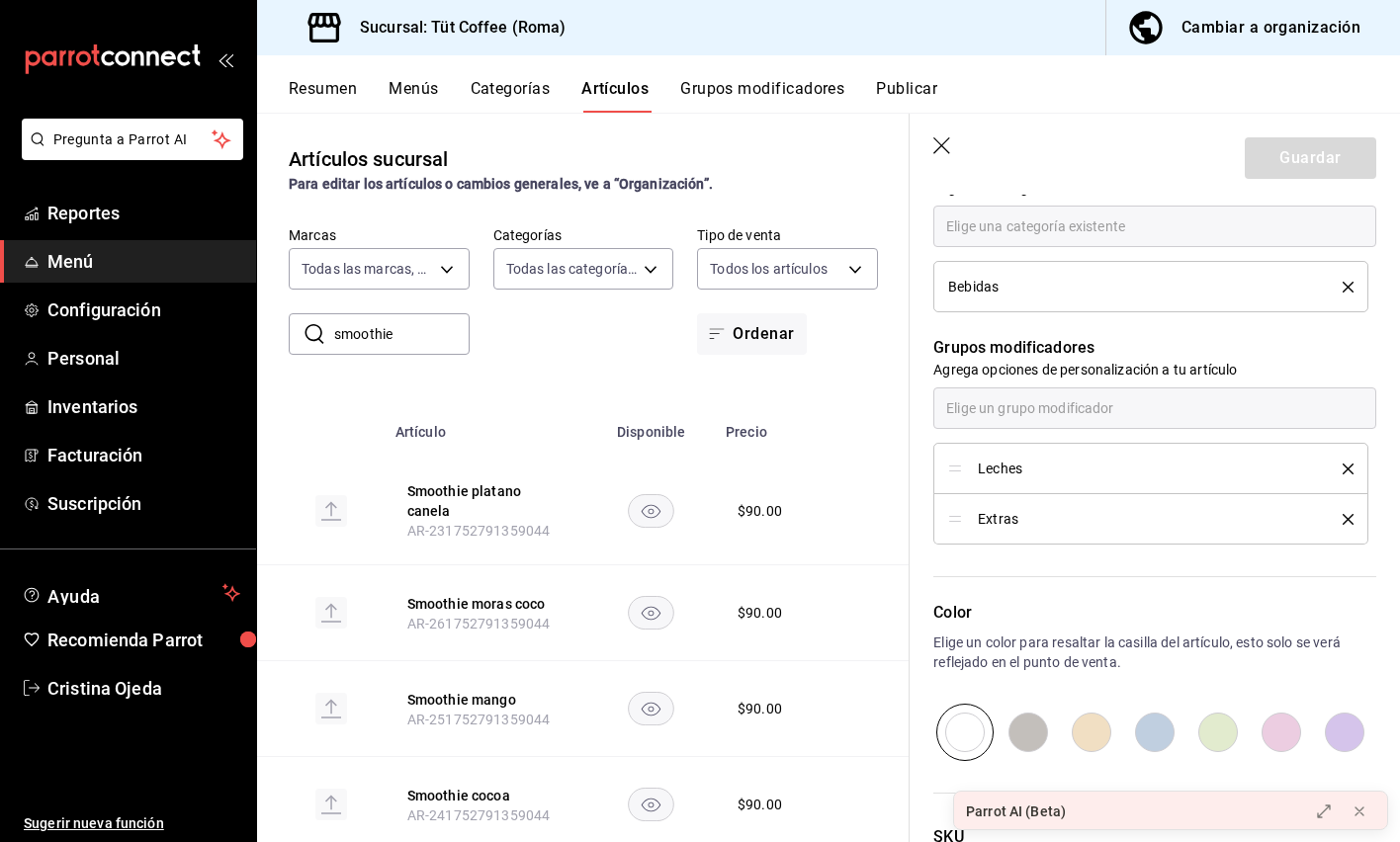 click on "Leches" at bounding box center [1151, 468] 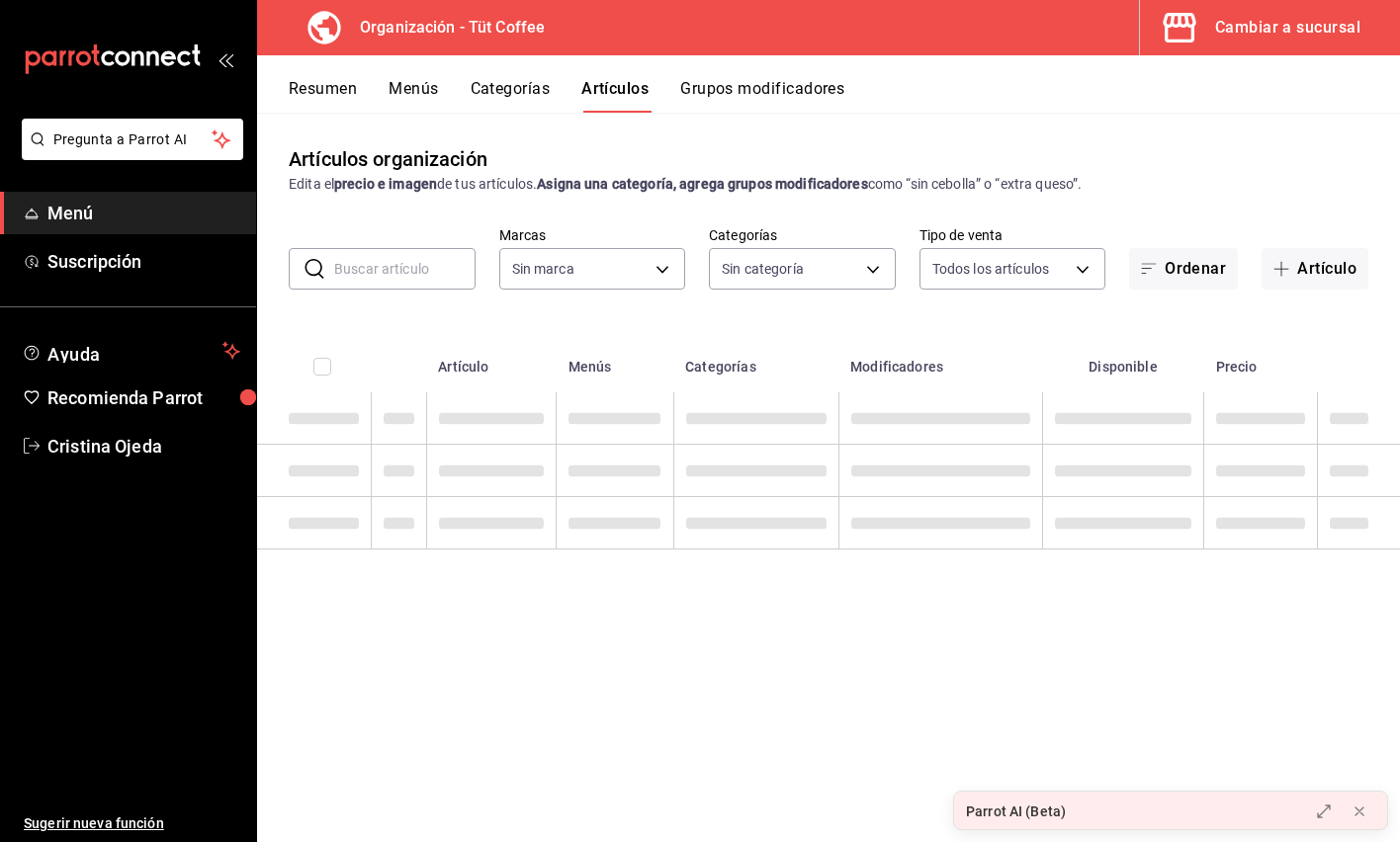 type on "[UUID],[UUID],[UUID],[UUID],[UUID],[UUID]" 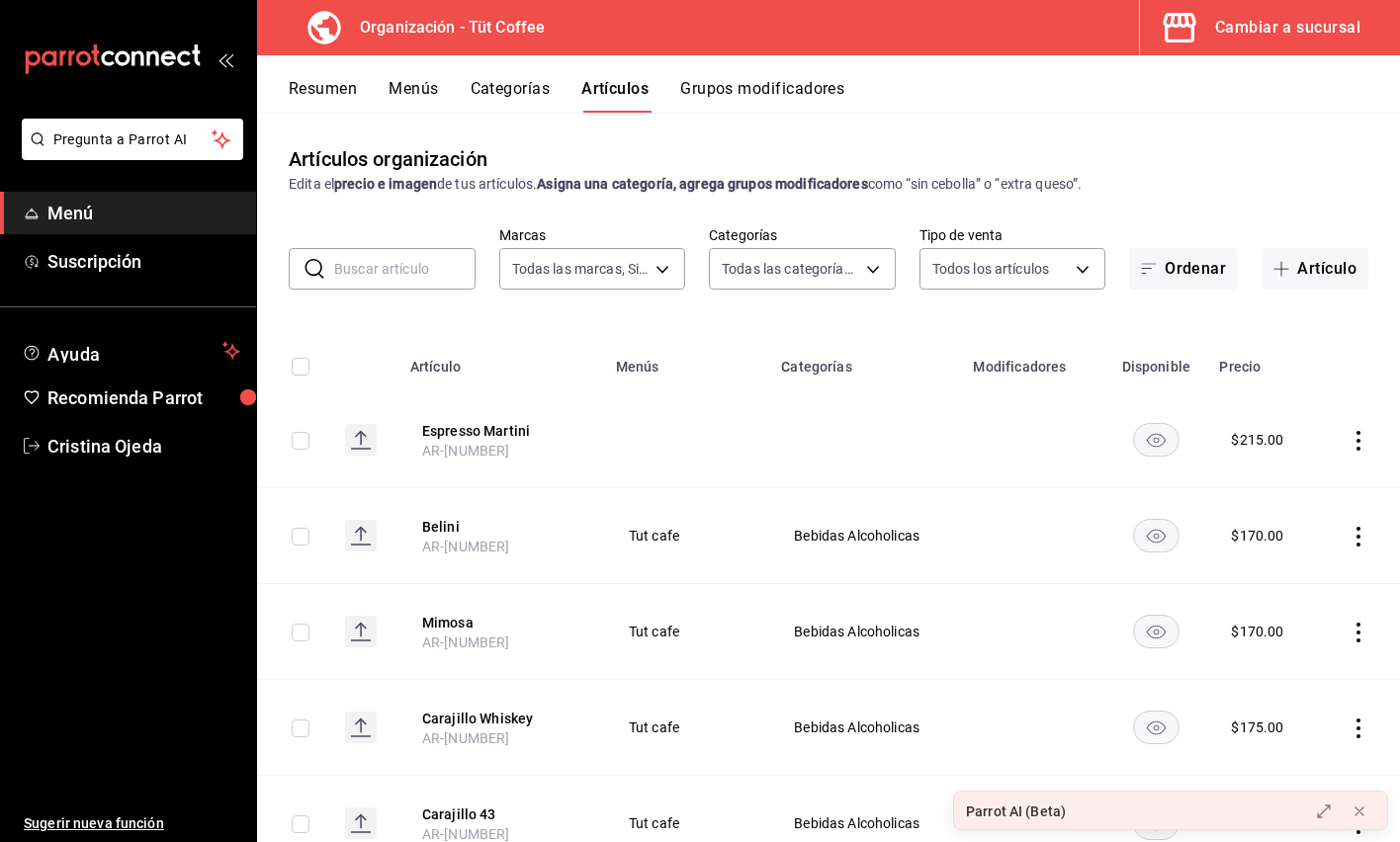 type on "32e499e3-ac49-4bfd-9688-6164702db340" 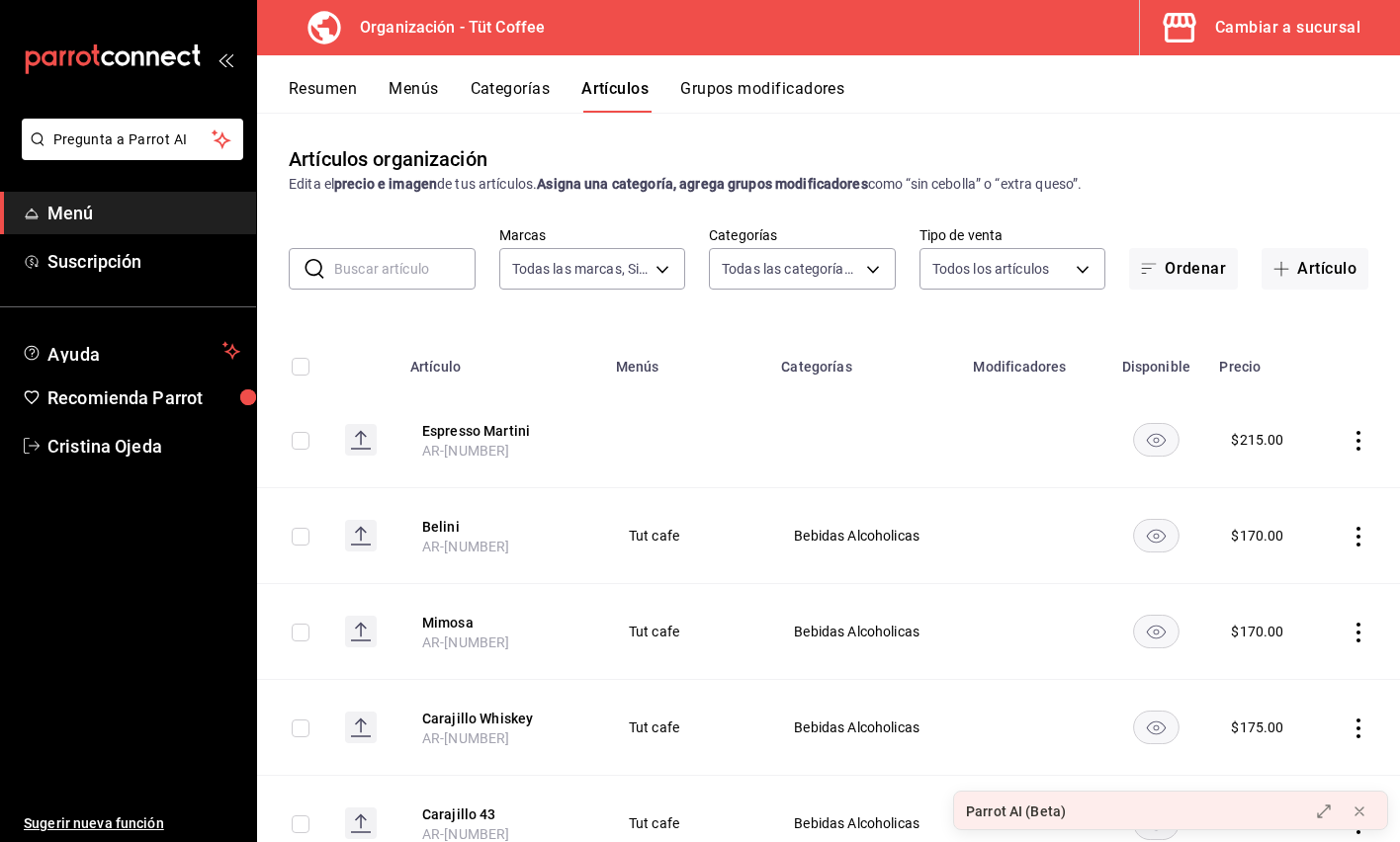 click at bounding box center (404, 269) 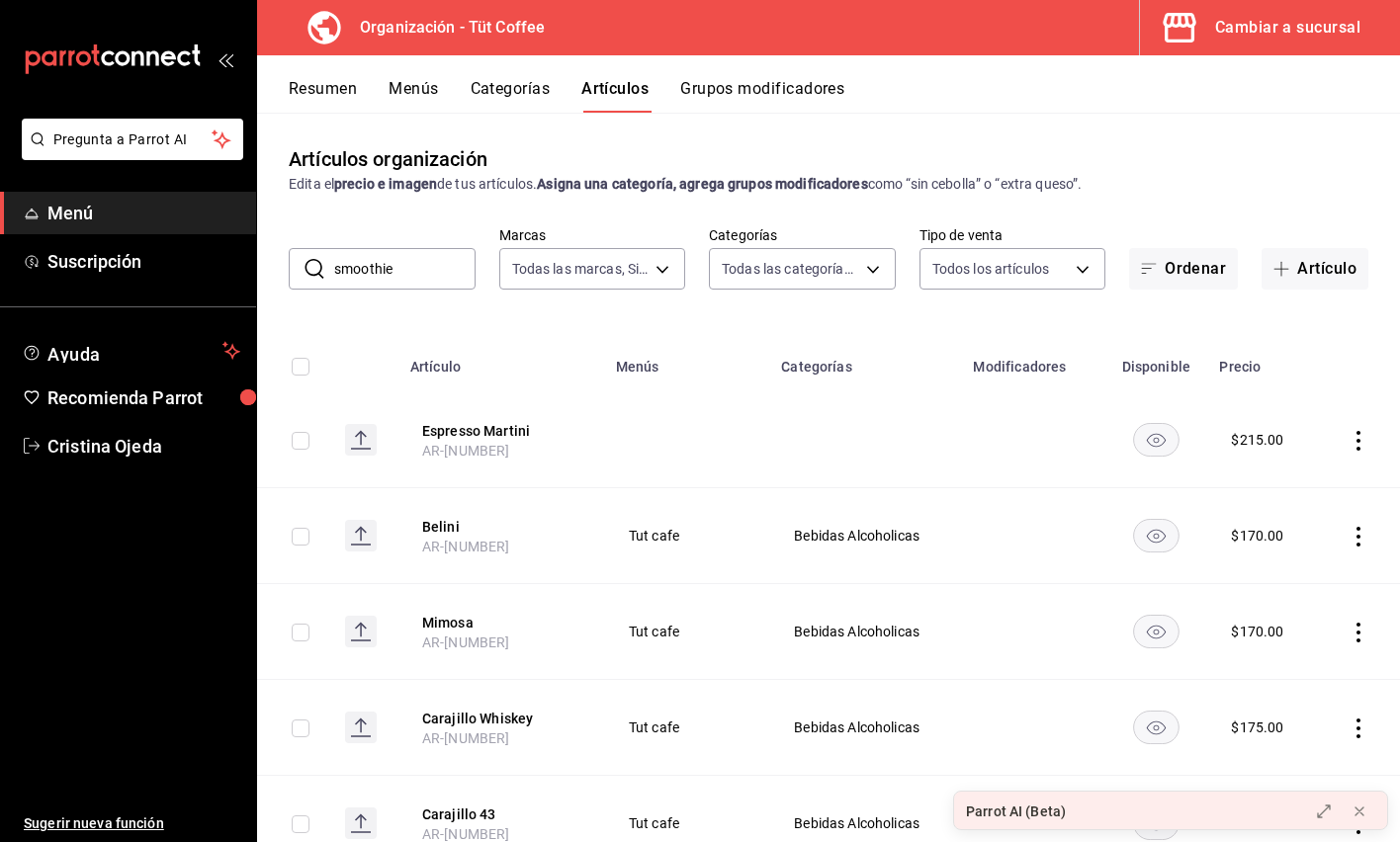 type on "smoothie" 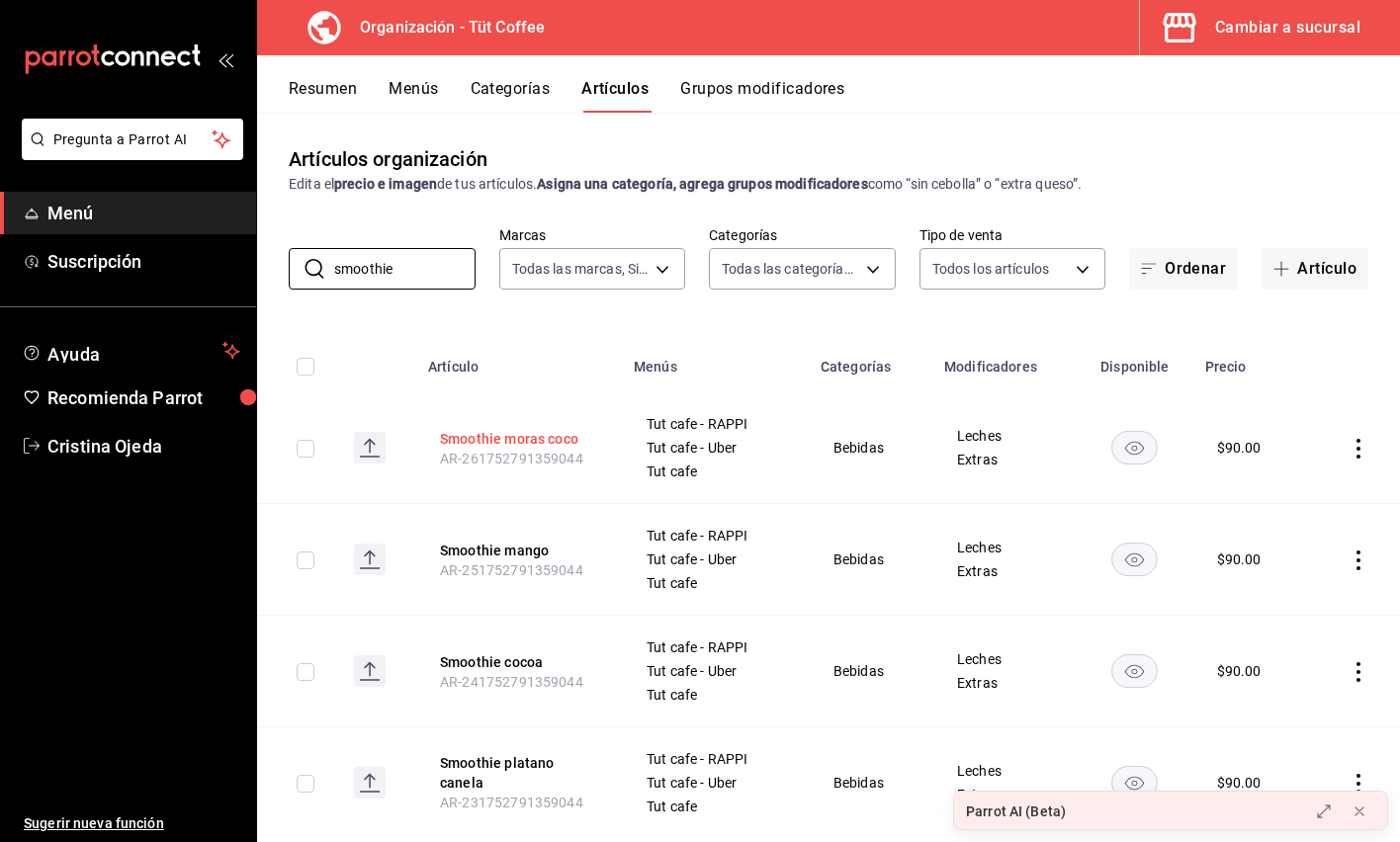 click on "Smoothie moras coco" at bounding box center (519, 439) 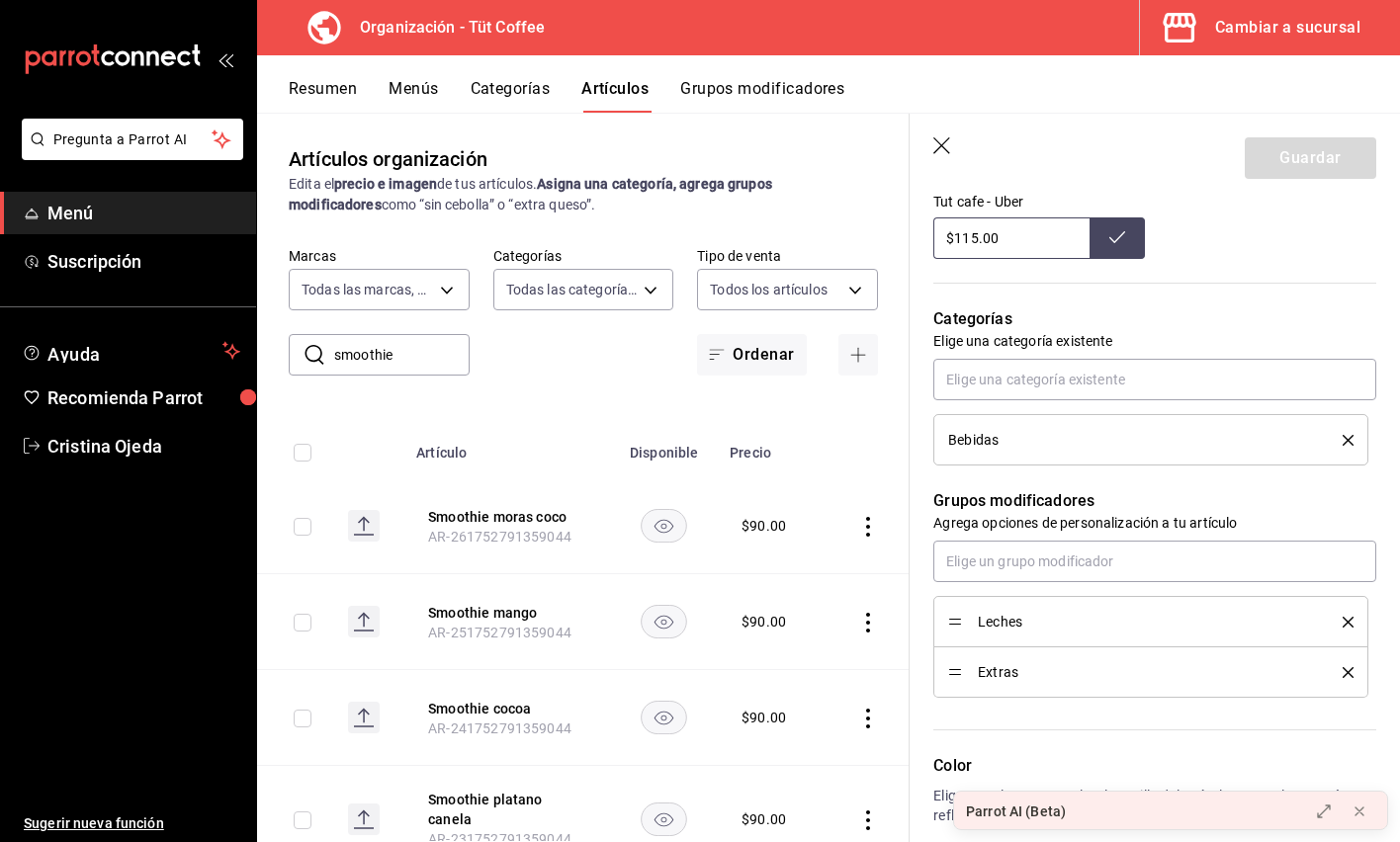 scroll, scrollTop: 759, scrollLeft: 0, axis: vertical 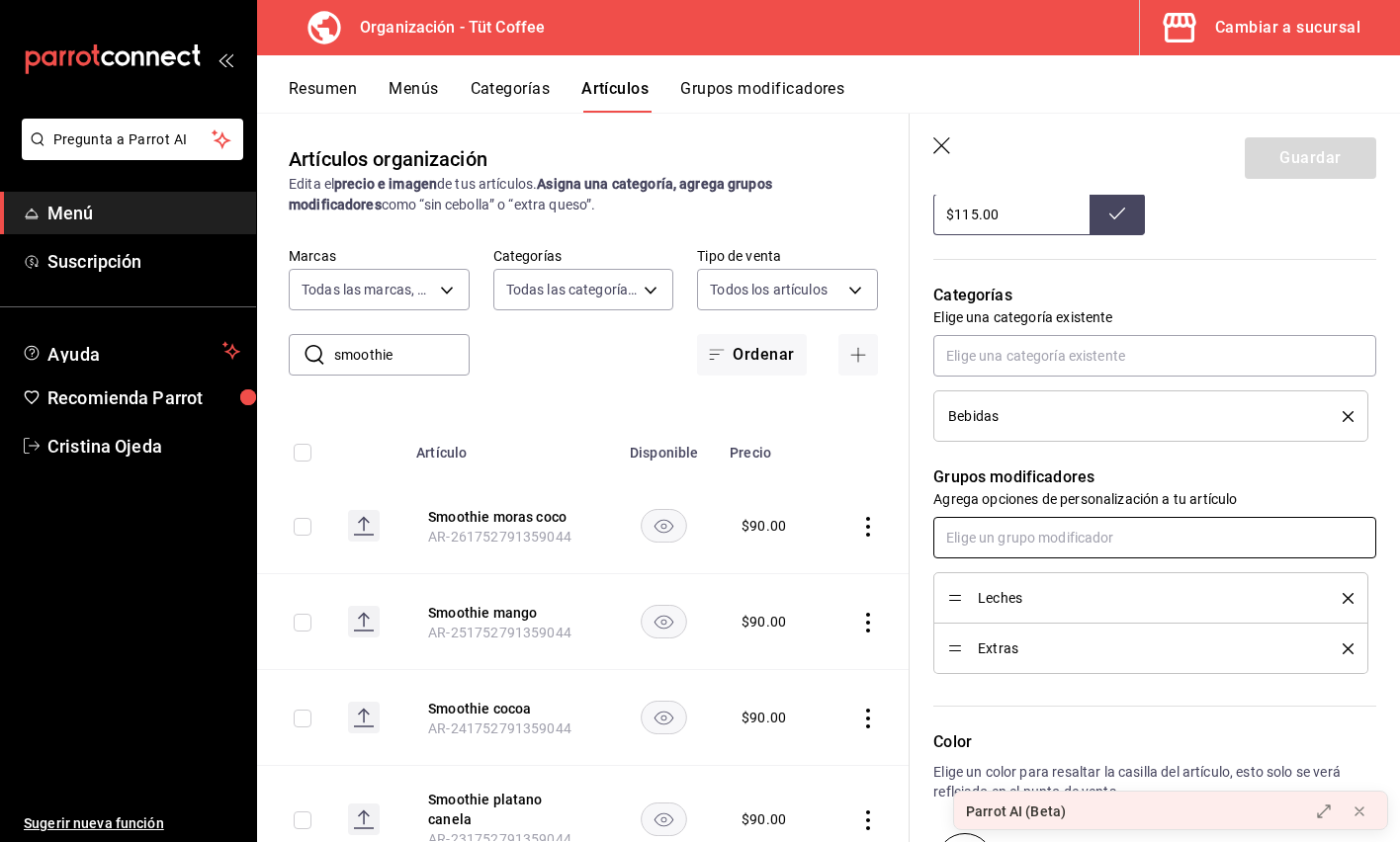 click at bounding box center (1155, 538) 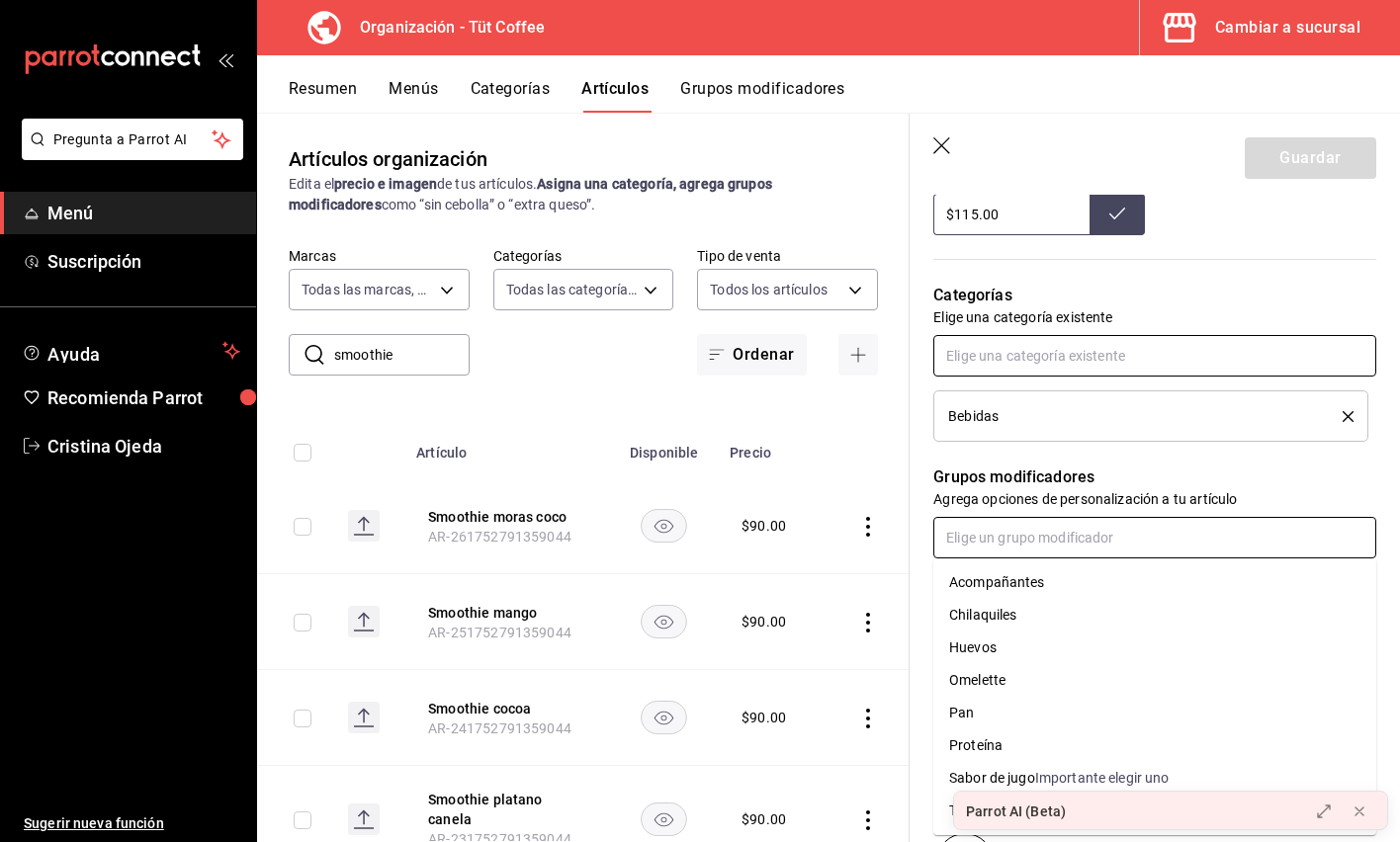 scroll, scrollTop: 1055, scrollLeft: 0, axis: vertical 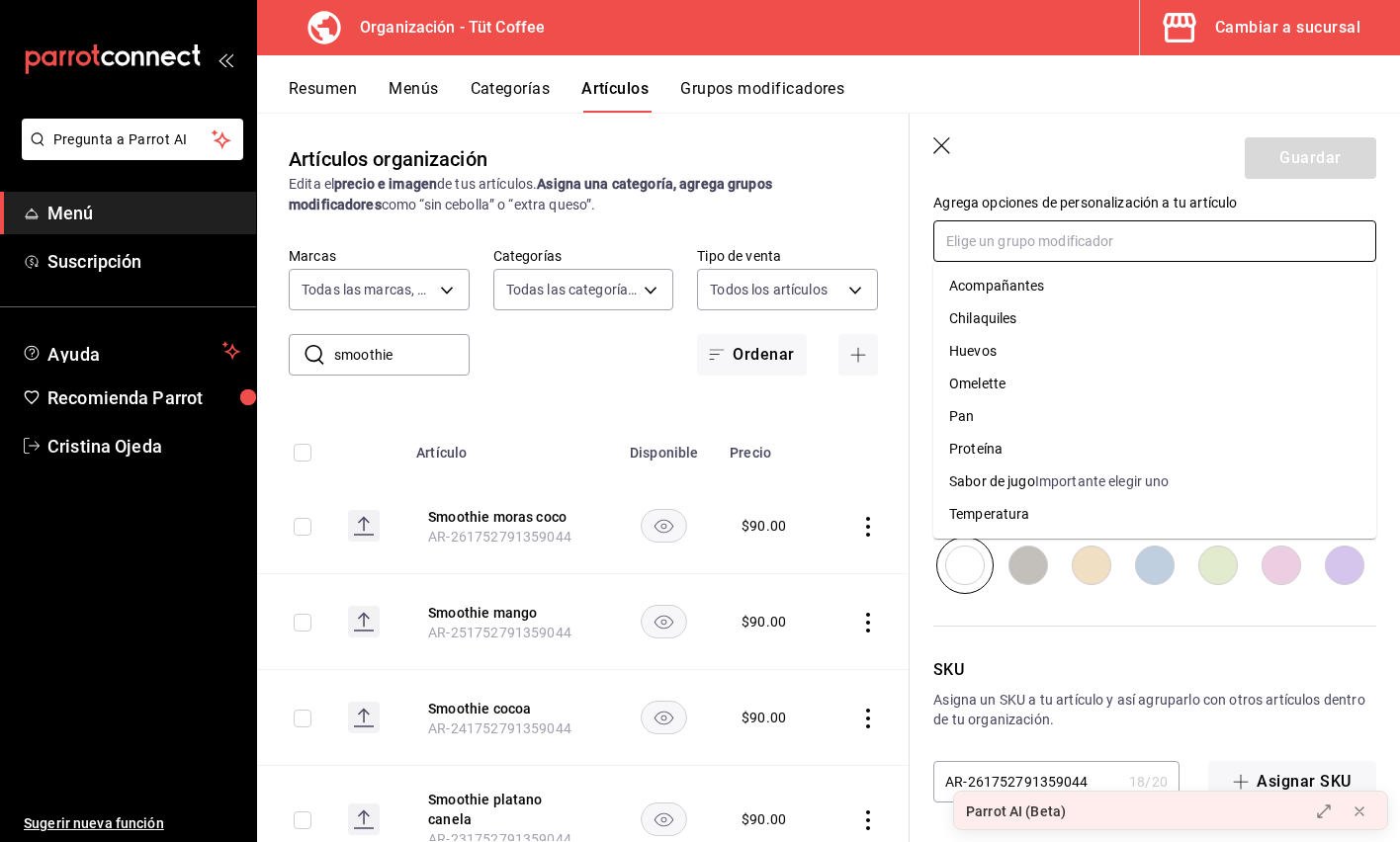 click on "Proteína" at bounding box center (976, 449) 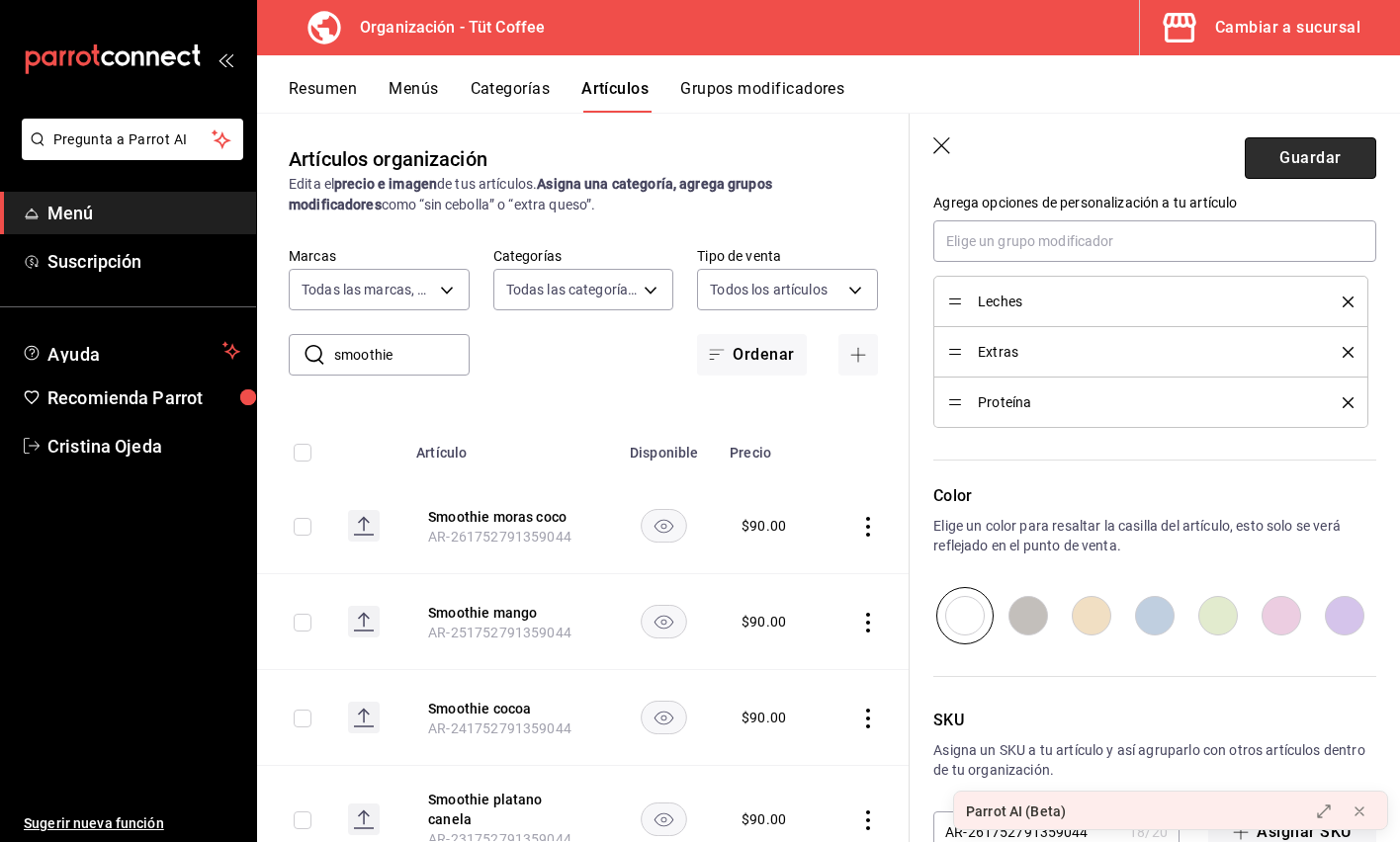 click on "Guardar" at bounding box center [1310, 158] 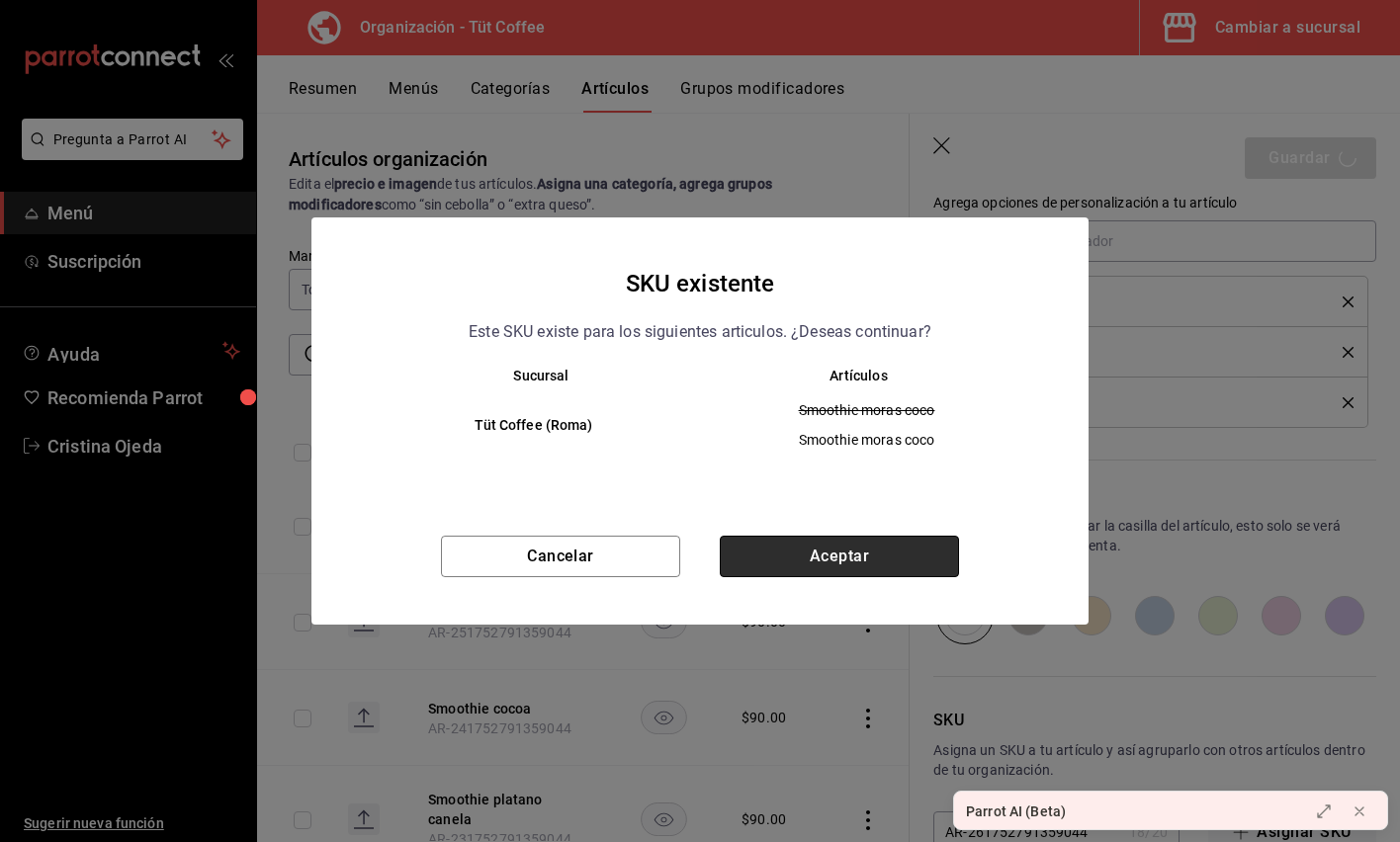 click on "Aceptar" at bounding box center [839, 556] 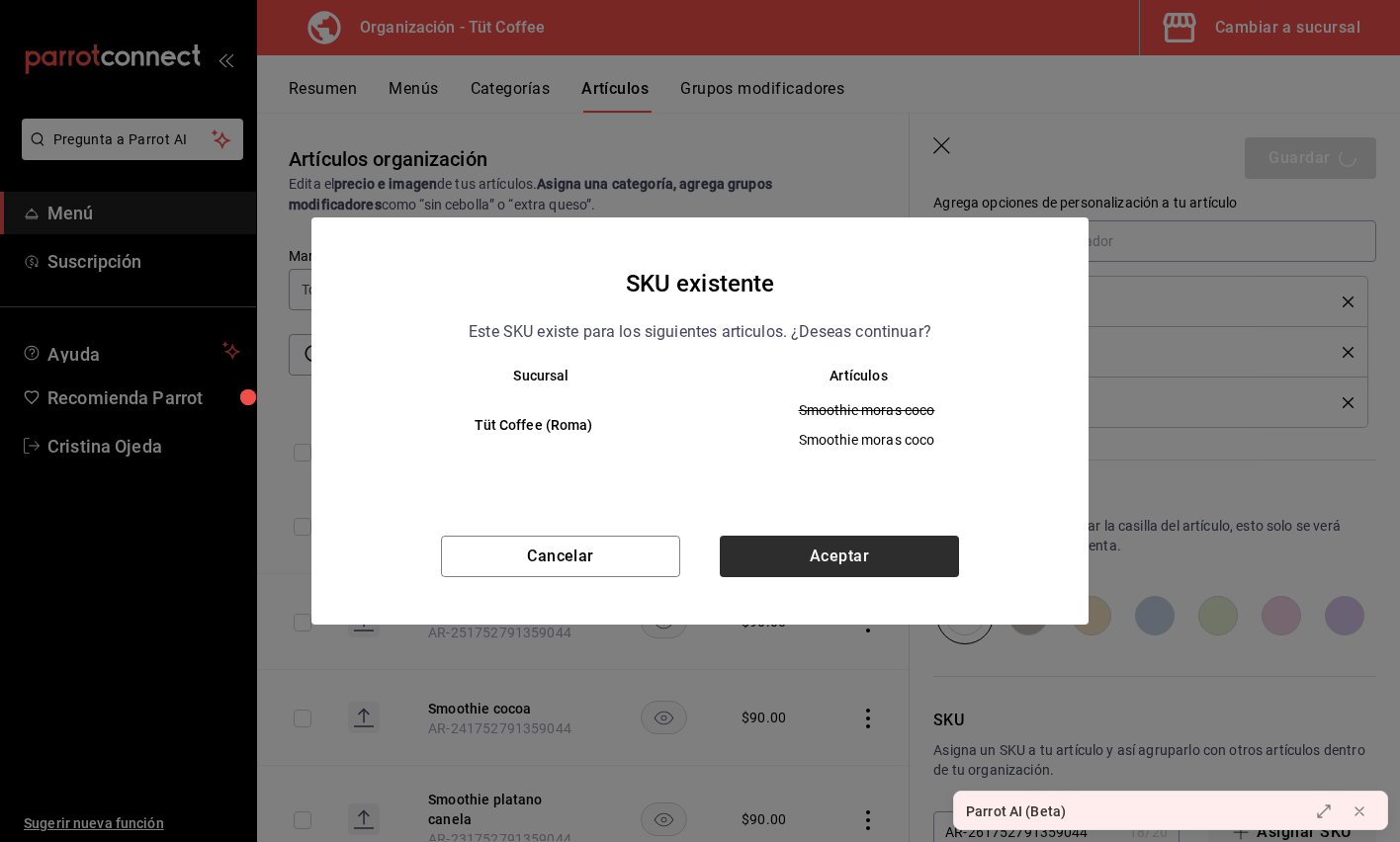 type on "x" 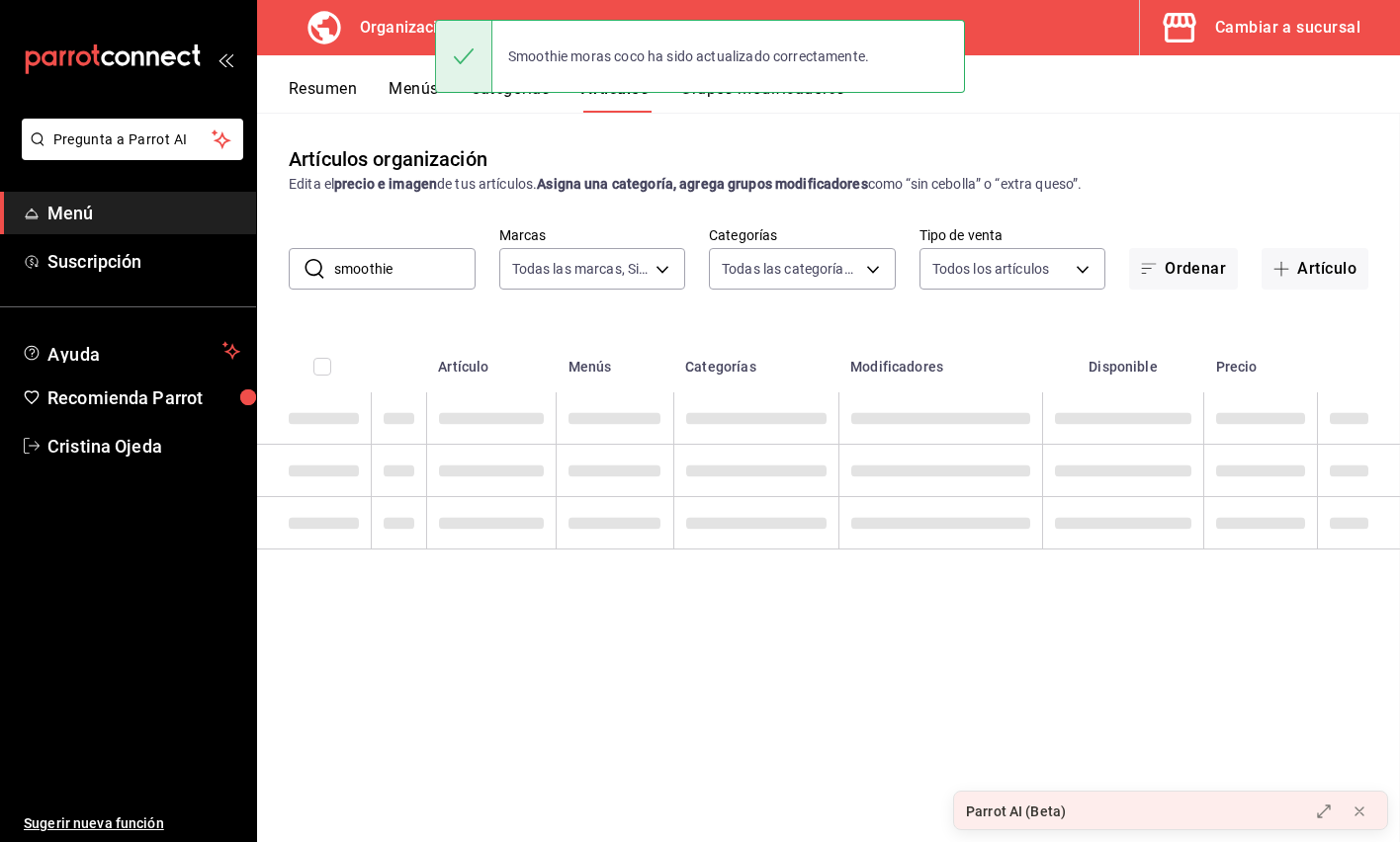 scroll, scrollTop: 0, scrollLeft: 0, axis: both 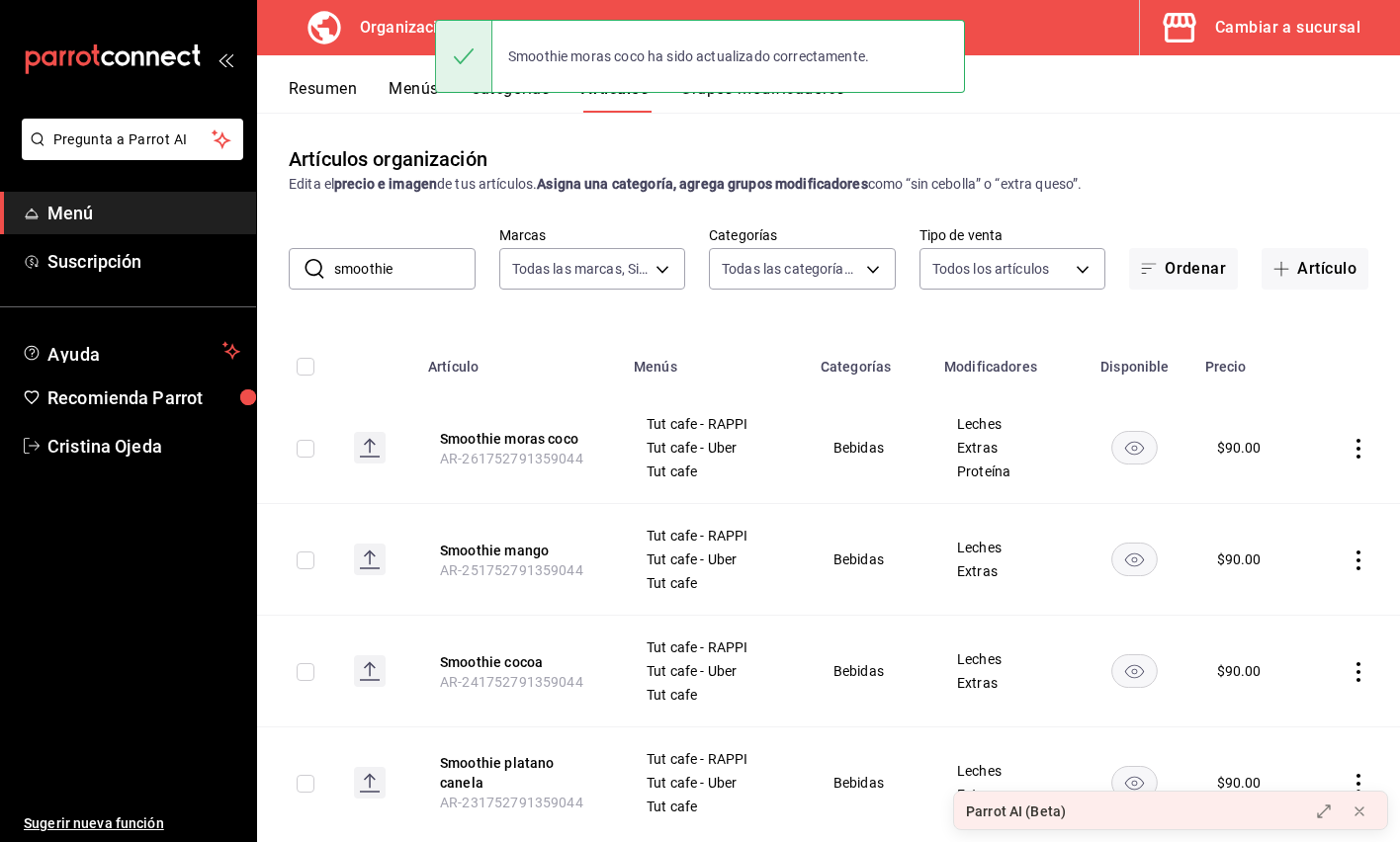 click on "Smoothie moras coco ha sido actualizado correctamente." at bounding box center (700, 56) 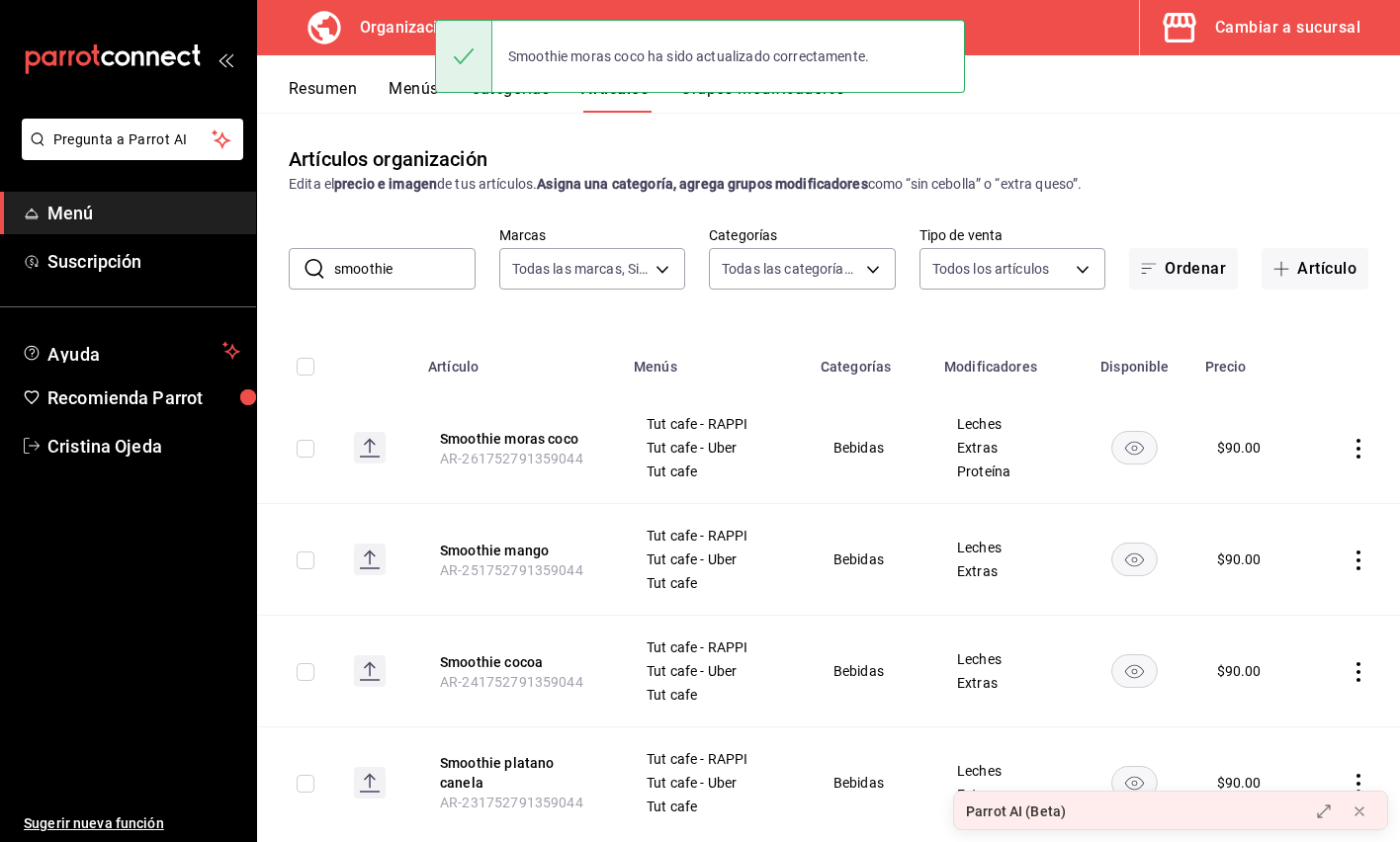 click on "Smoothie moras coco ha sido actualizado correctamente." at bounding box center [700, 56] 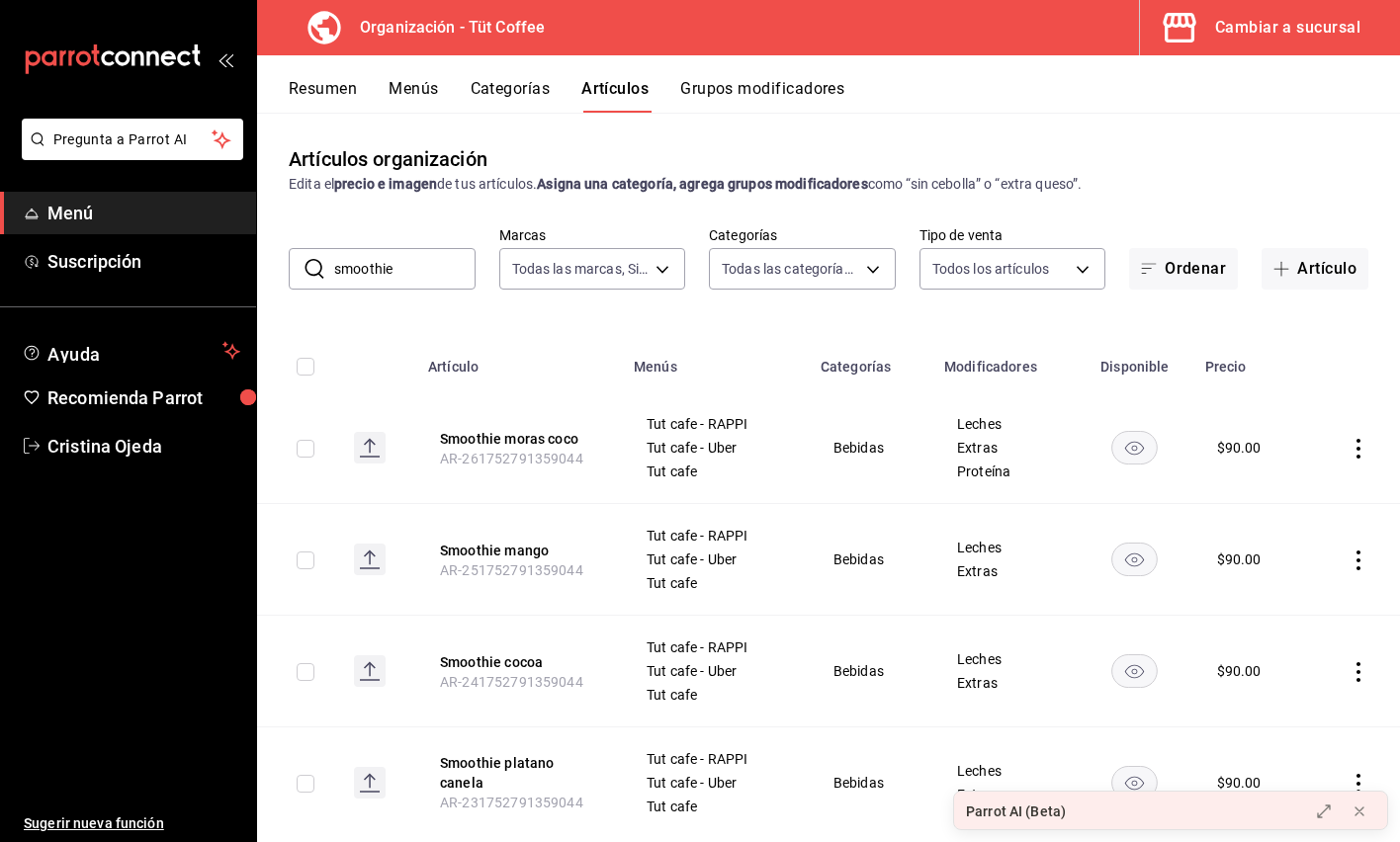 click on "Grupos modificadores" at bounding box center (762, 96) 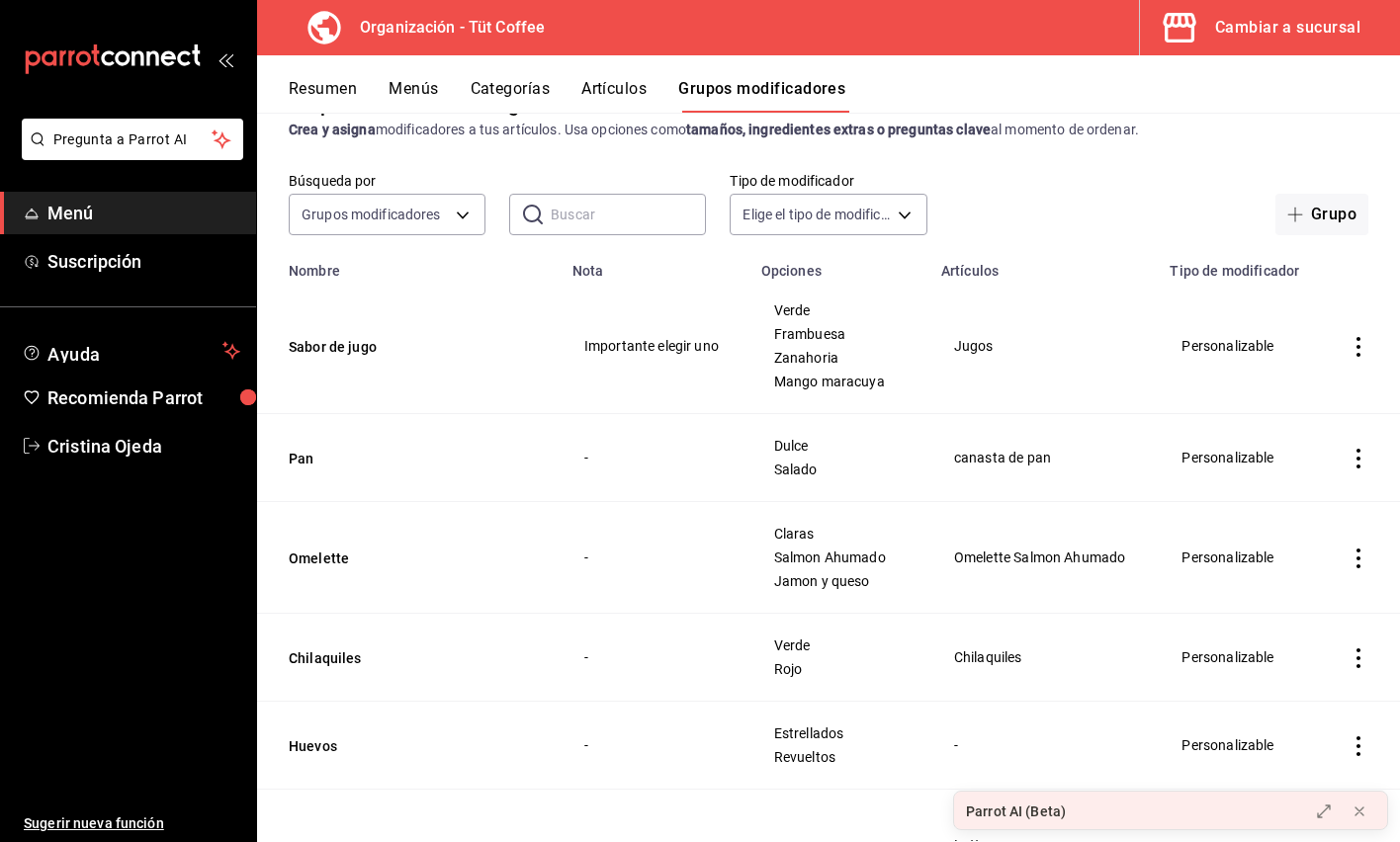 scroll, scrollTop: 0, scrollLeft: 0, axis: both 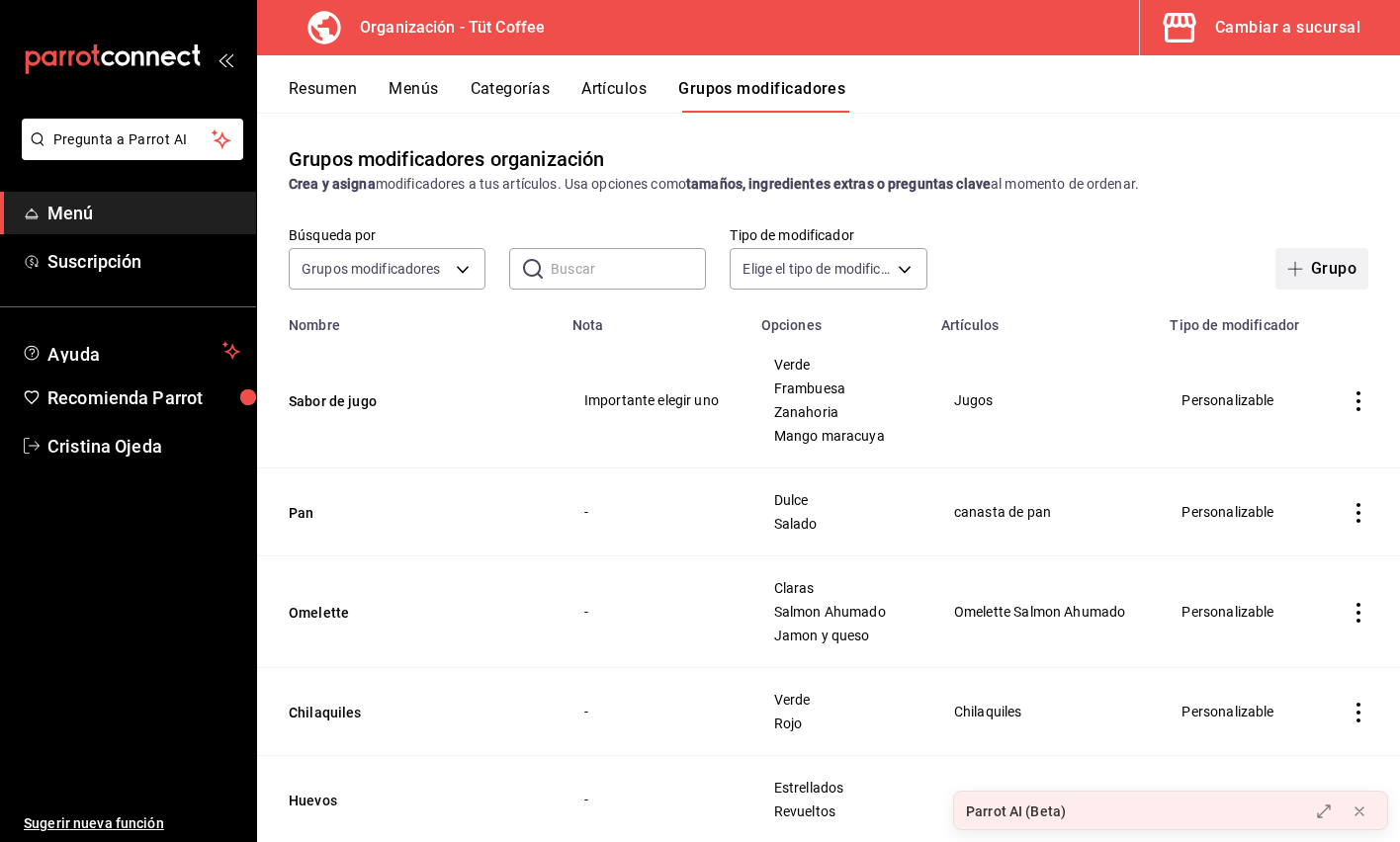 click on "Grupo" at bounding box center [1322, 269] 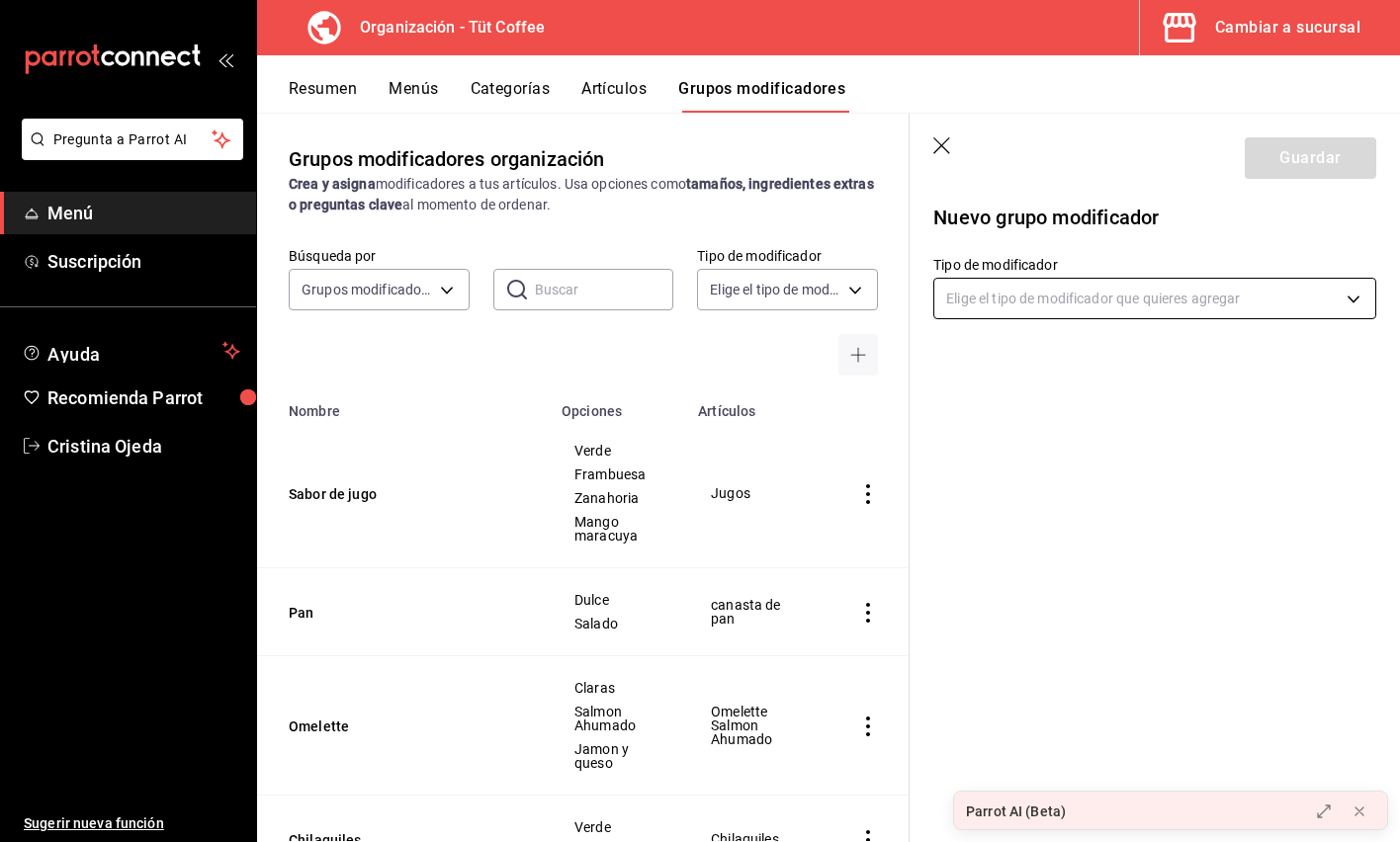 click on "Organización - Tüt Coffee Cambiar a sucursal Resumen Menús Categorías Artículos Grupos modificadores Grupos modificadores organización Crea y asigna  modificadores a tus artículos. Usa opciones como  tamaños, ingredientes extras o preguntas clave  al momento de ordenar. Búsqueda por Grupos modificadores GROUP ​ ​ Tipo de modificador Elige el tipo de modificador Nombre Opciones Artículos Sabor de jugo Verde Frambuesa Zanahoria Mango maracuya Jugos Pan Dulce Salado canasta de pan Omelette Claras Salmon Ahumado Jamon y queso Omelette Salmon Ahumado Chilaquiles Verde Rojo Chilaquiles Huevos Estrellados Revueltos - Temperatura Frìo Caliente Americano Latte Chai Latte Matcha Latte Ver más... Acompañantes Chips Papas a la francesa Ensalada - Extras Miel Mantequilla Salsa verde Salsa roja Ver más... Smoothie platano canela Smoothie cocoa Smoothie mango Smoothie moras coco Ver más... Latte" at bounding box center (700, 421) 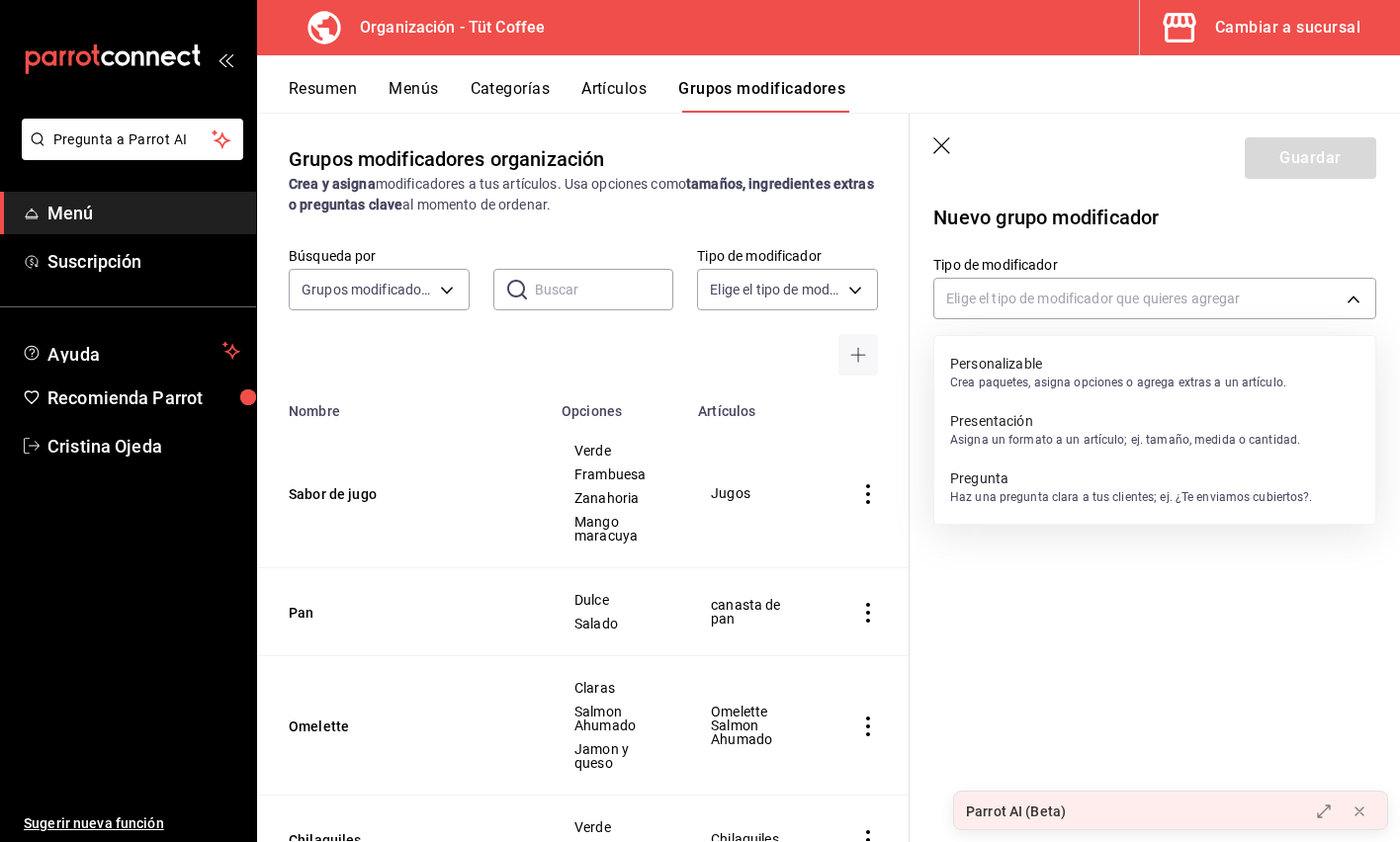 click on "Crea paquetes, asigna opciones o agrega extras a un artículo." at bounding box center [1118, 382] 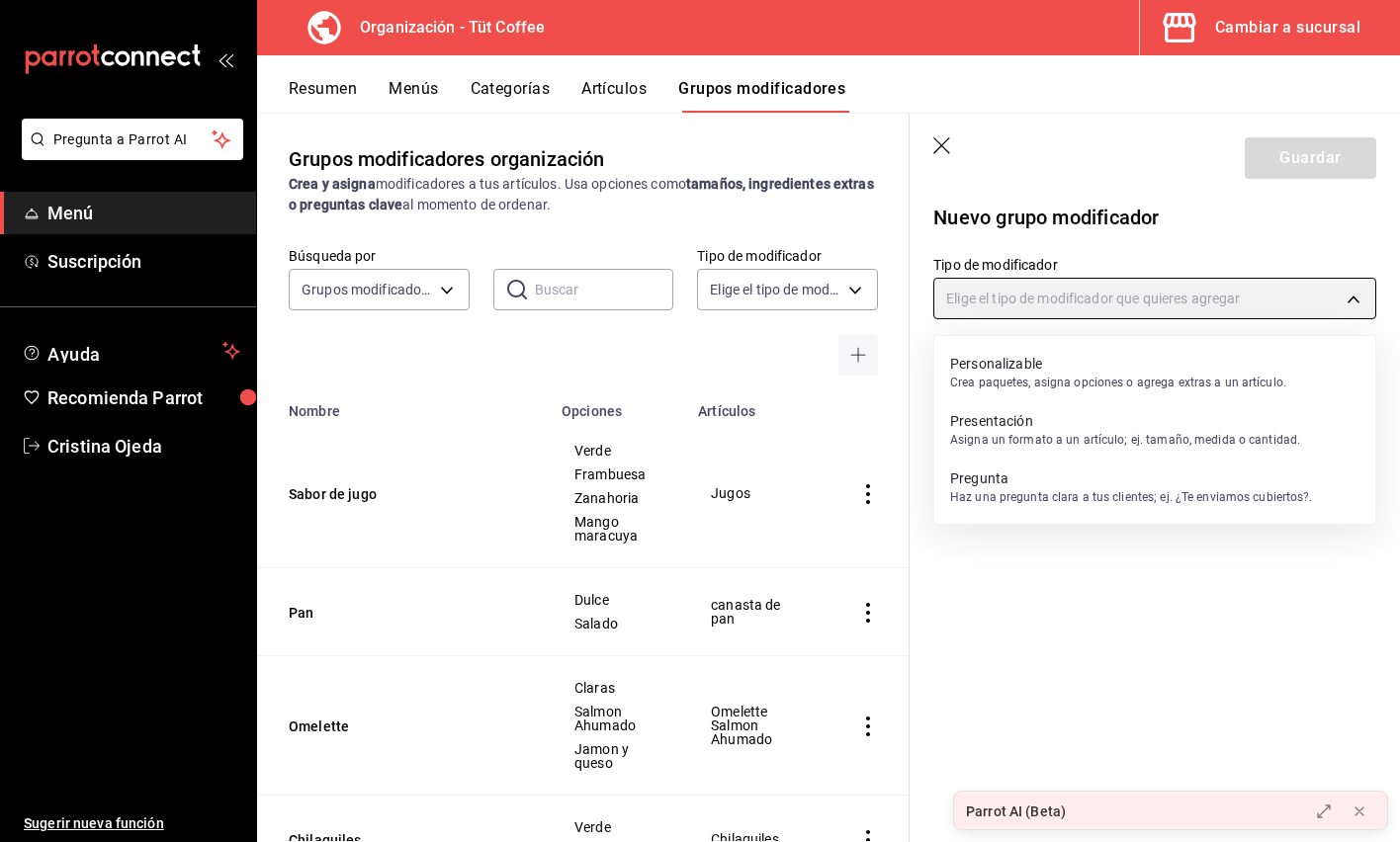 type on "CUSTOMIZABLE" 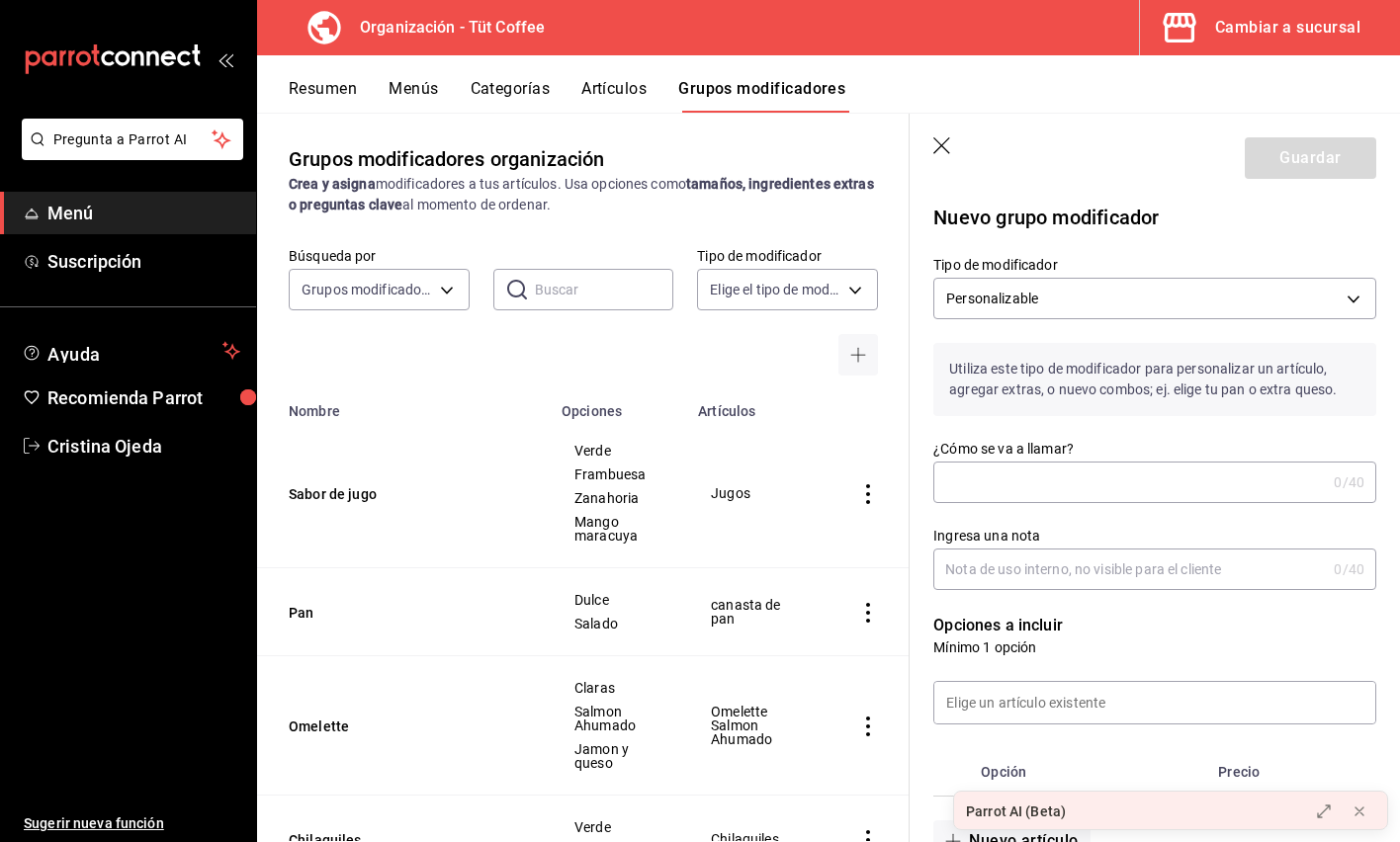 click on "¿Cómo se va a llamar?" at bounding box center [1129, 482] 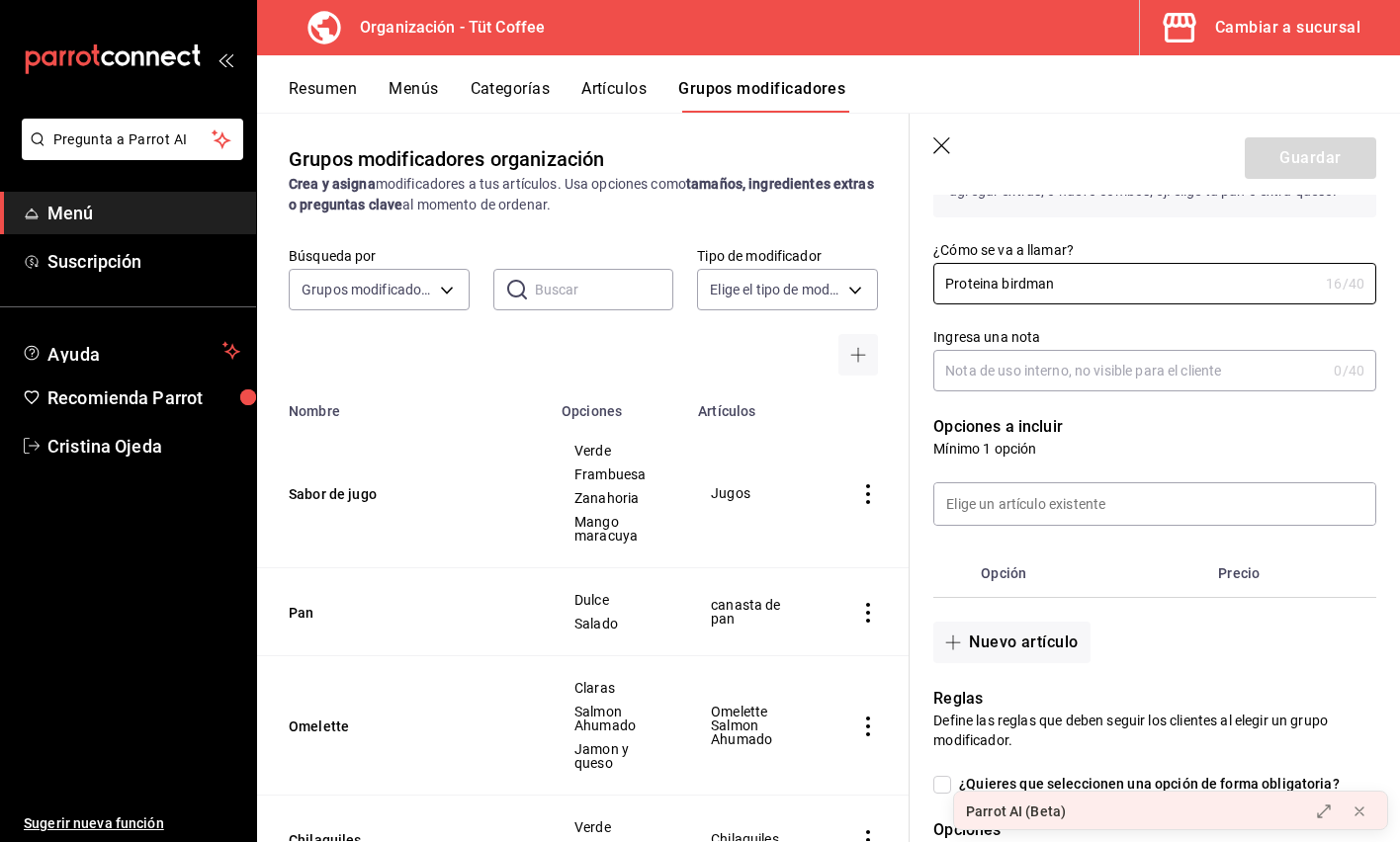 scroll, scrollTop: 201, scrollLeft: 0, axis: vertical 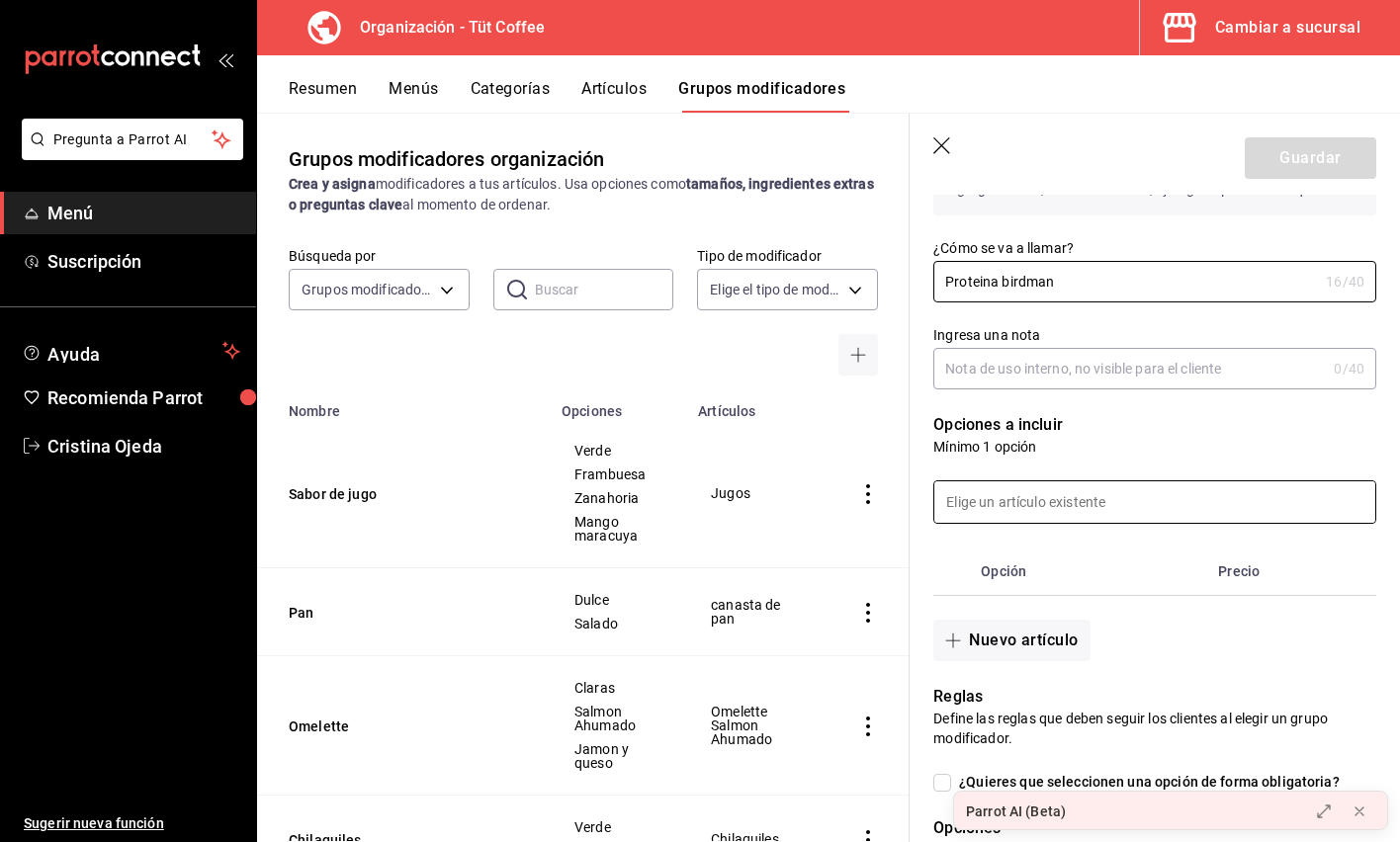type on "Proteina birdman" 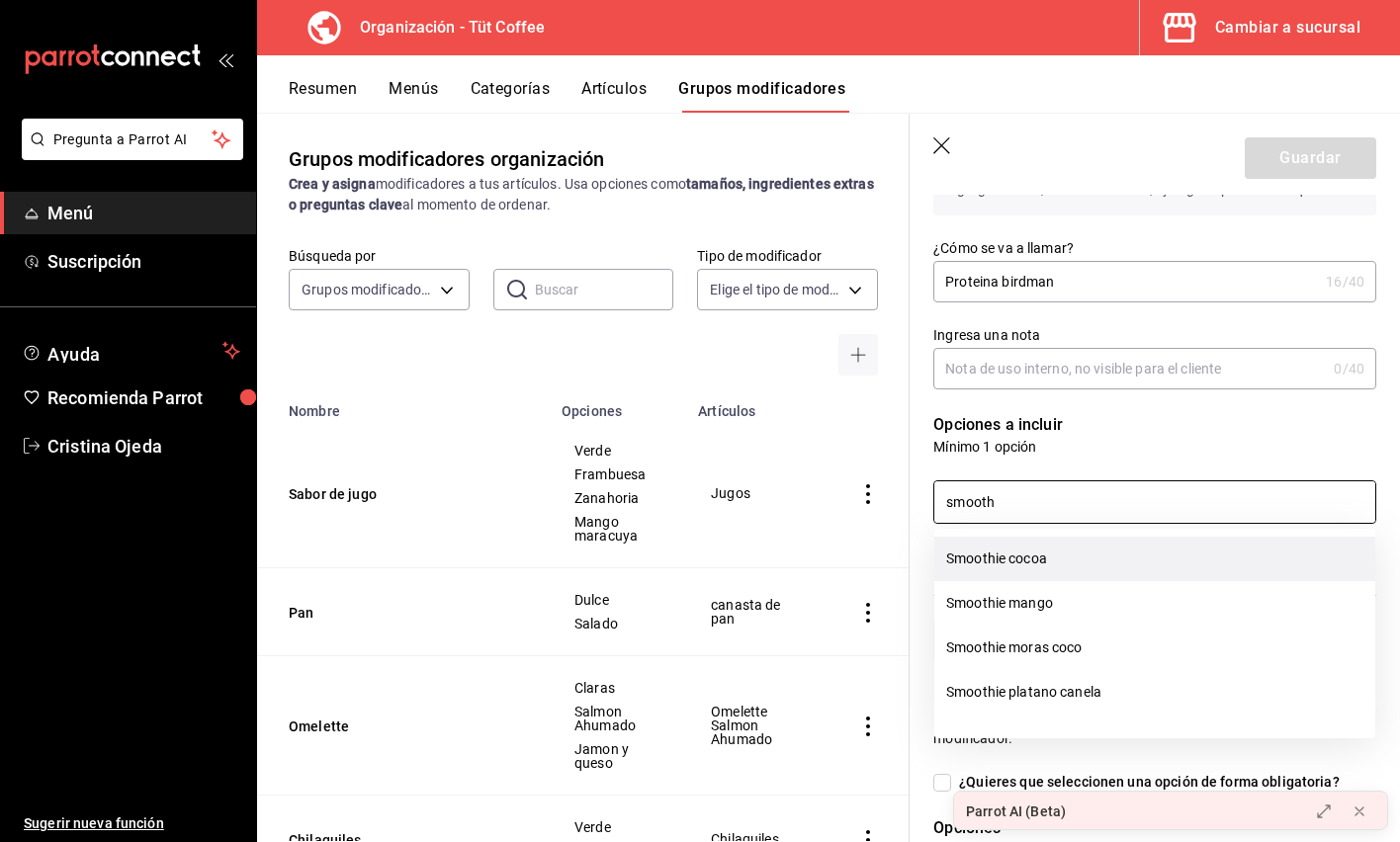 click on "Smoothie cocoa" at bounding box center (1155, 558) 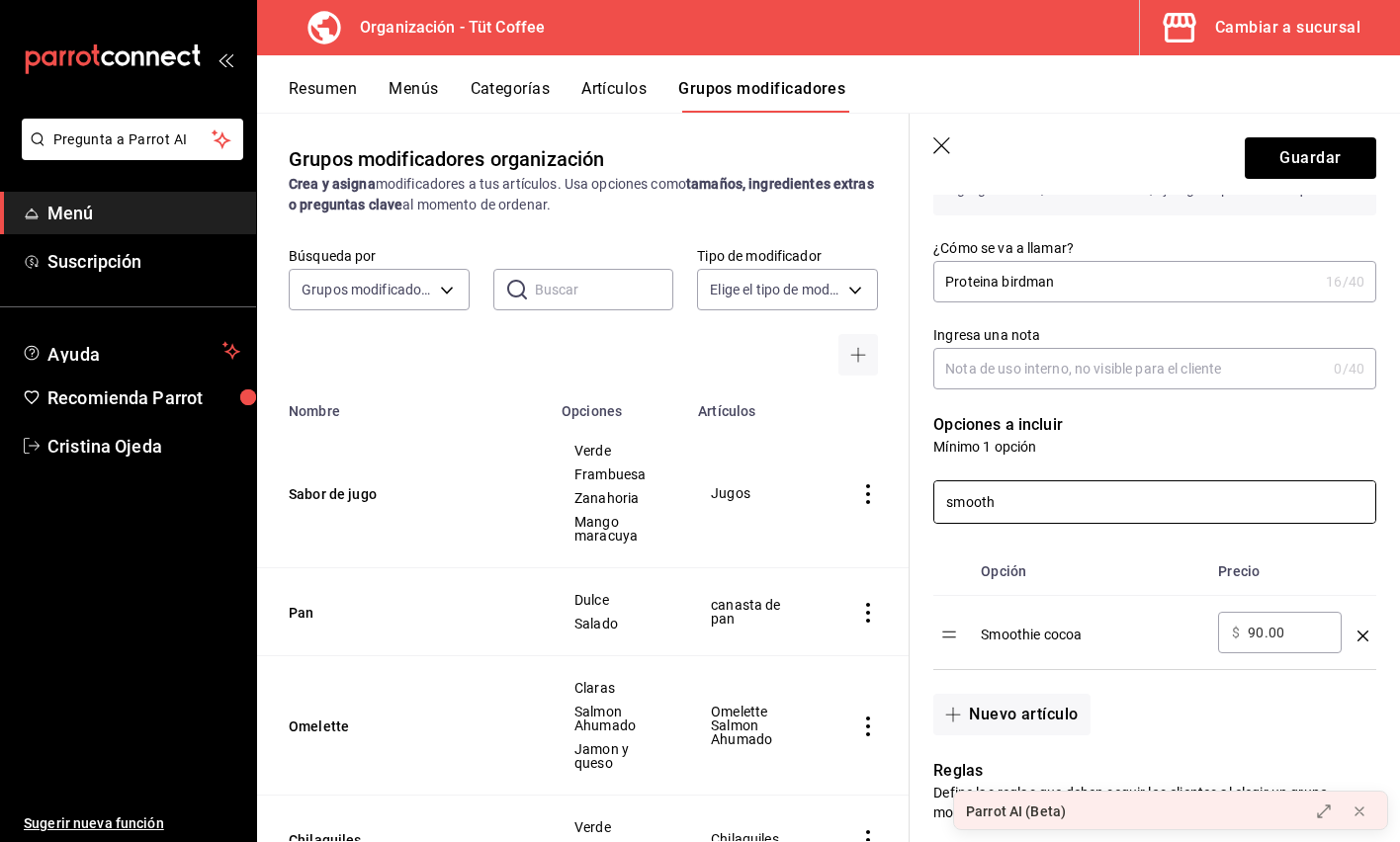 click on "smooth" at bounding box center (1155, 502) 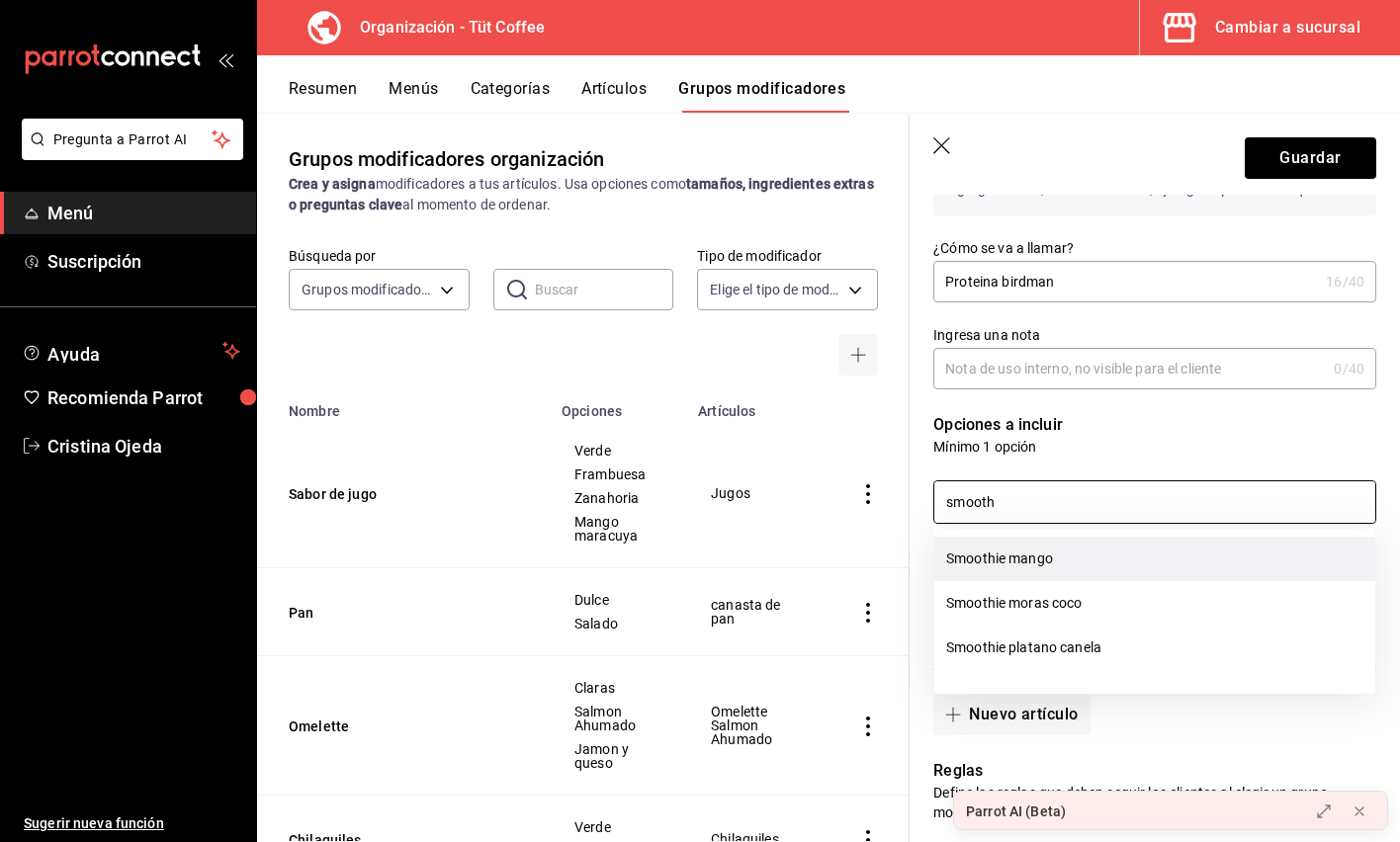 click on "Smoothie mango" at bounding box center (1155, 558) 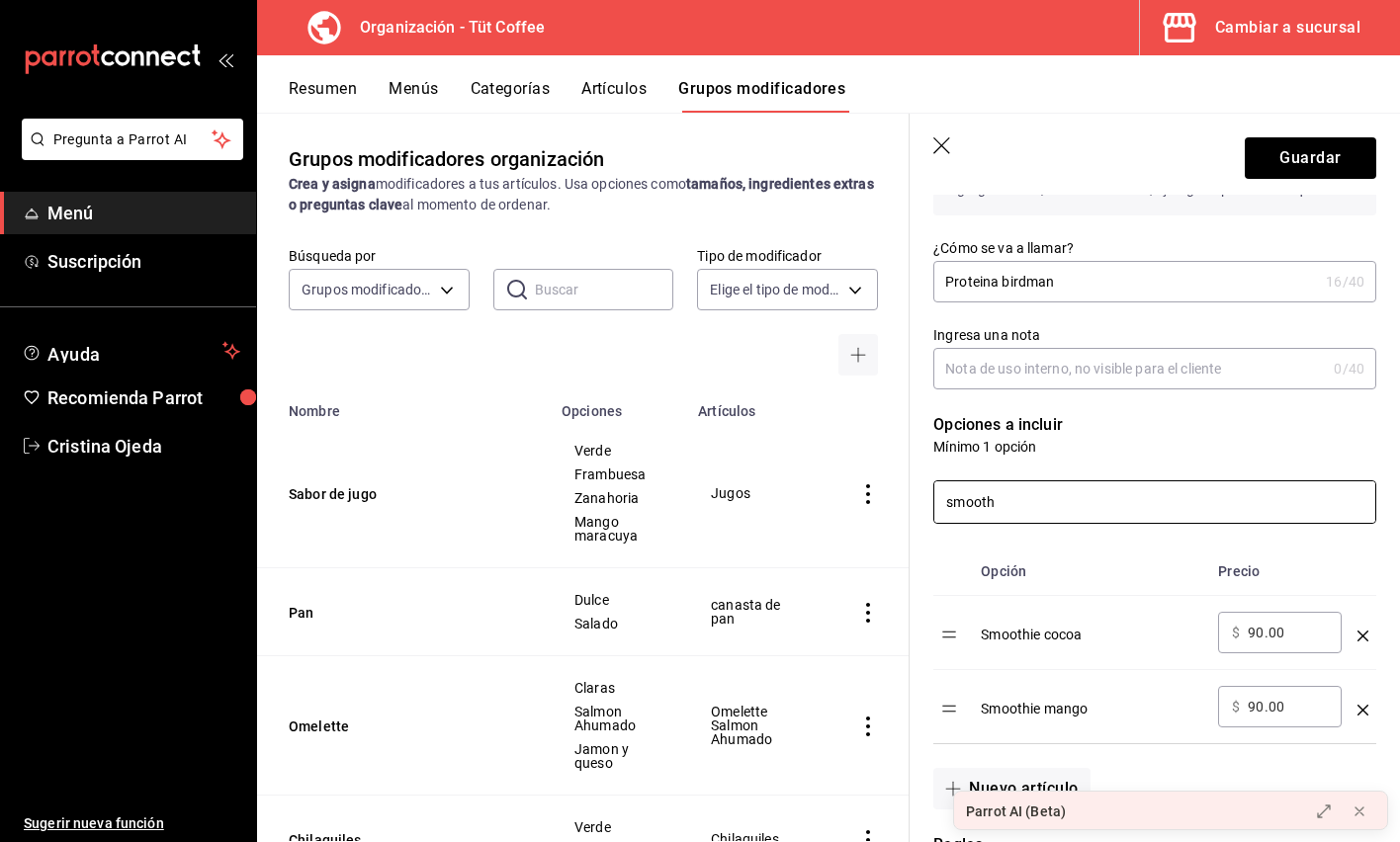 click on "smooth" at bounding box center [1155, 502] 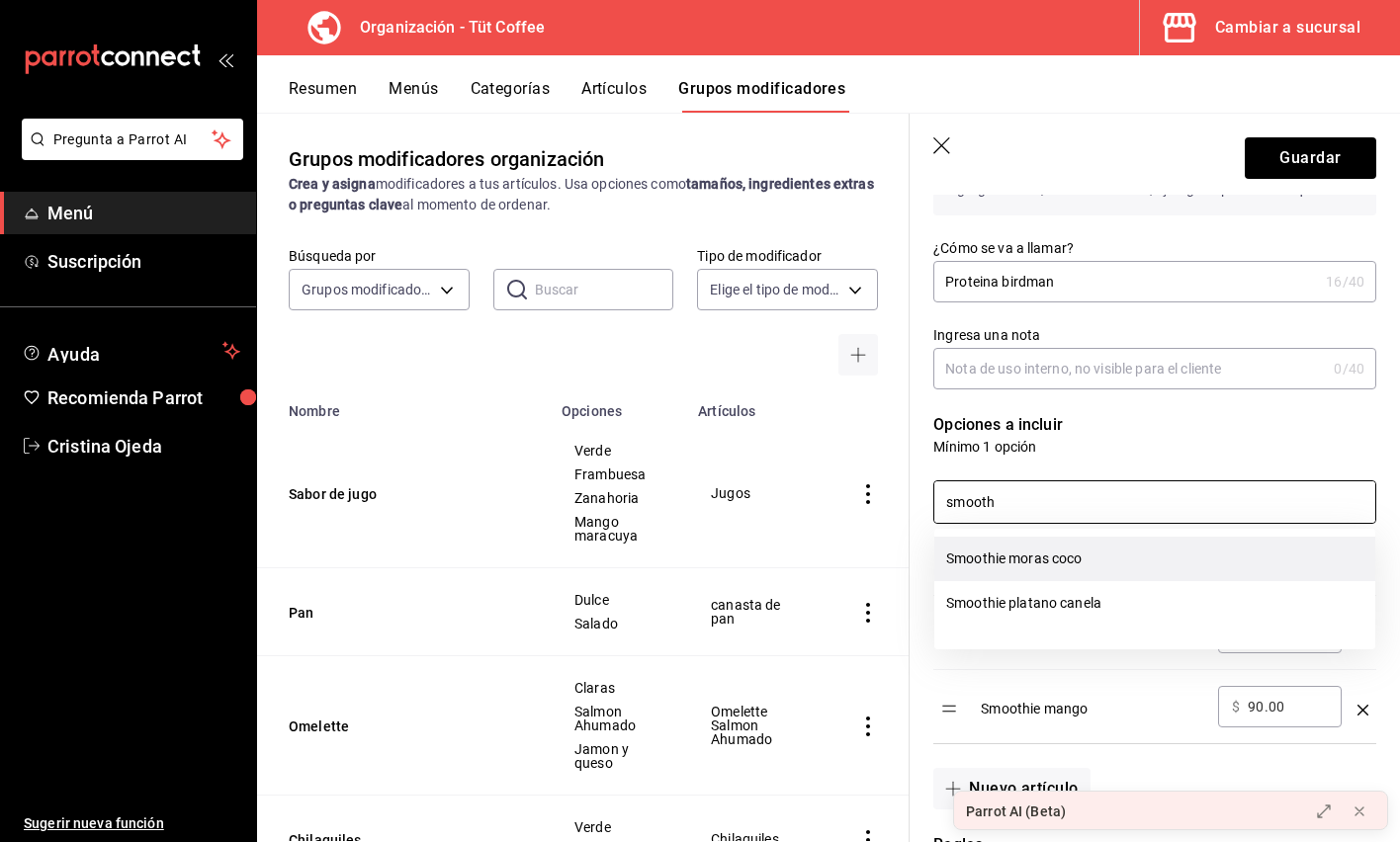 click on "Smoothie moras coco" at bounding box center [1155, 558] 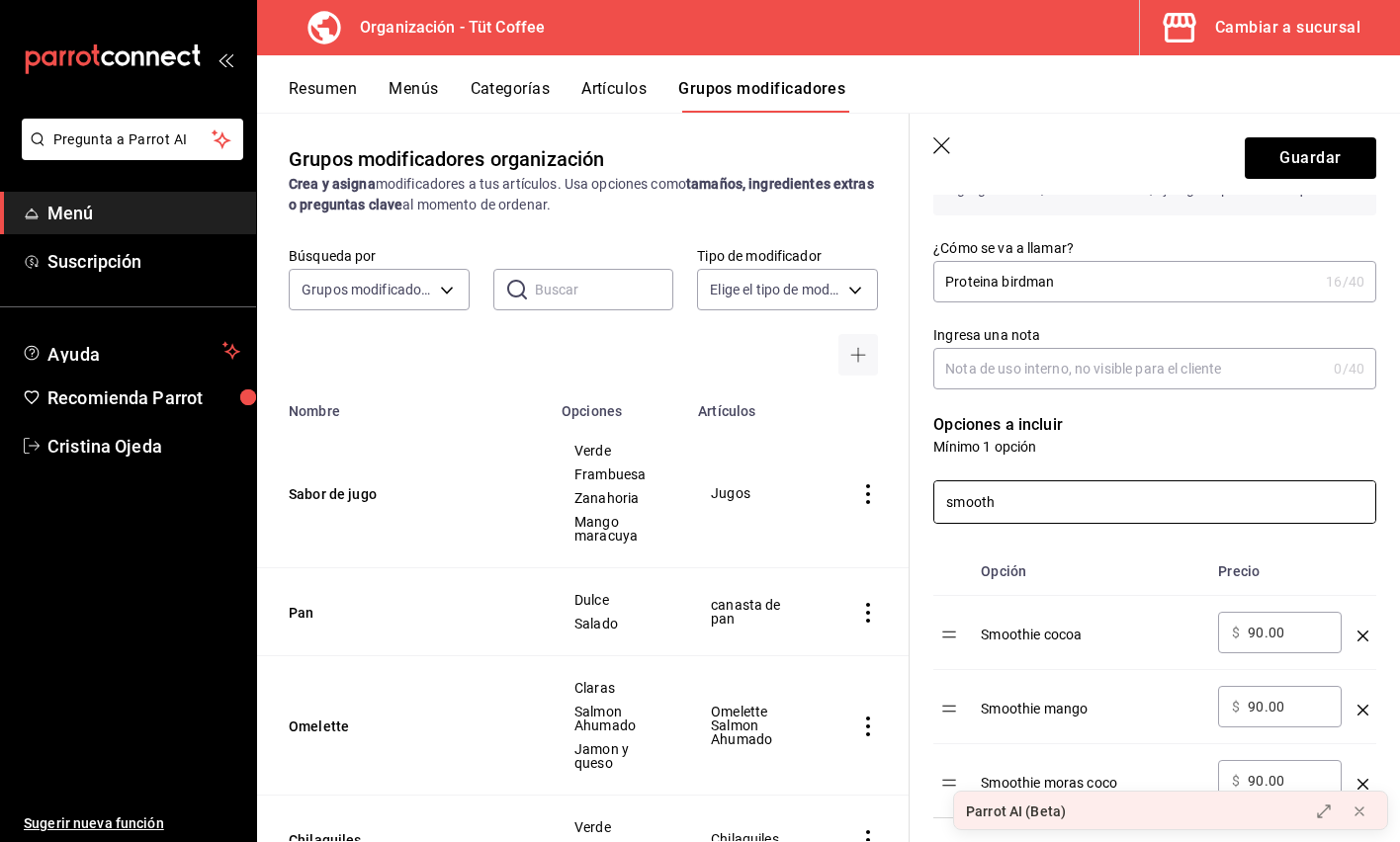 click on "smooth" at bounding box center [1155, 502] 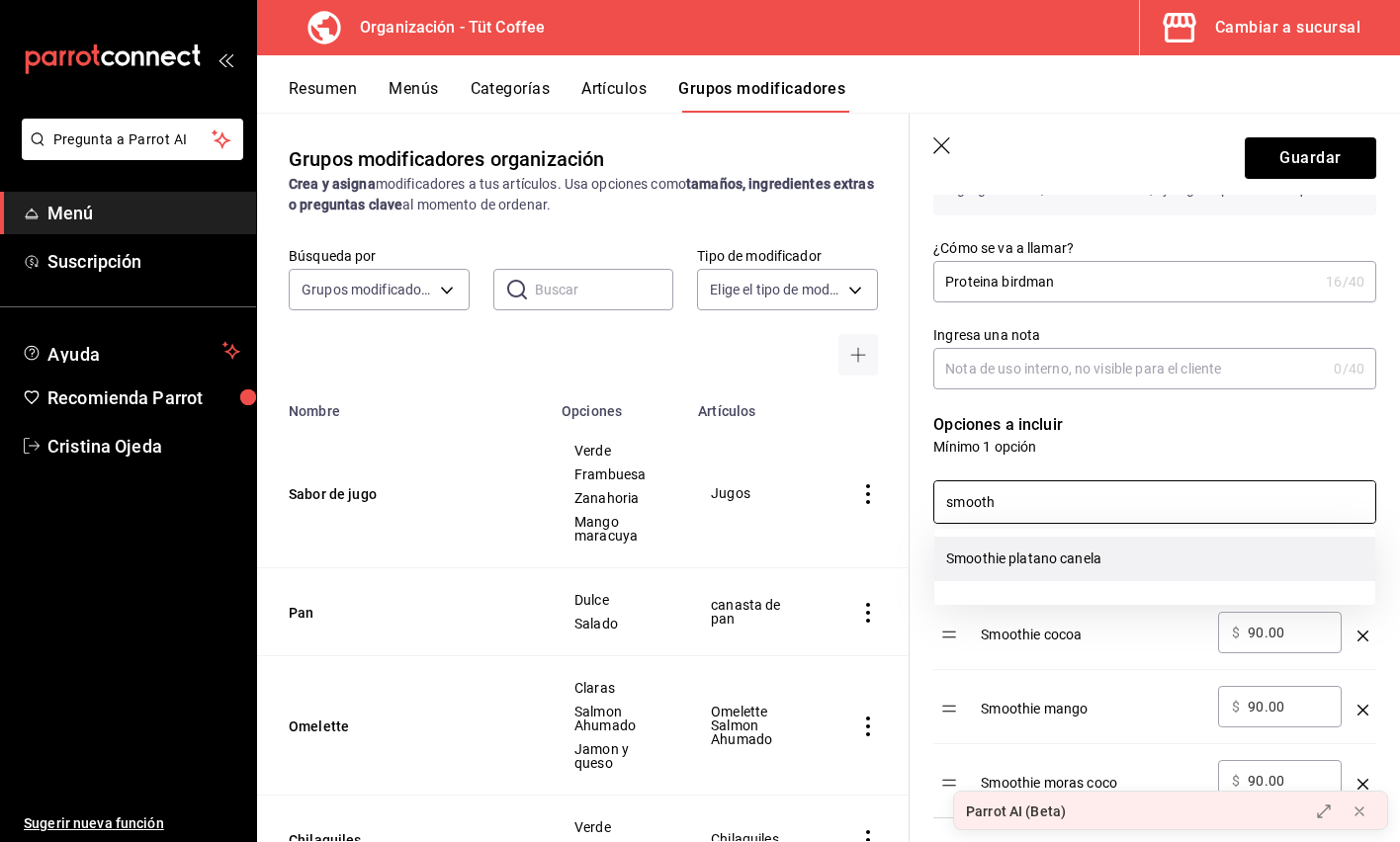 click on "Smoothie platano canela" at bounding box center [1155, 558] 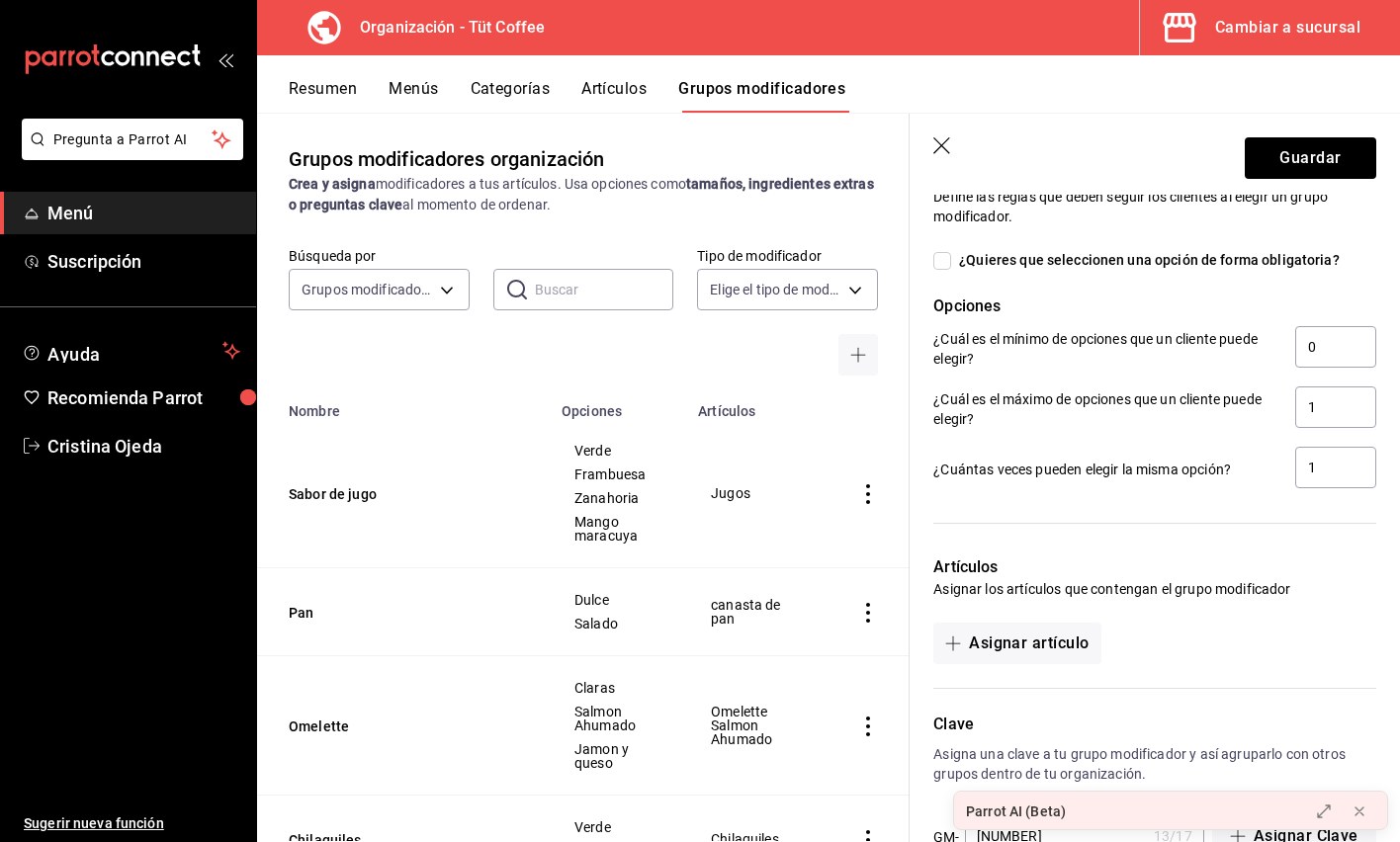 scroll, scrollTop: 1075, scrollLeft: 0, axis: vertical 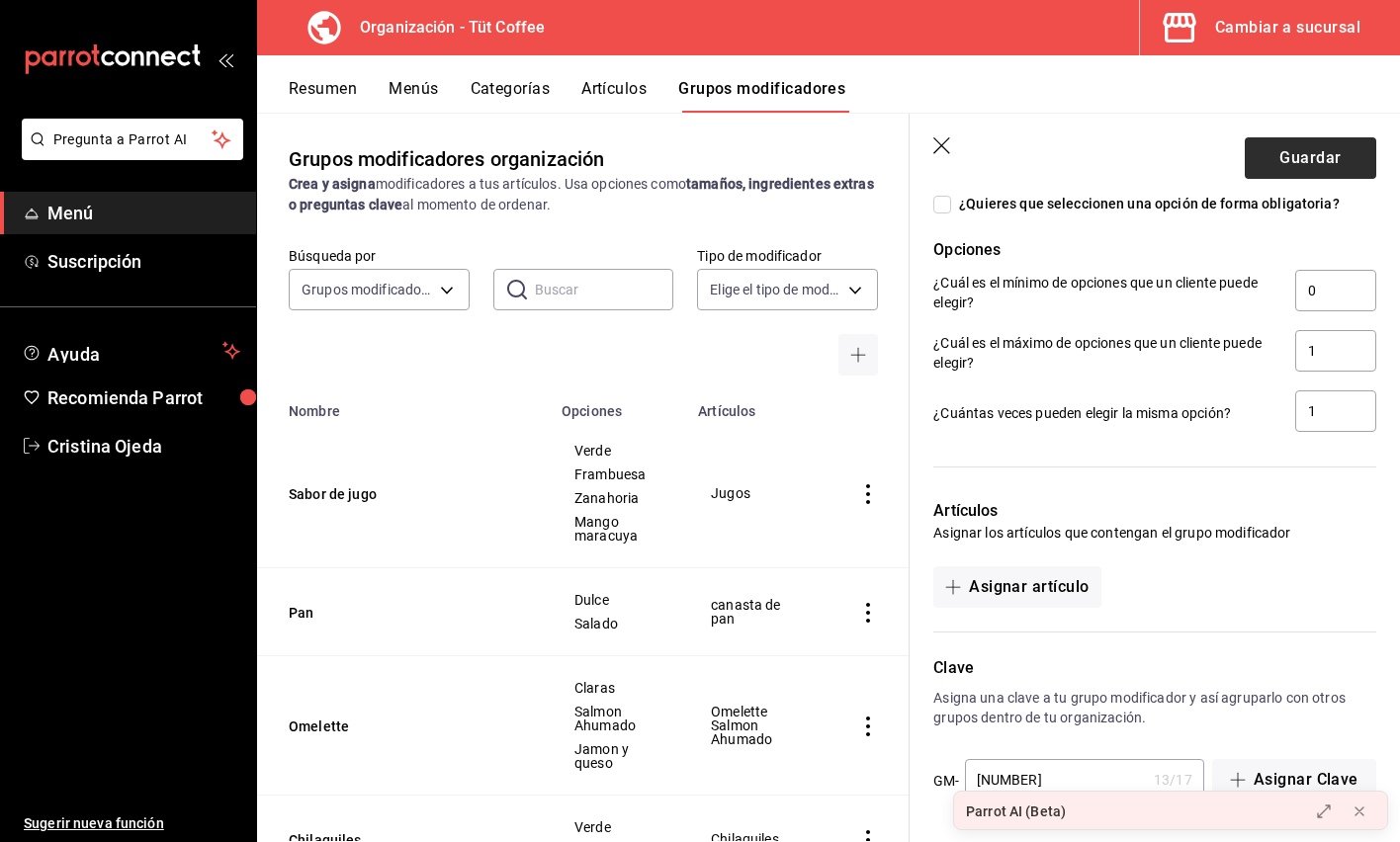 type on "smooth" 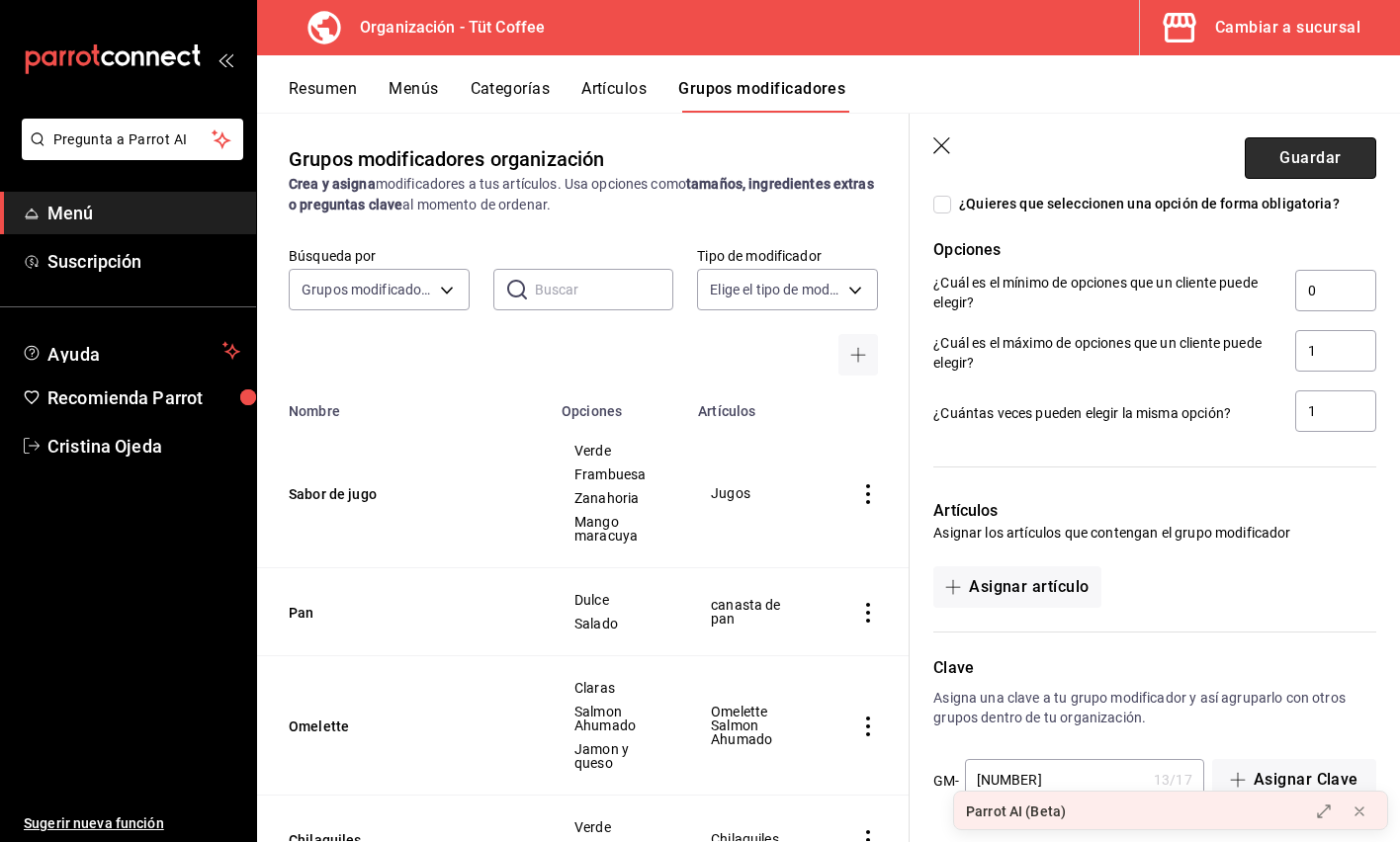 click on "Guardar" at bounding box center [1310, 158] 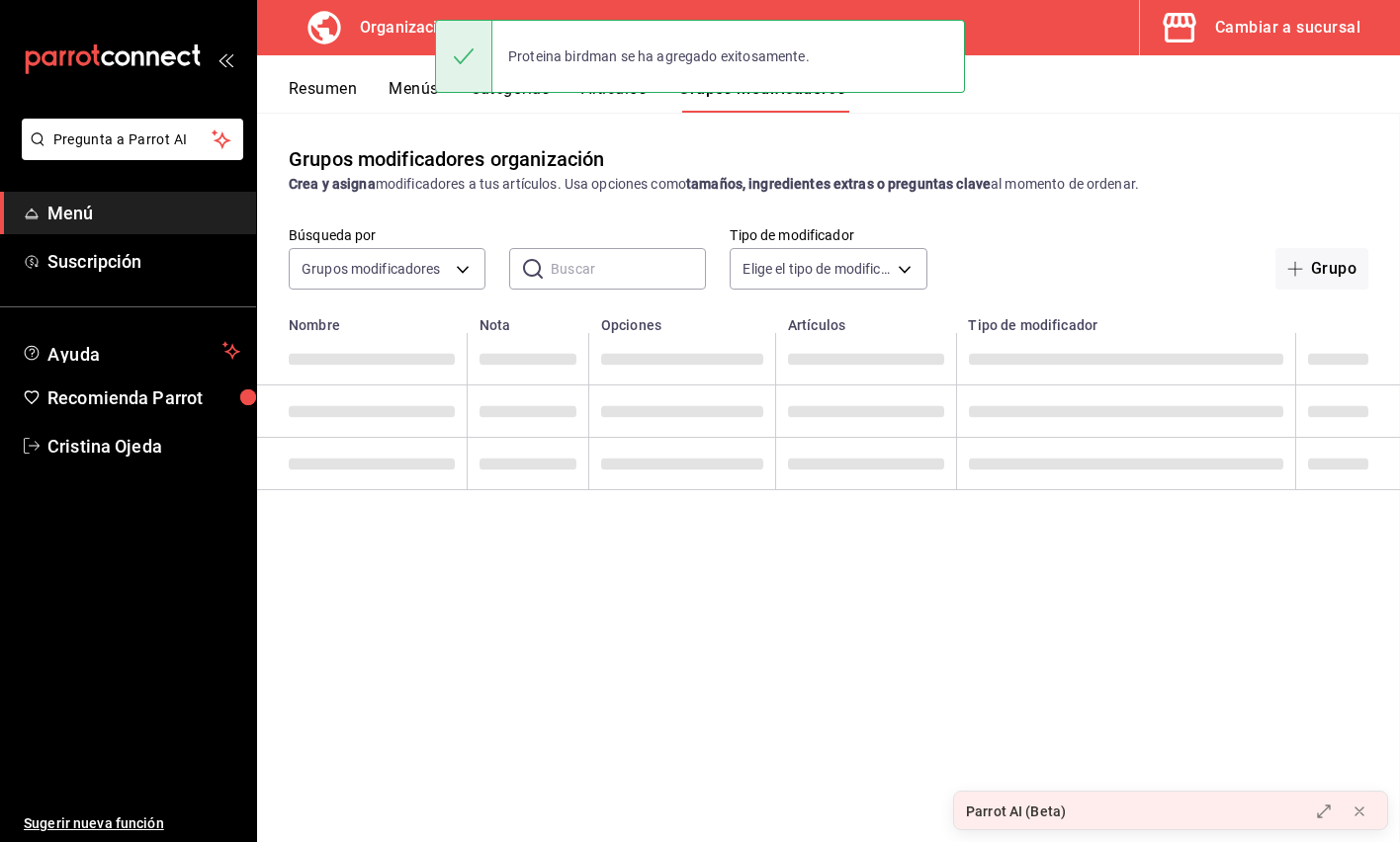 scroll, scrollTop: 0, scrollLeft: 0, axis: both 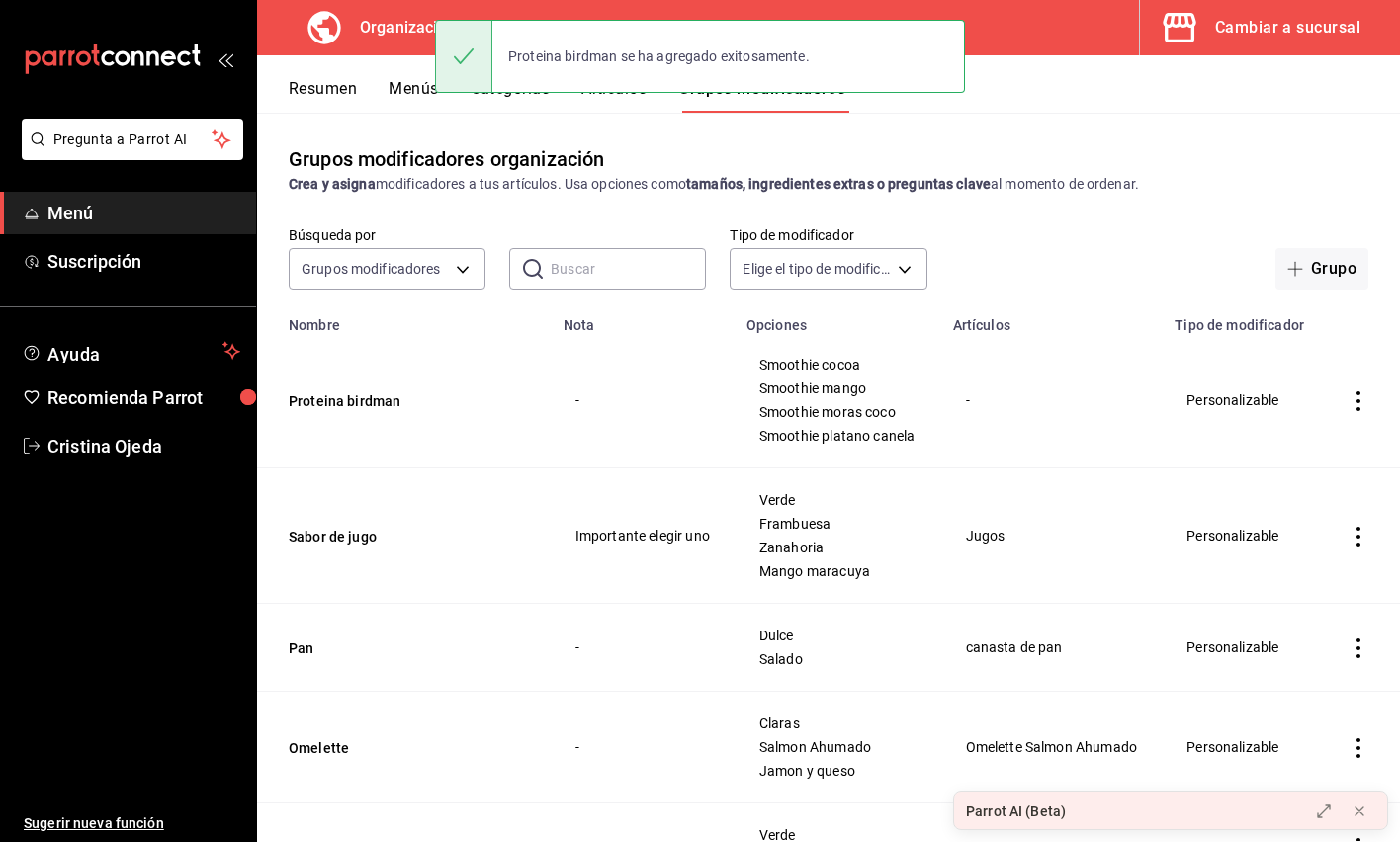 click on "Proteina birdman se ha agregado exitosamente." at bounding box center [700, 56] 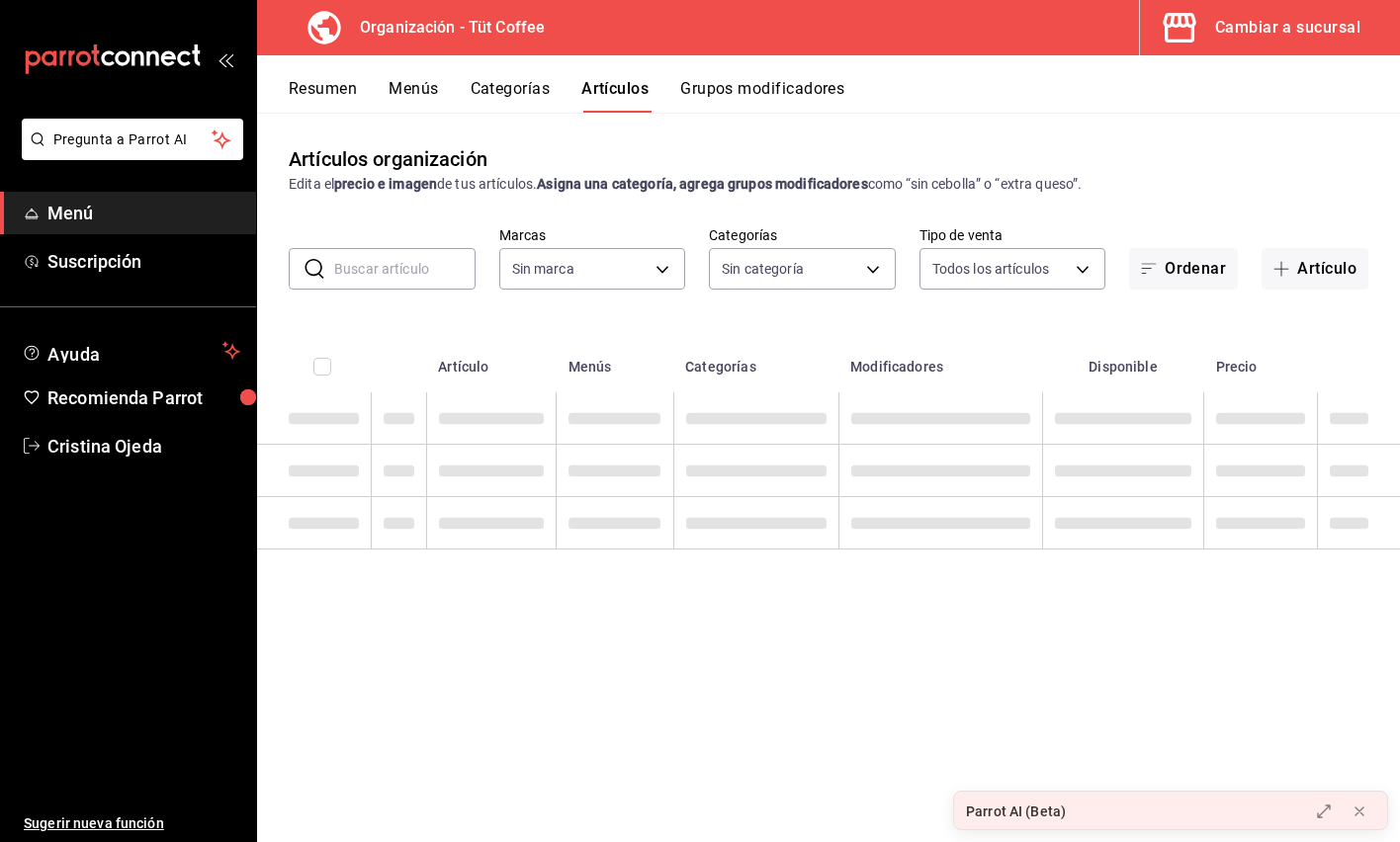 type on "32e499e3-ac49-4bfd-9688-6164702db340" 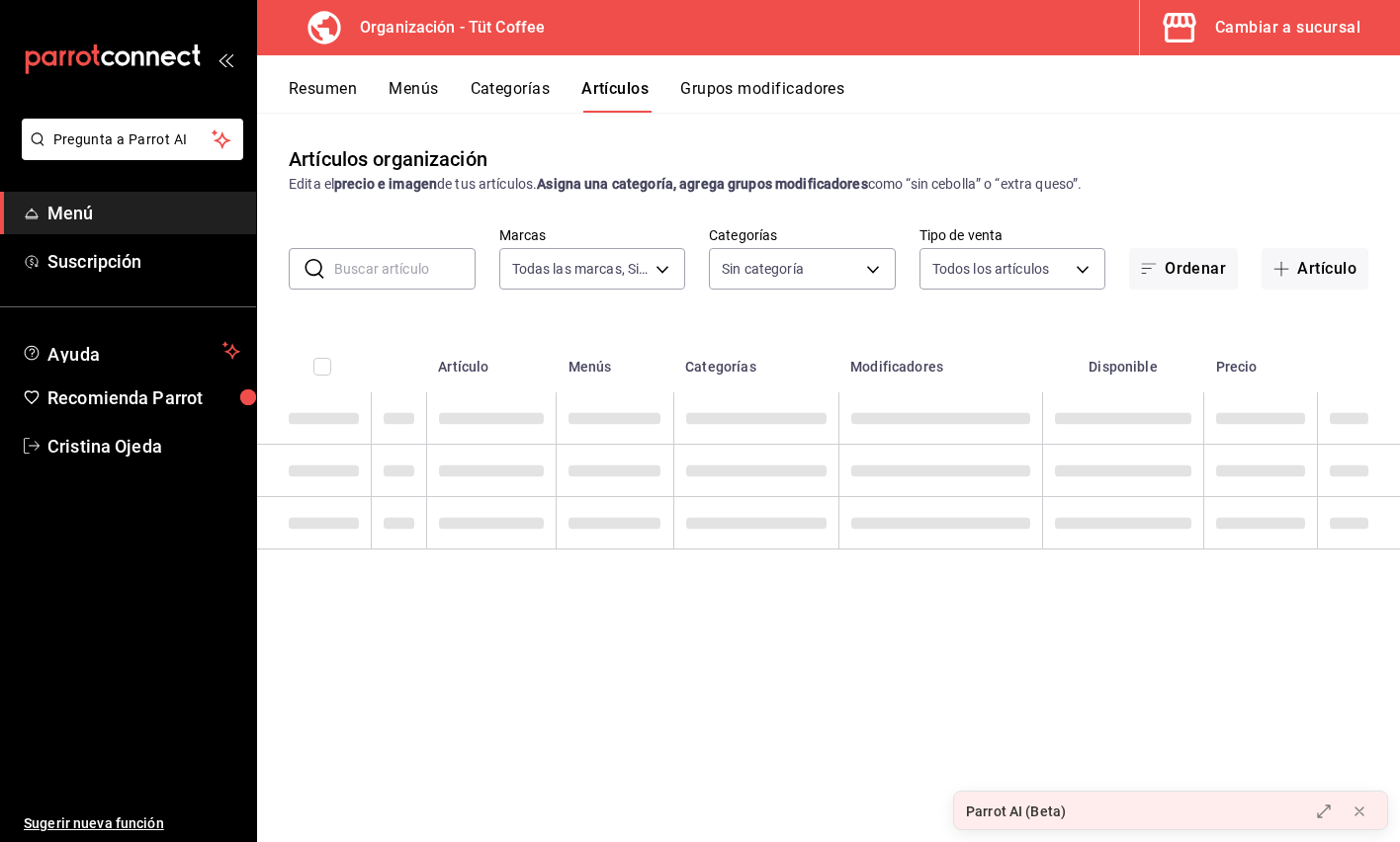 type on "[UUID],[UUID],[UUID],[UUID],[UUID],[UUID]" 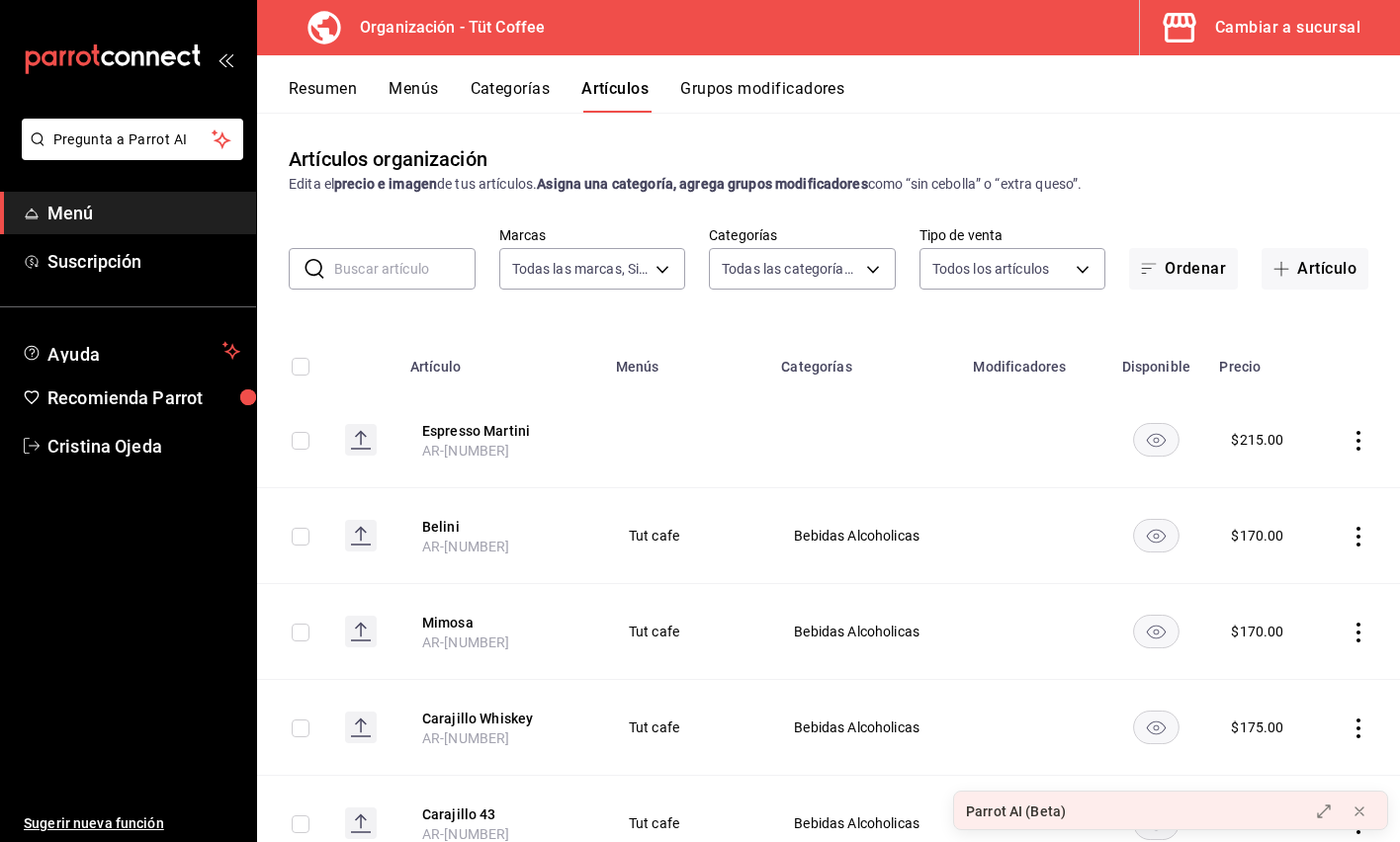 click at bounding box center (404, 269) 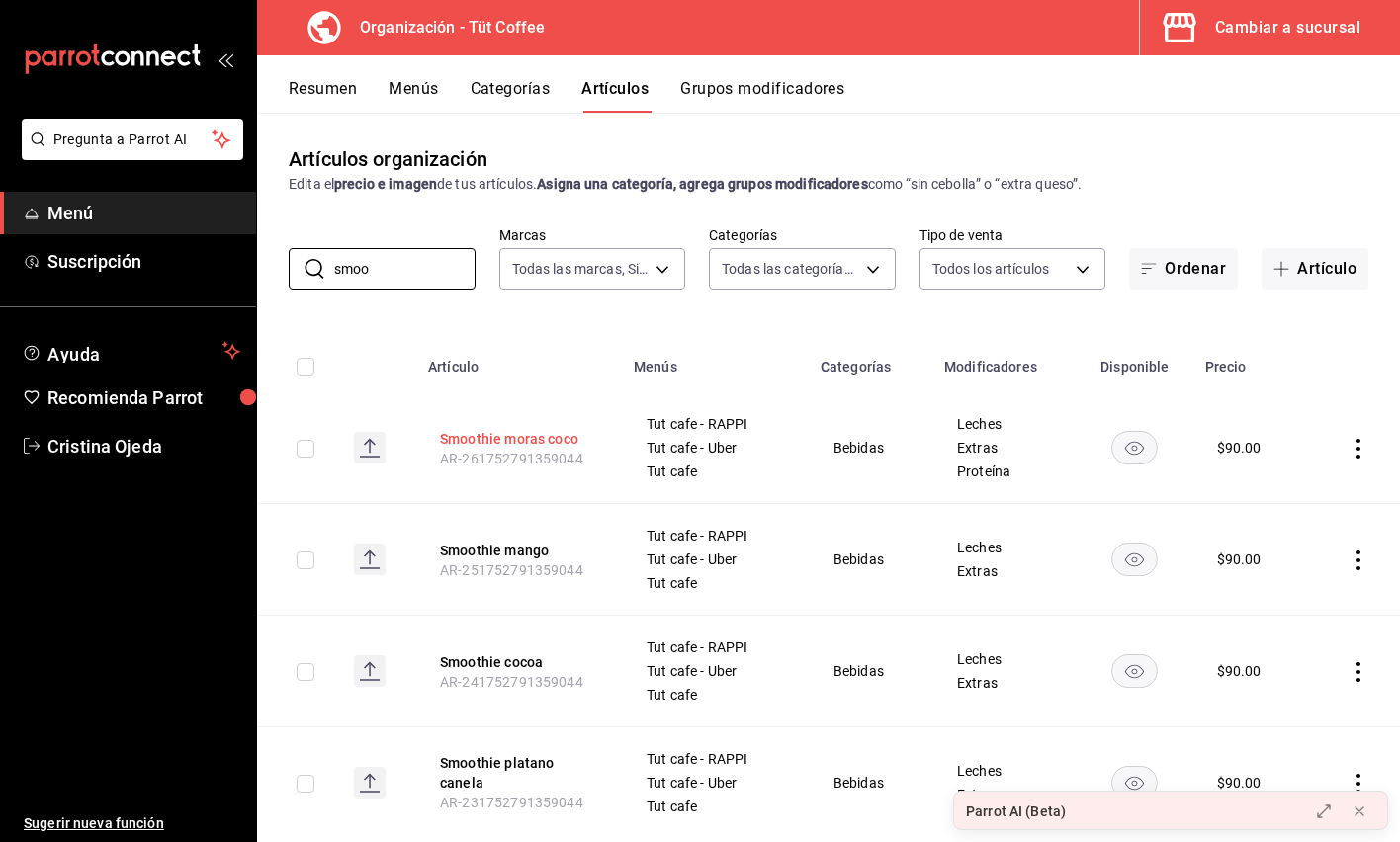 type on "smoo" 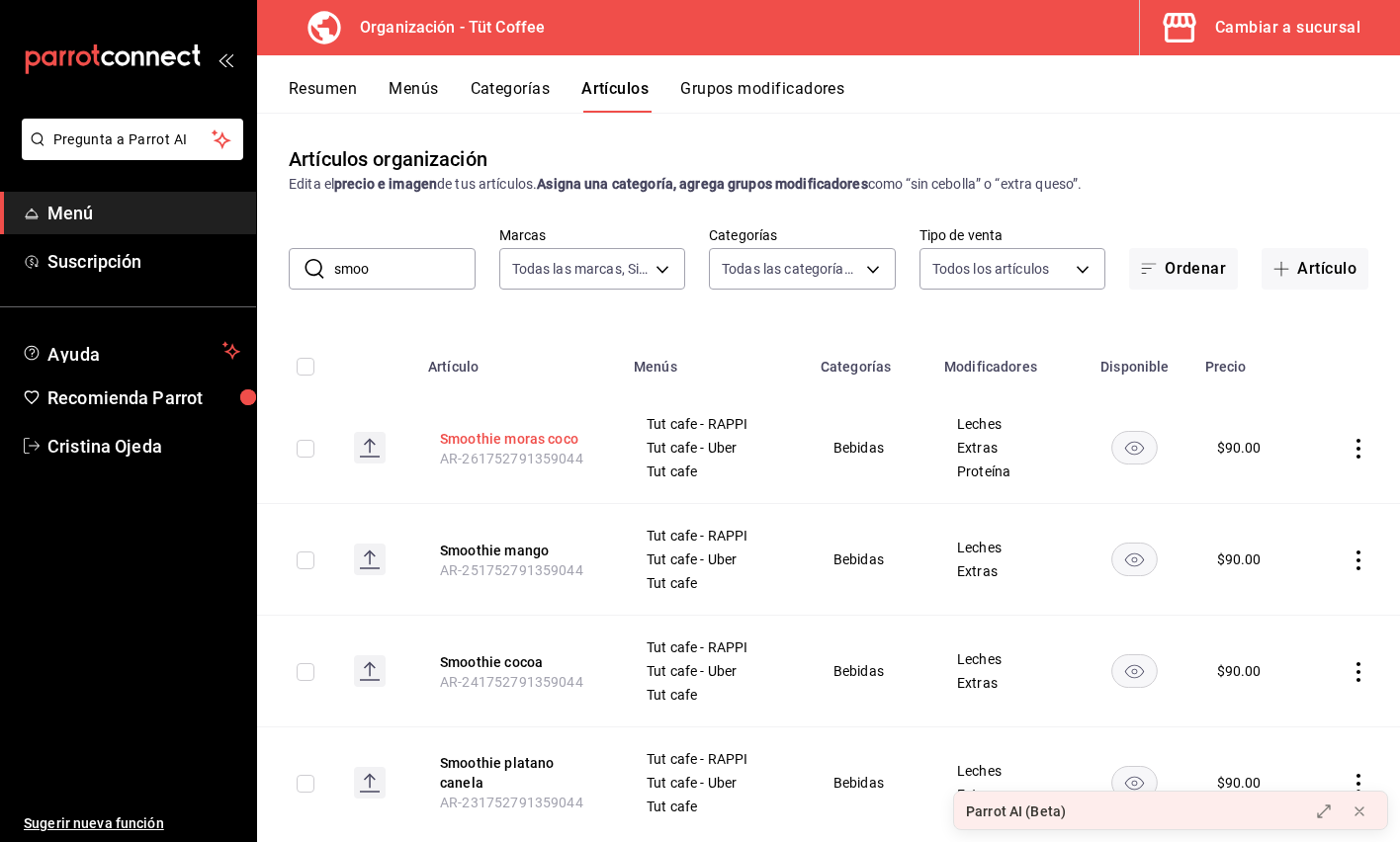 click on "Smoothie moras coco" at bounding box center [519, 439] 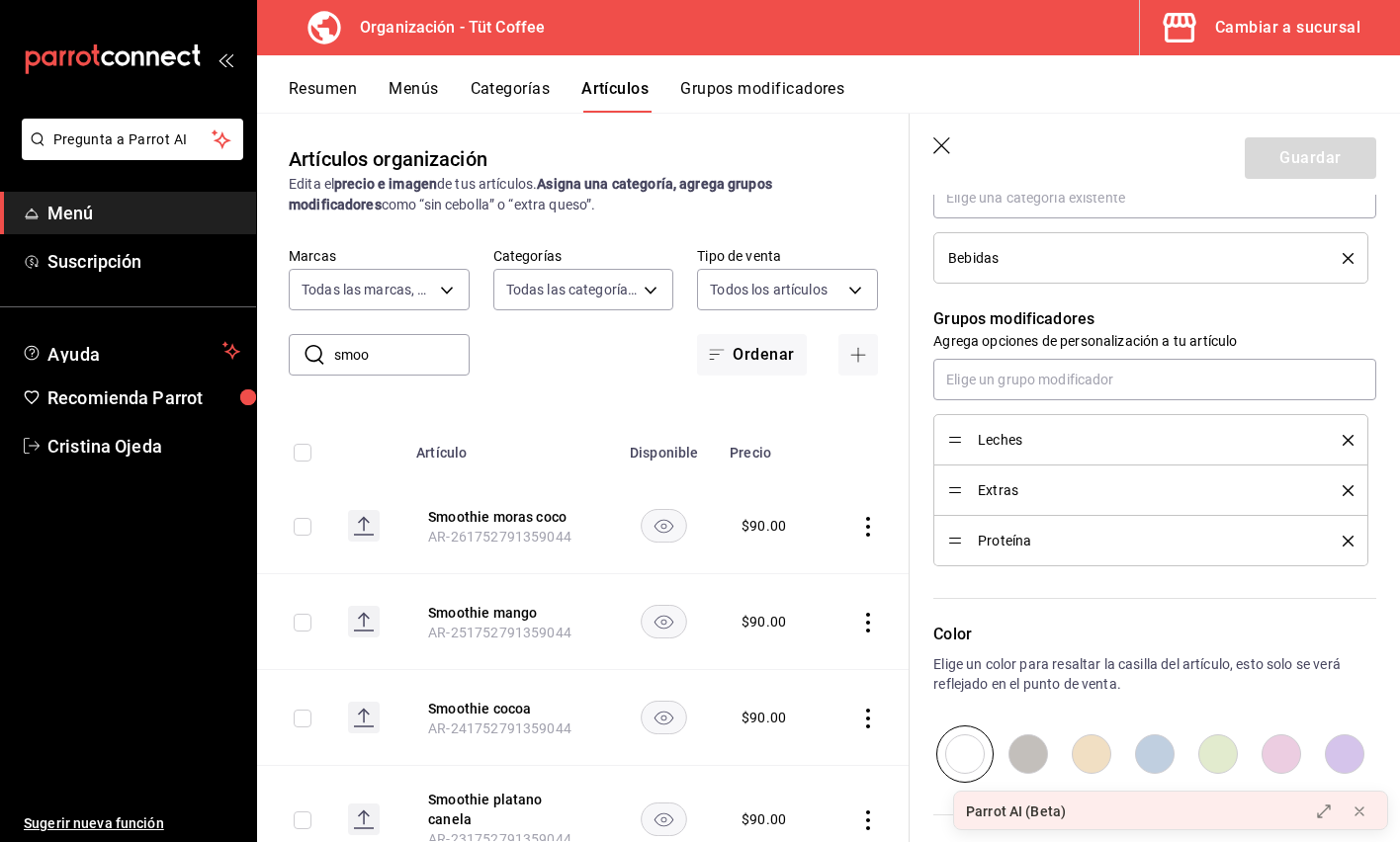 scroll, scrollTop: 939, scrollLeft: 0, axis: vertical 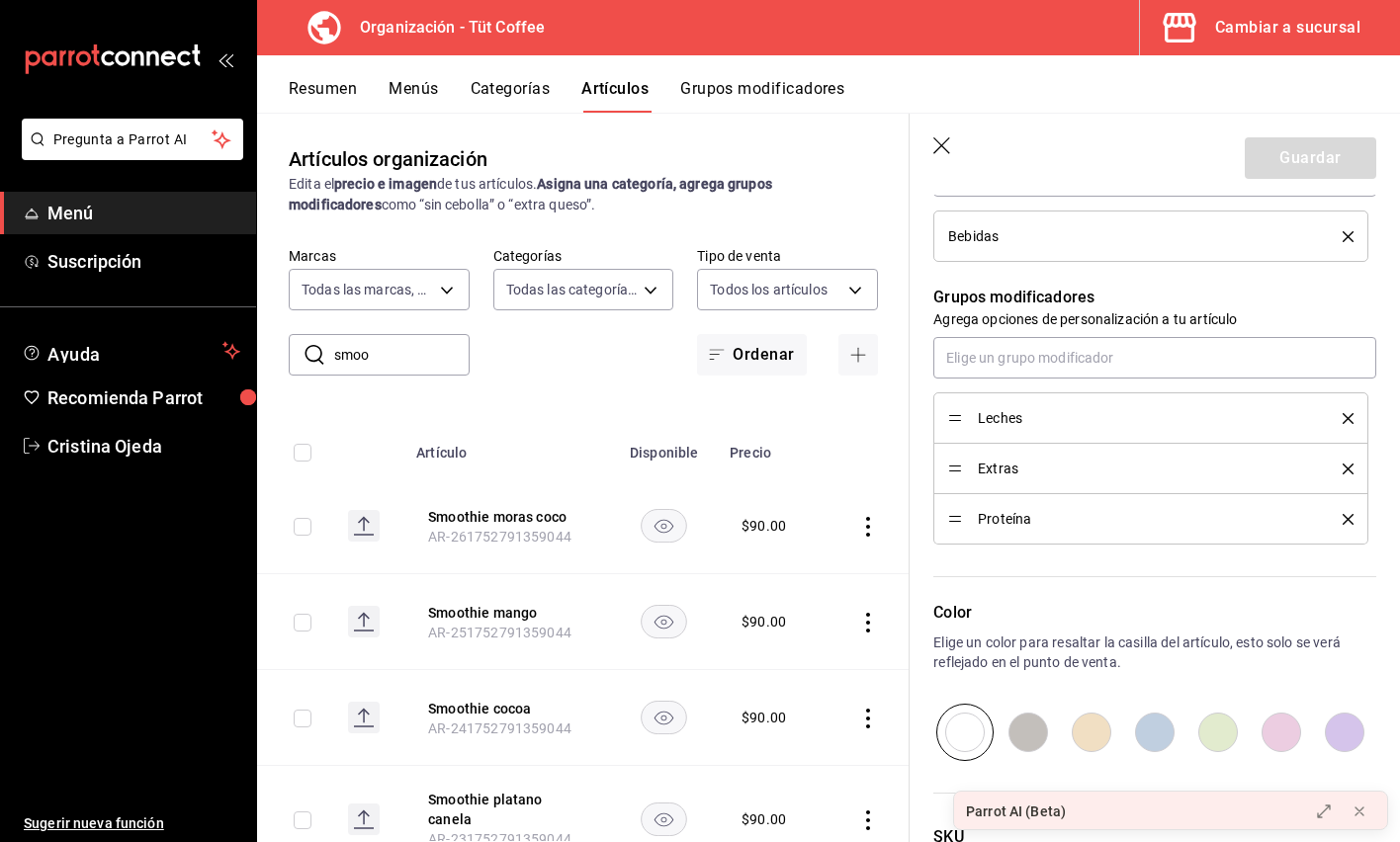 click 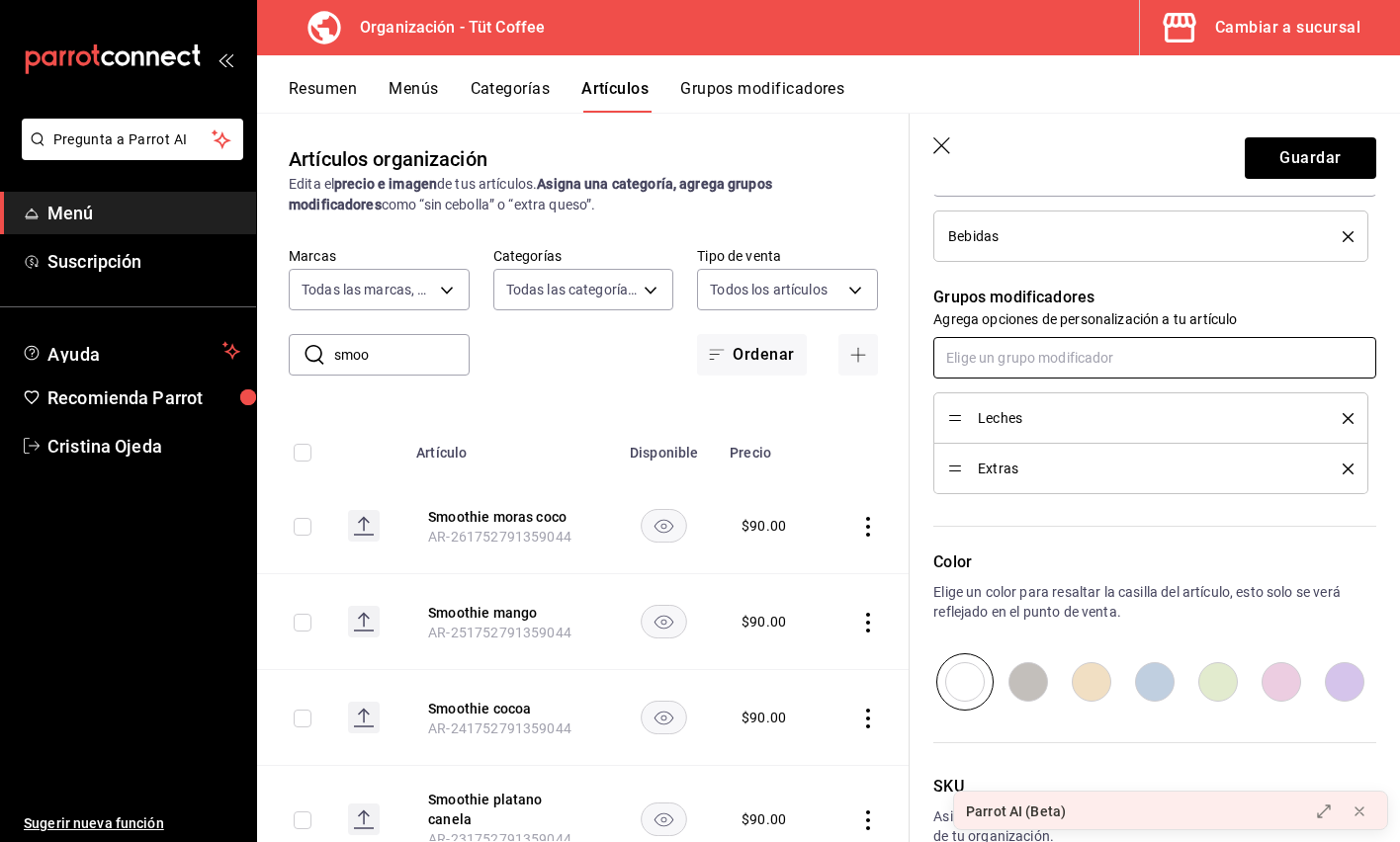 click at bounding box center [1155, 358] 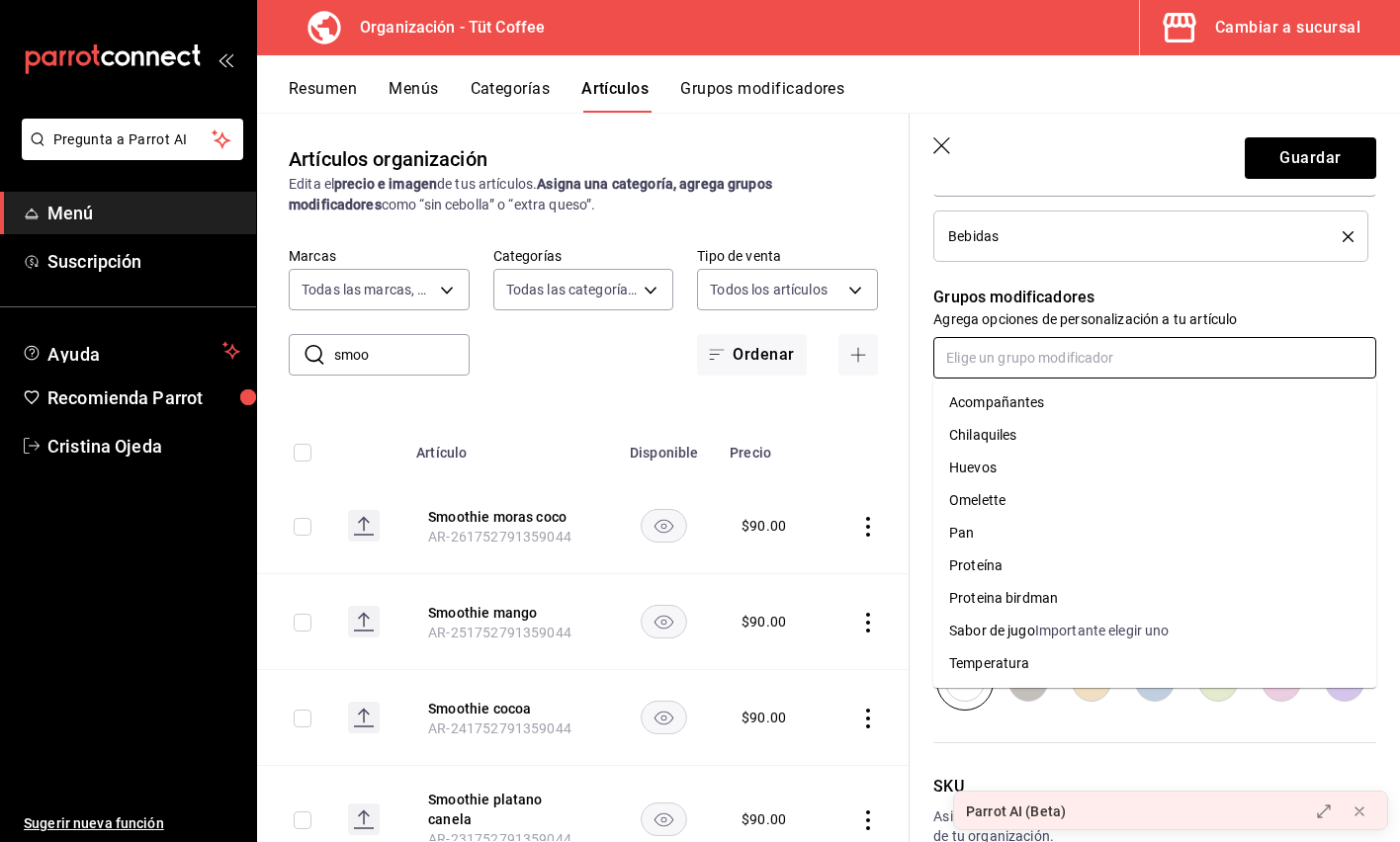 click on "Proteina birdman" at bounding box center [1004, 598] 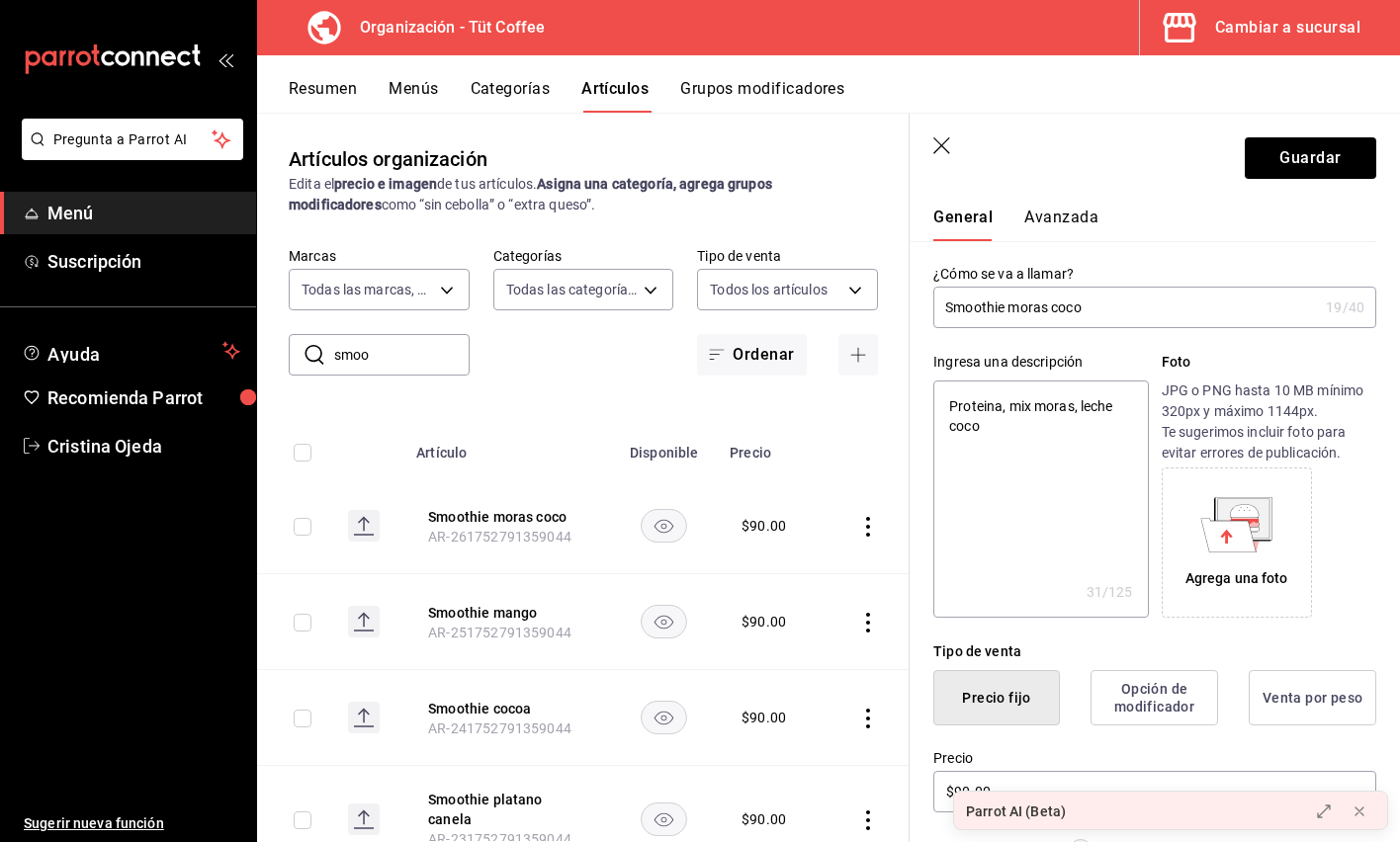 scroll, scrollTop: 0, scrollLeft: 0, axis: both 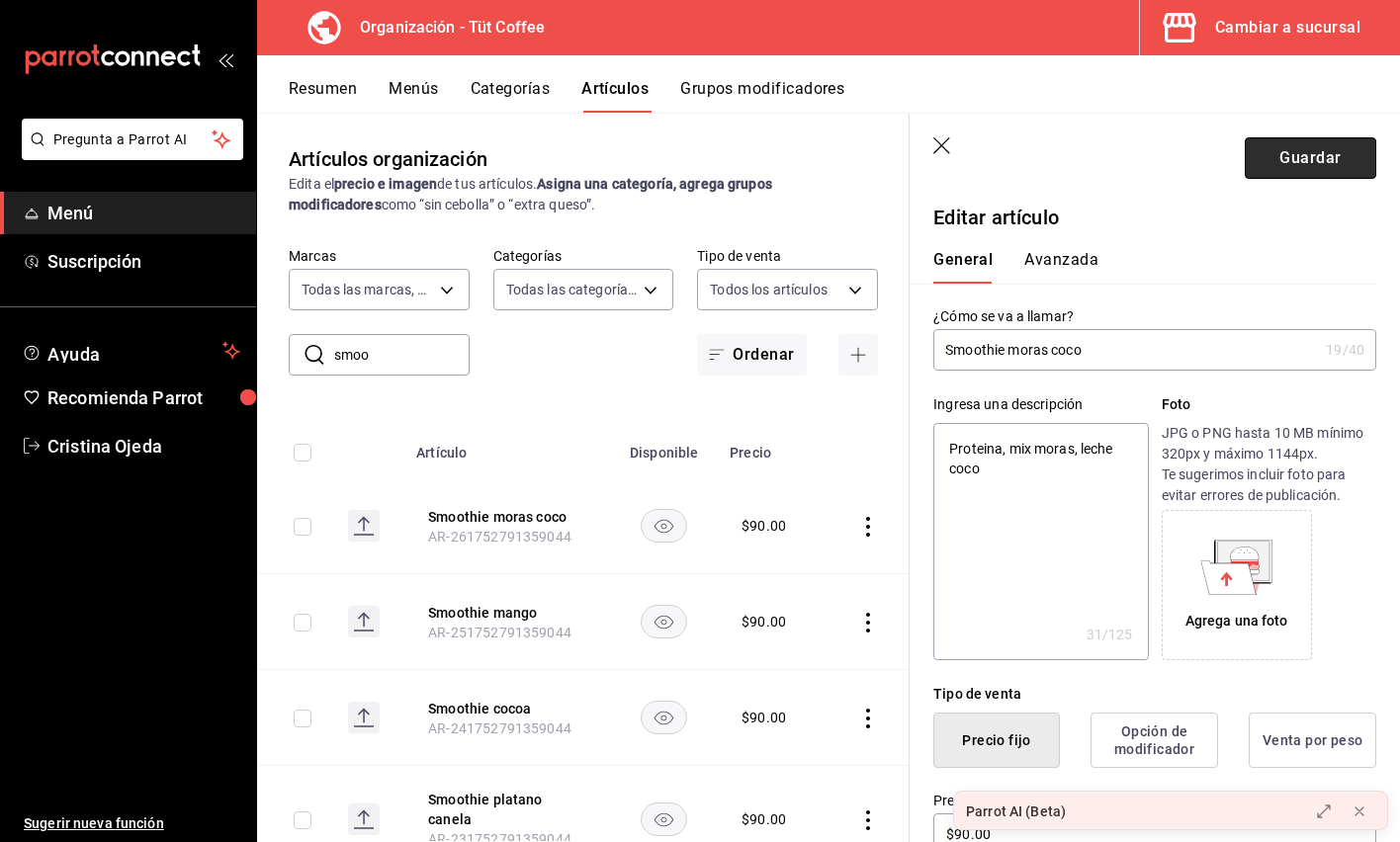 click on "Guardar" at bounding box center (1310, 158) 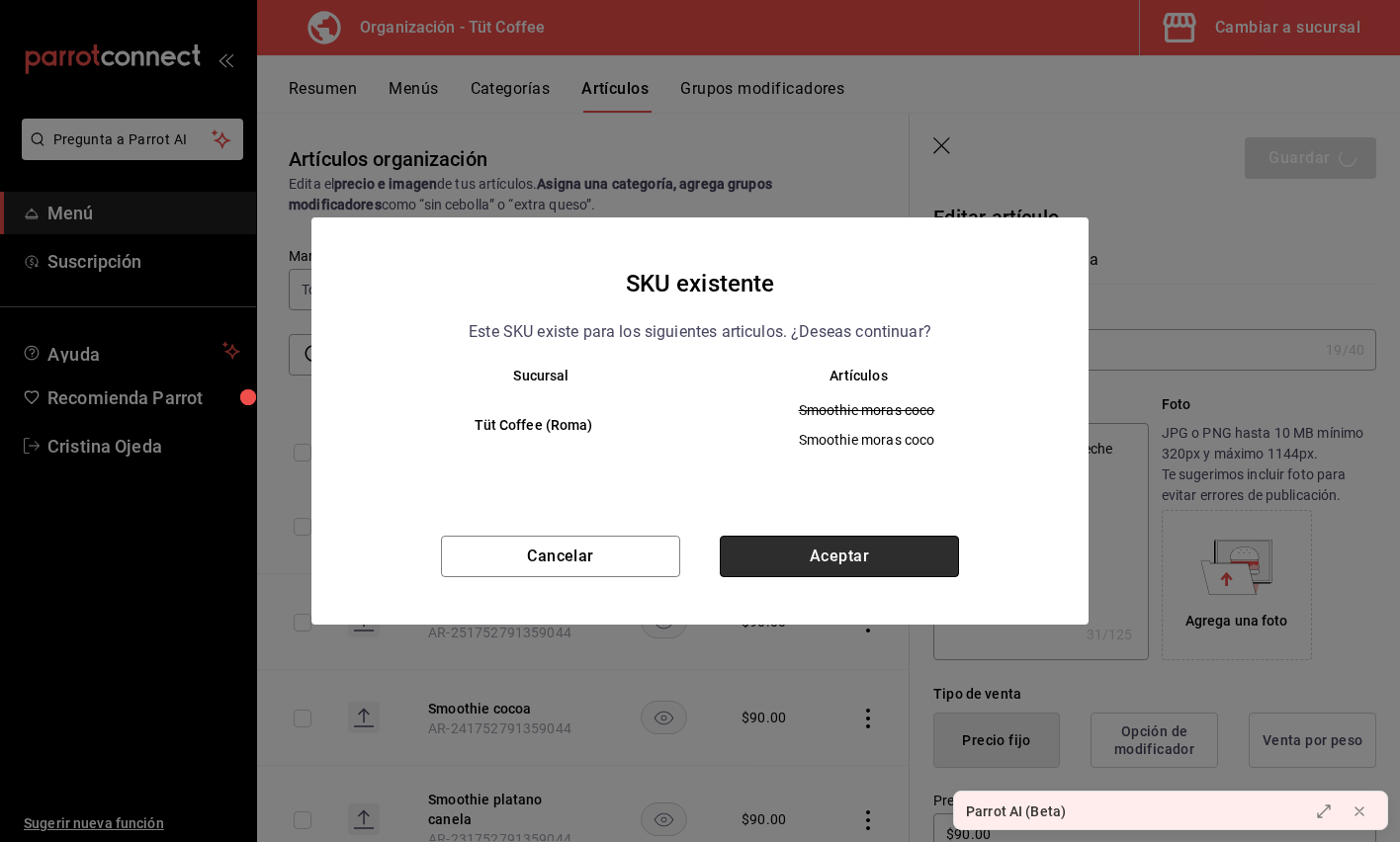 click on "Aceptar" at bounding box center (839, 556) 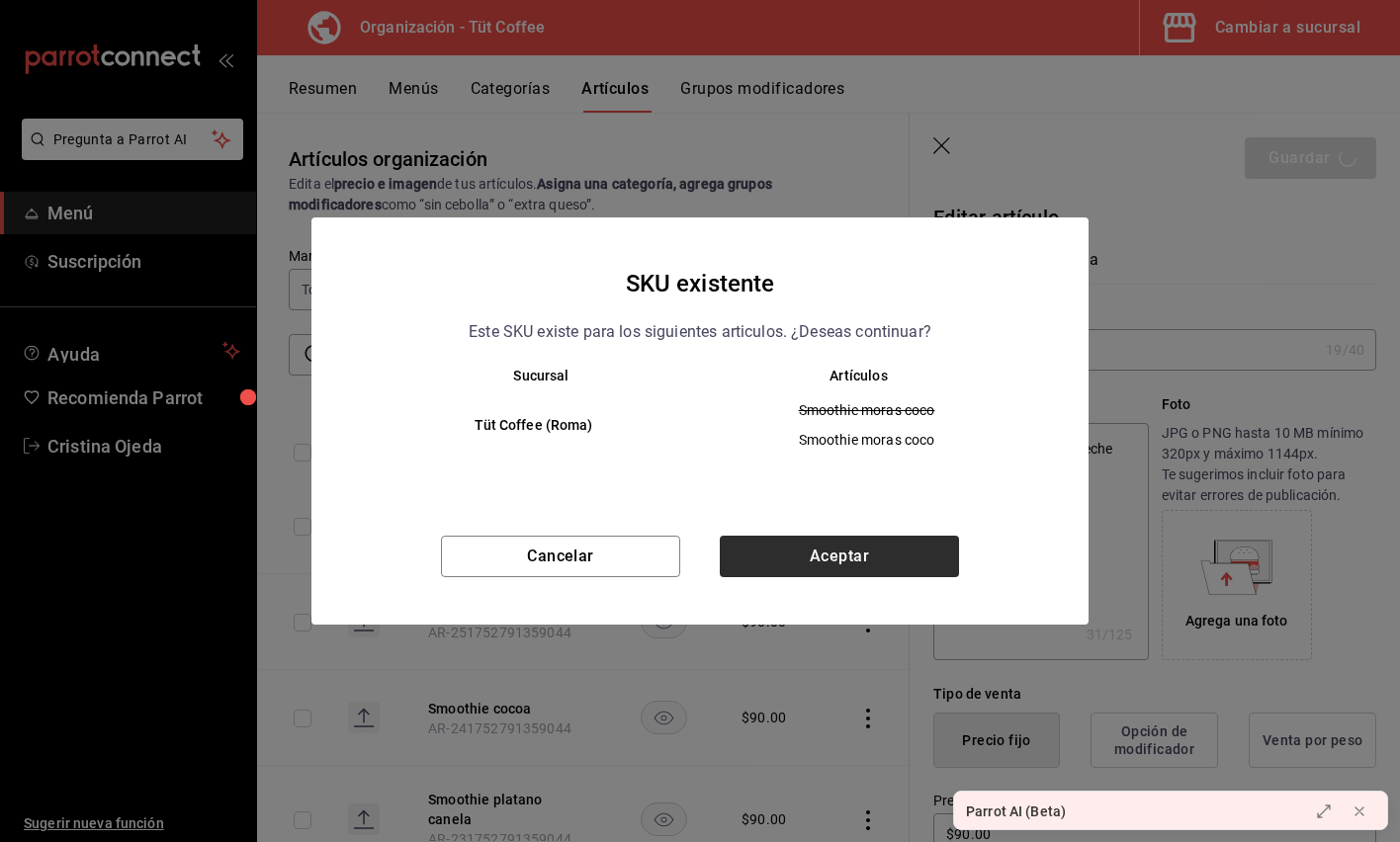 type on "x" 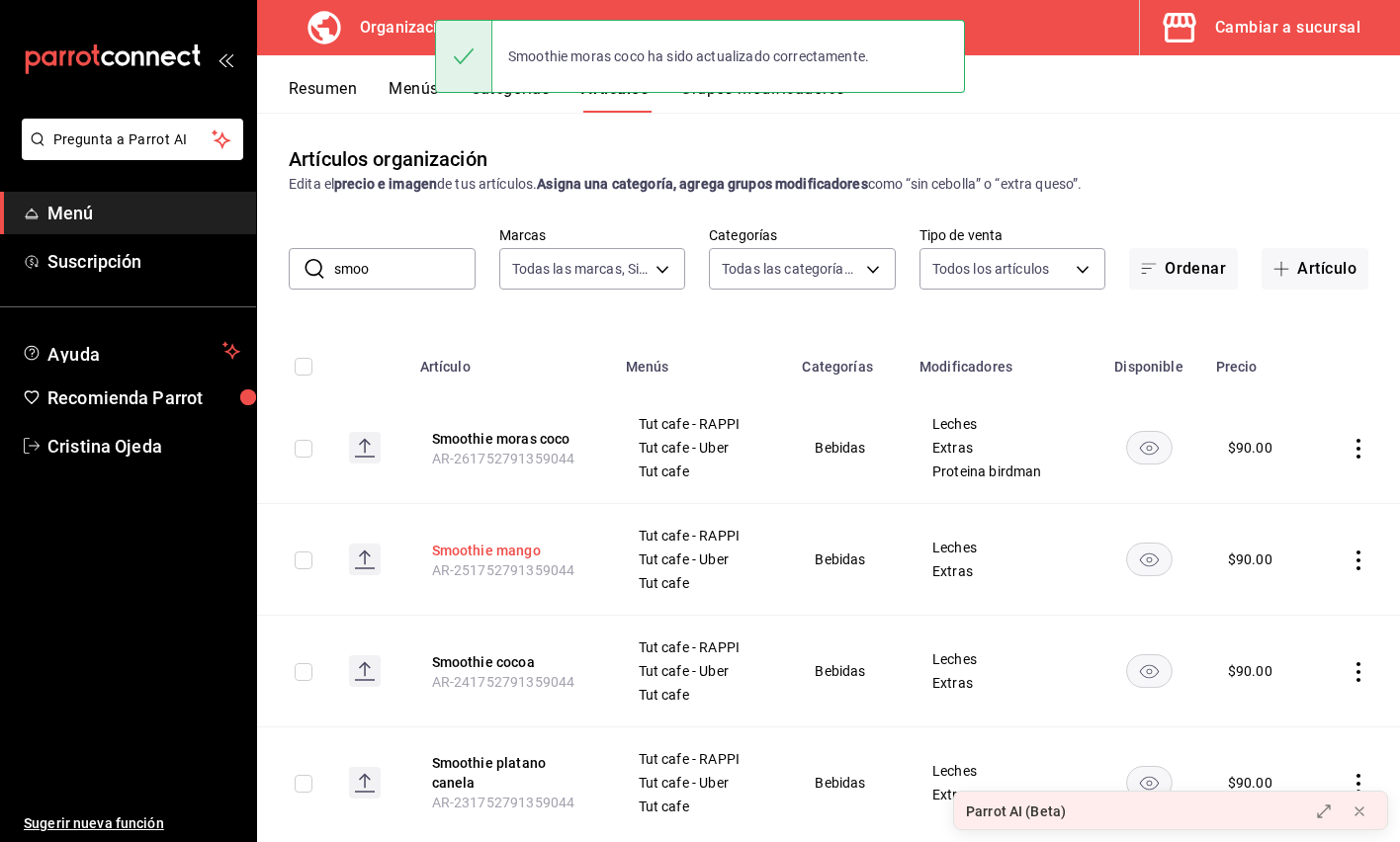 click on "Smoothie mango" at bounding box center (511, 550) 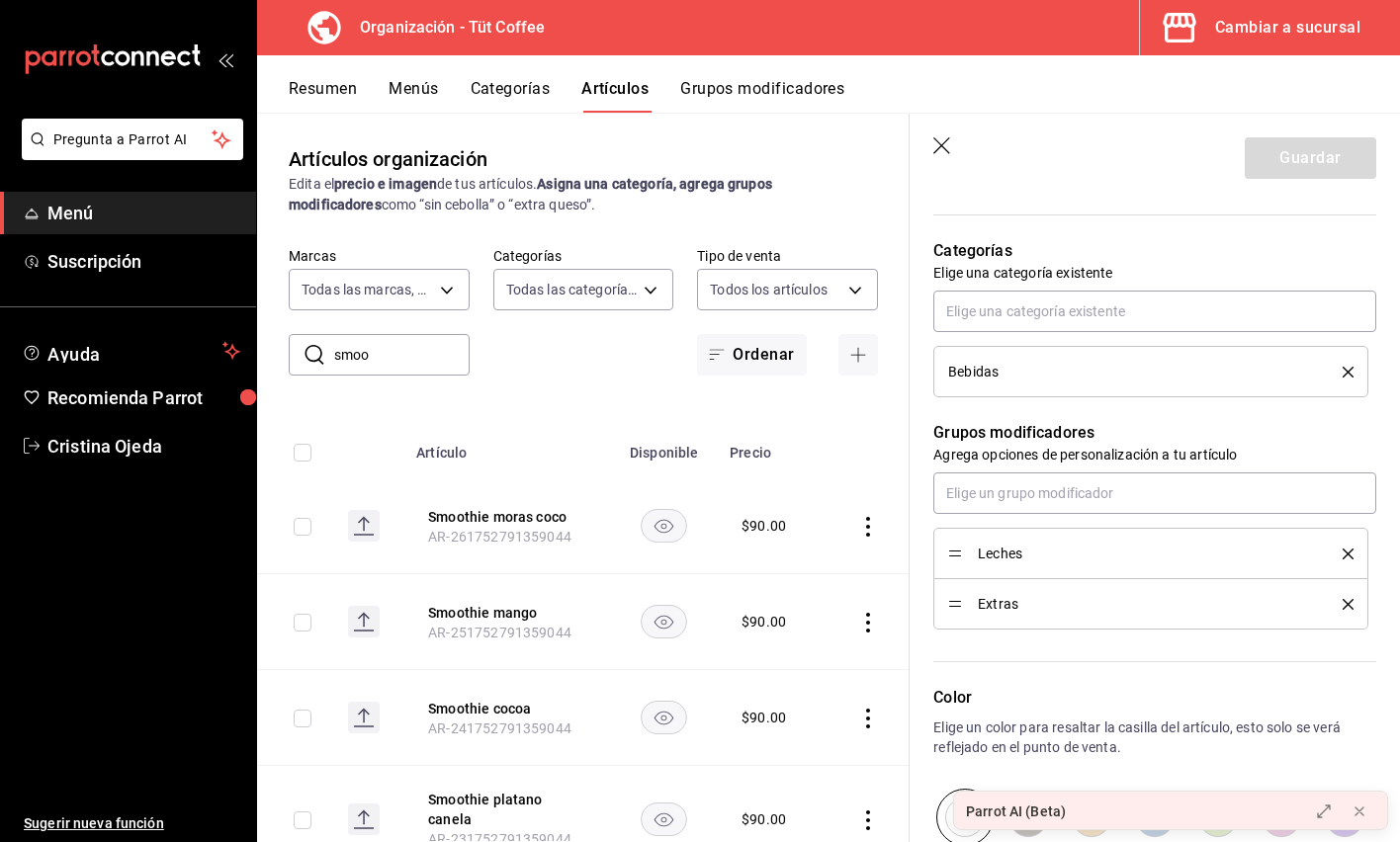 scroll, scrollTop: 805, scrollLeft: 0, axis: vertical 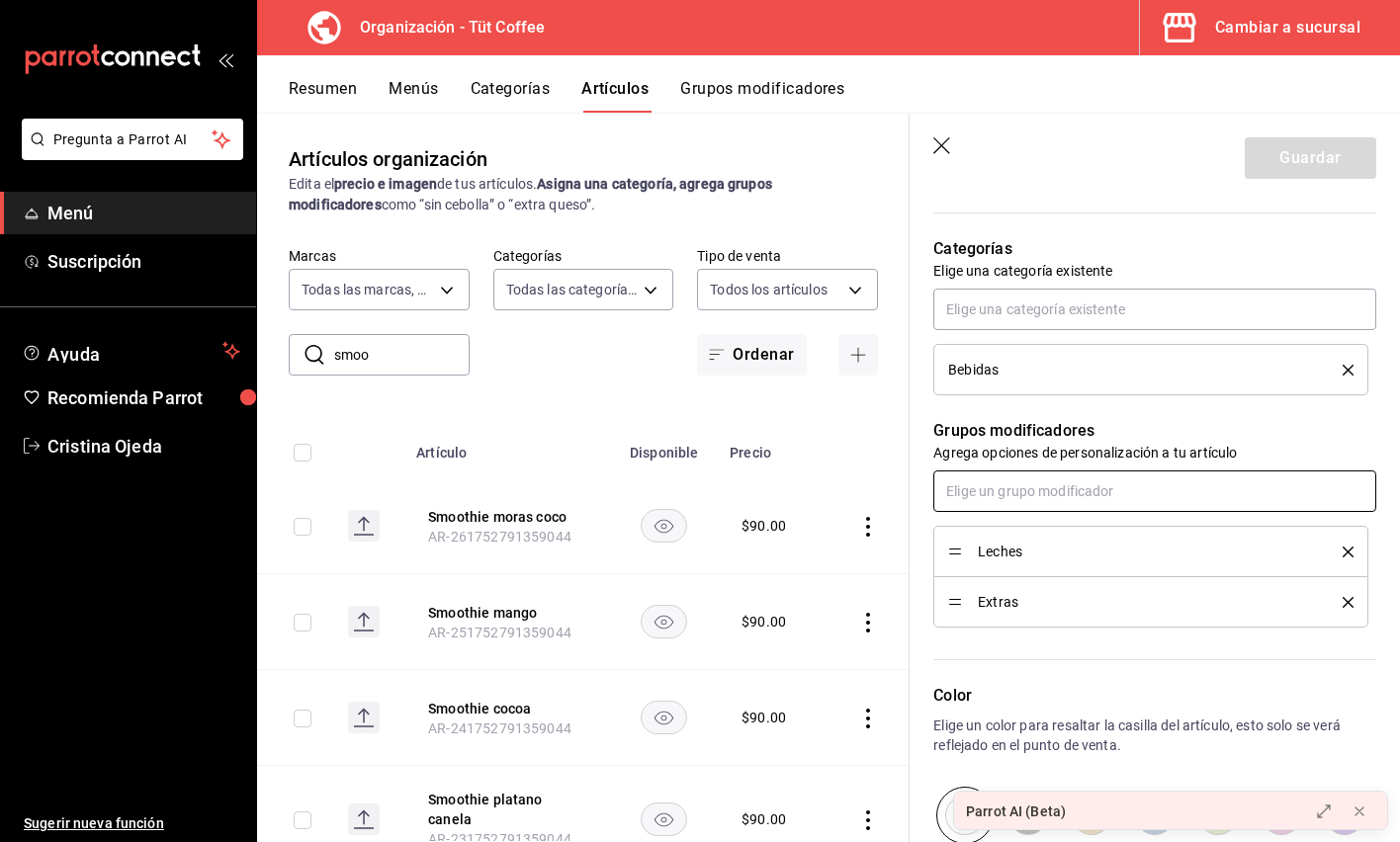 click at bounding box center (1155, 491) 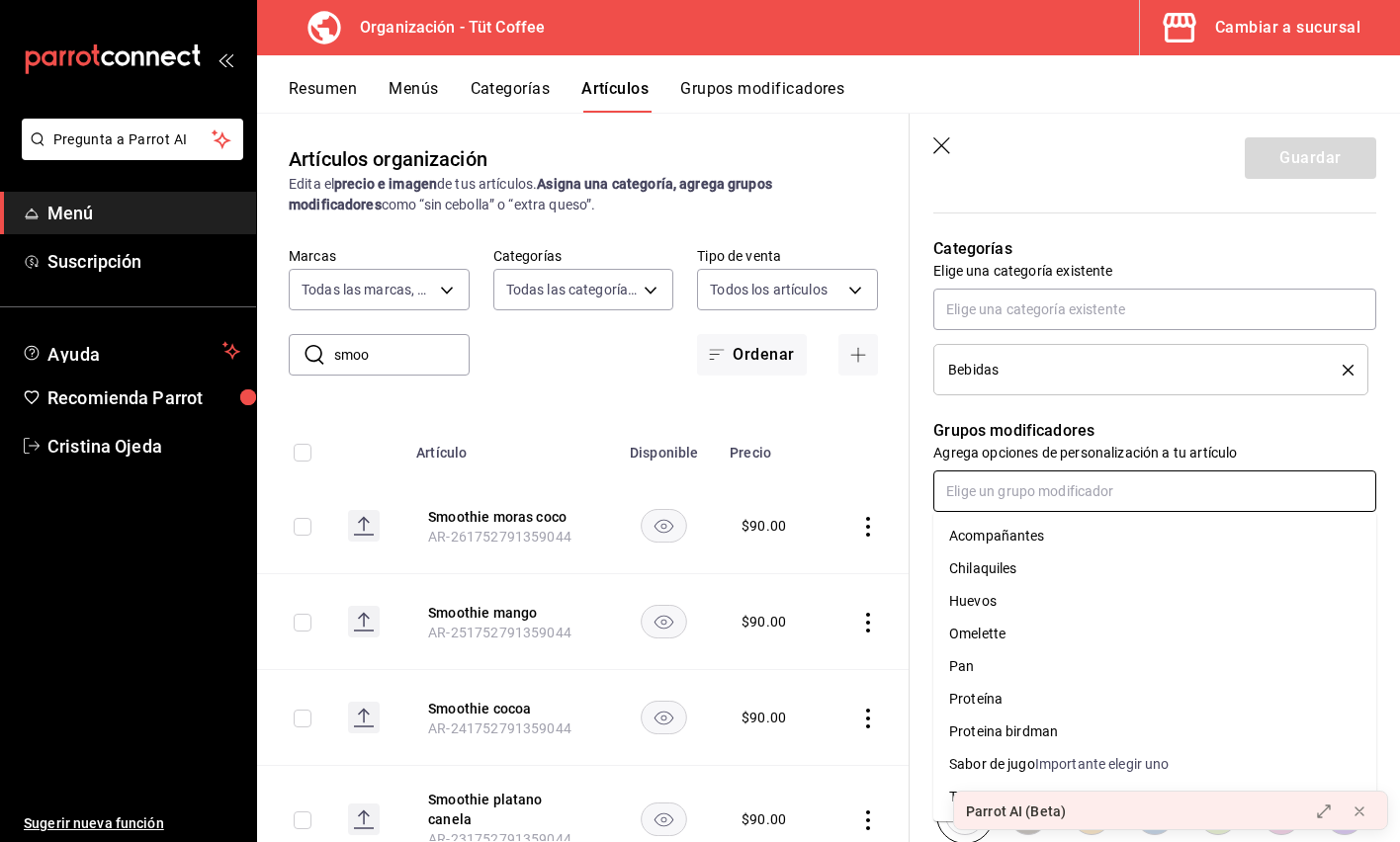 click on "Proteina birdman" at bounding box center (1004, 731) 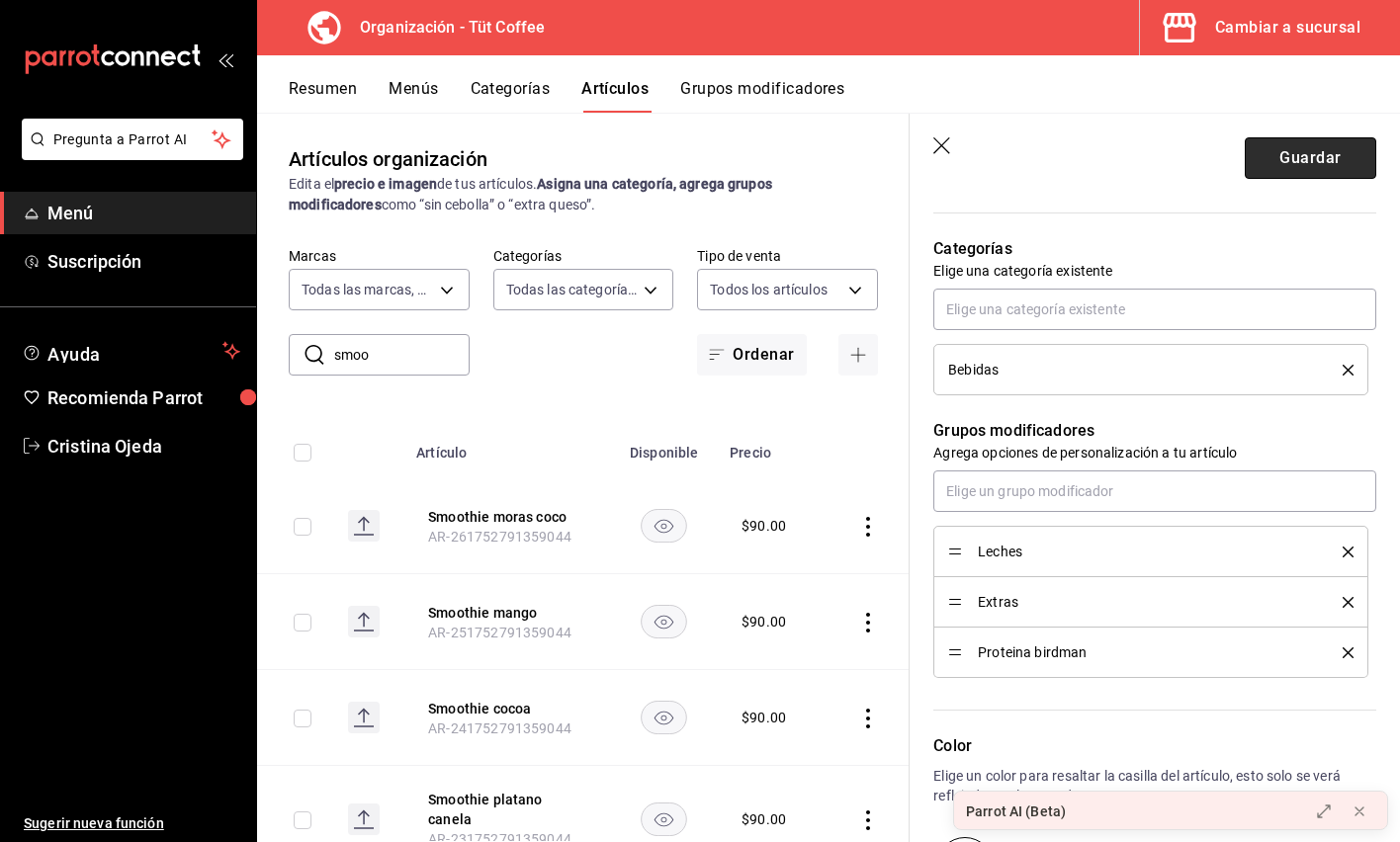 click on "Guardar" at bounding box center (1310, 158) 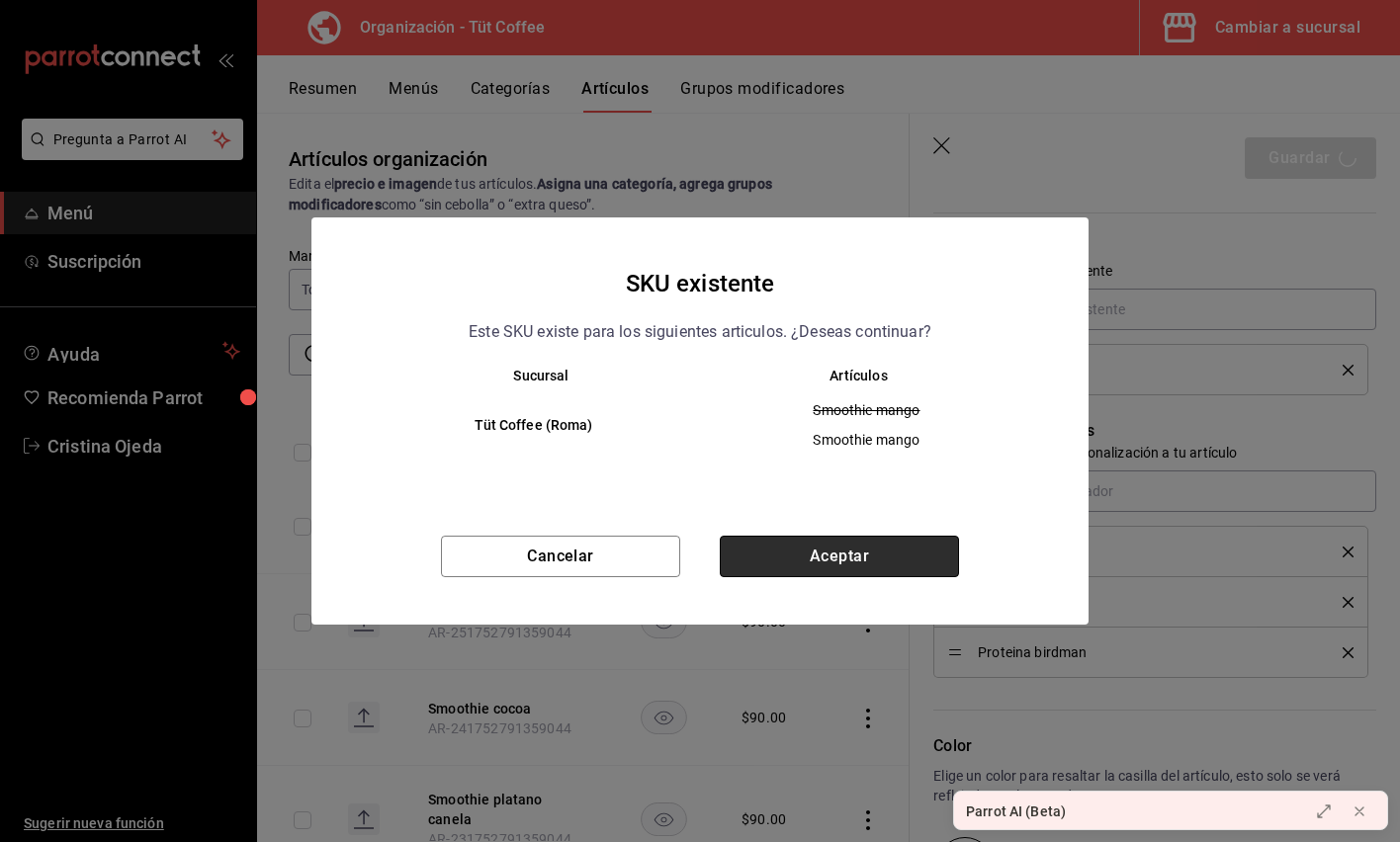 click on "Aceptar" at bounding box center (839, 556) 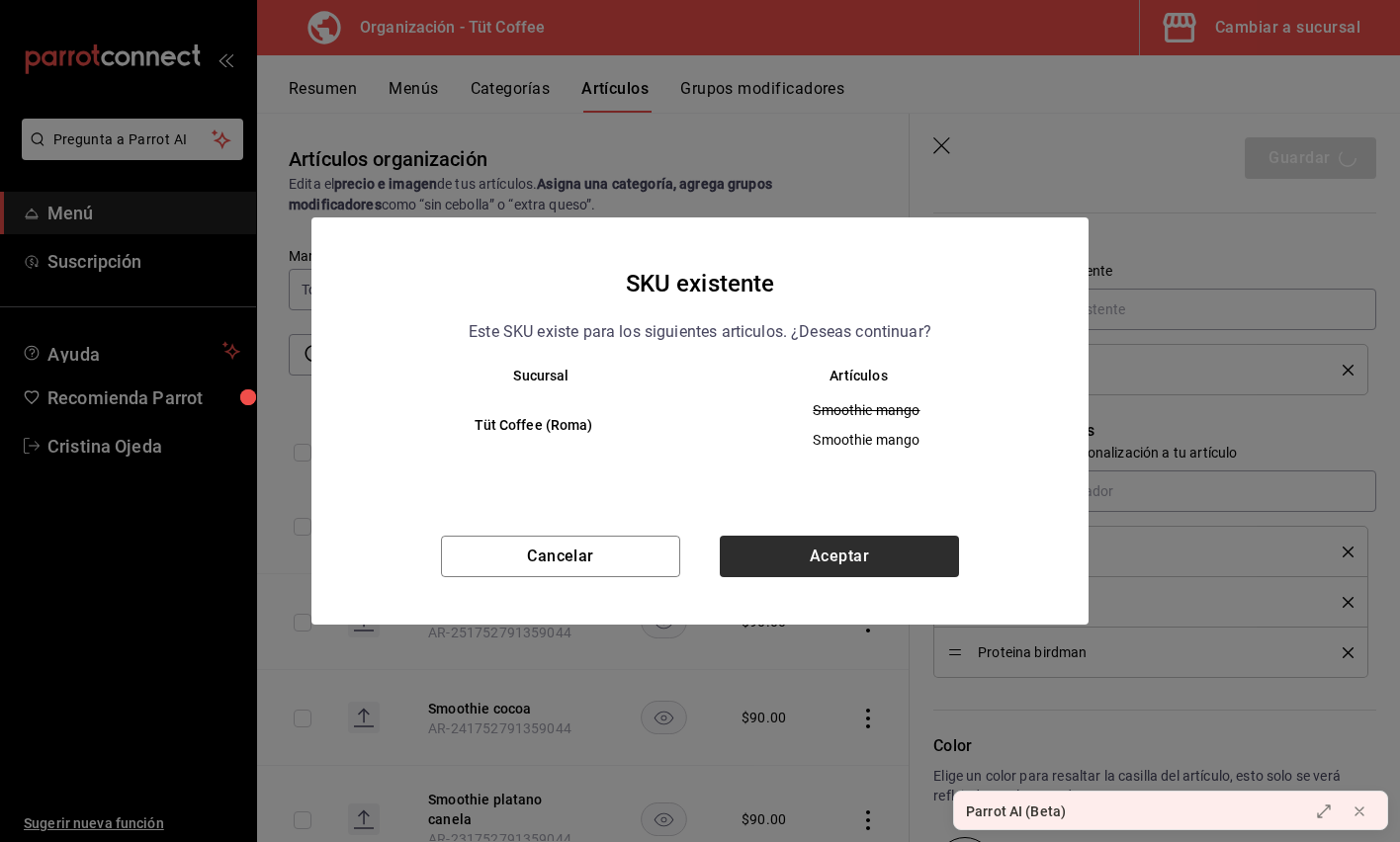 type on "x" 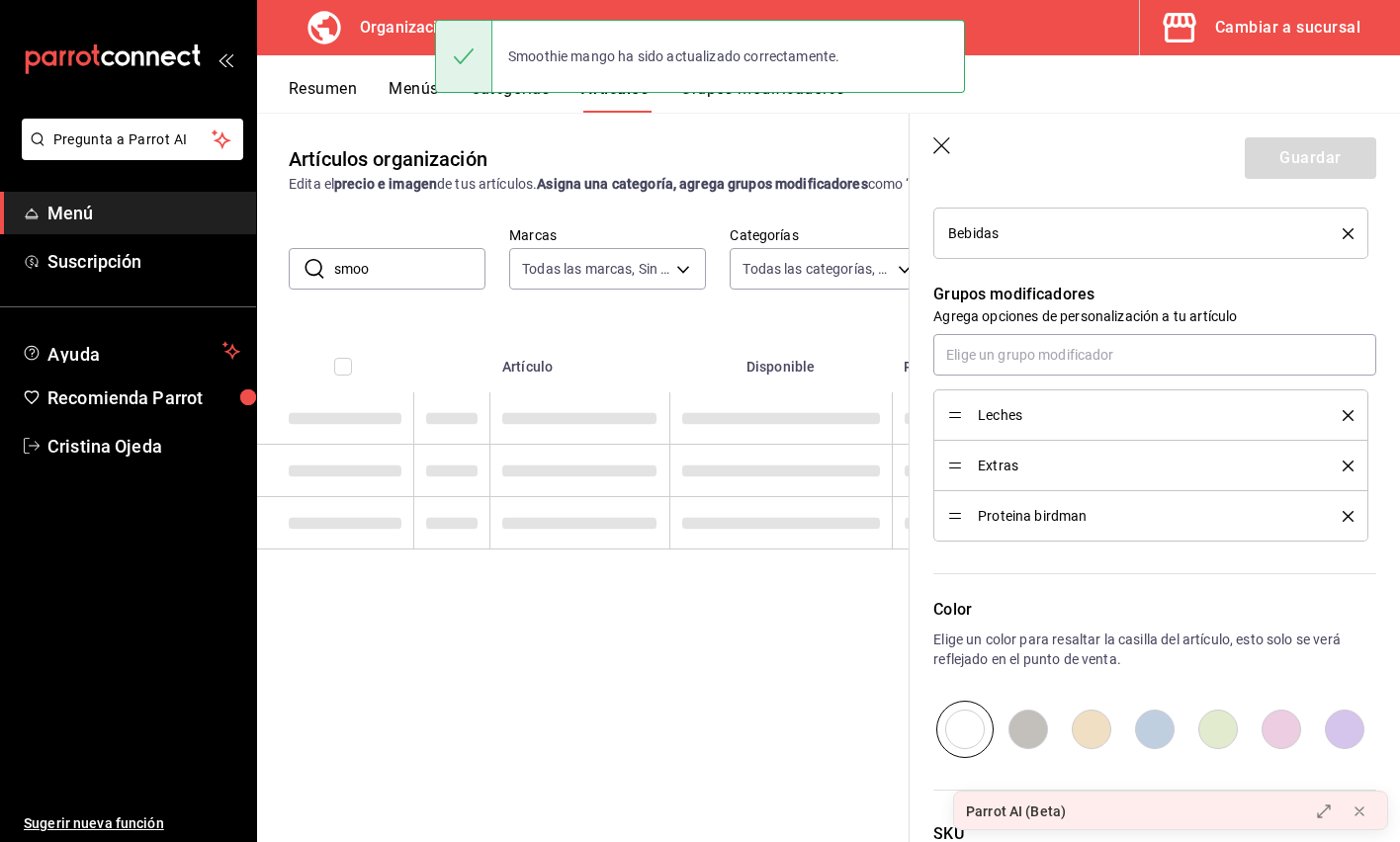 scroll, scrollTop: 0, scrollLeft: 0, axis: both 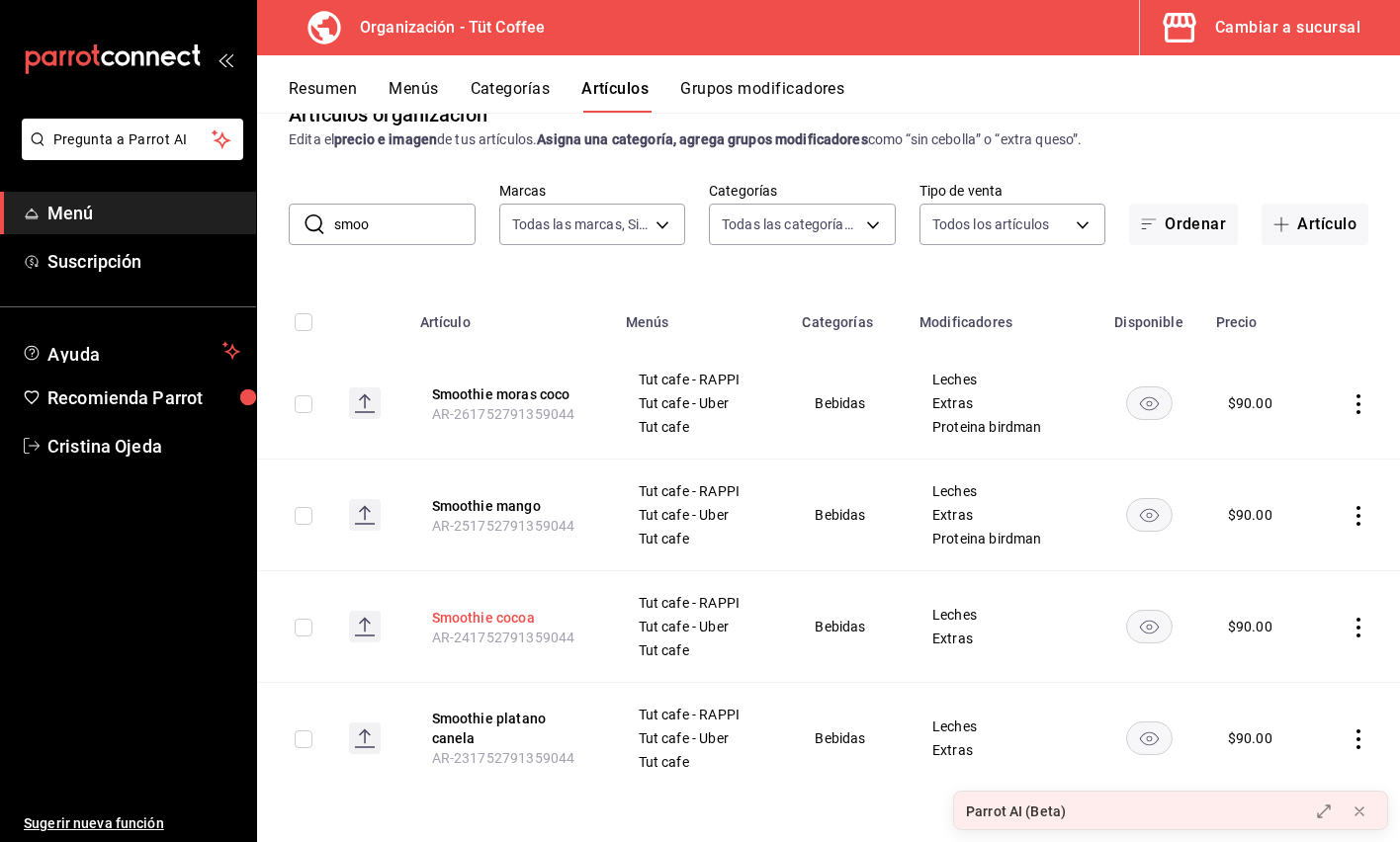 click on "Smoothie cocoa" at bounding box center (511, 618) 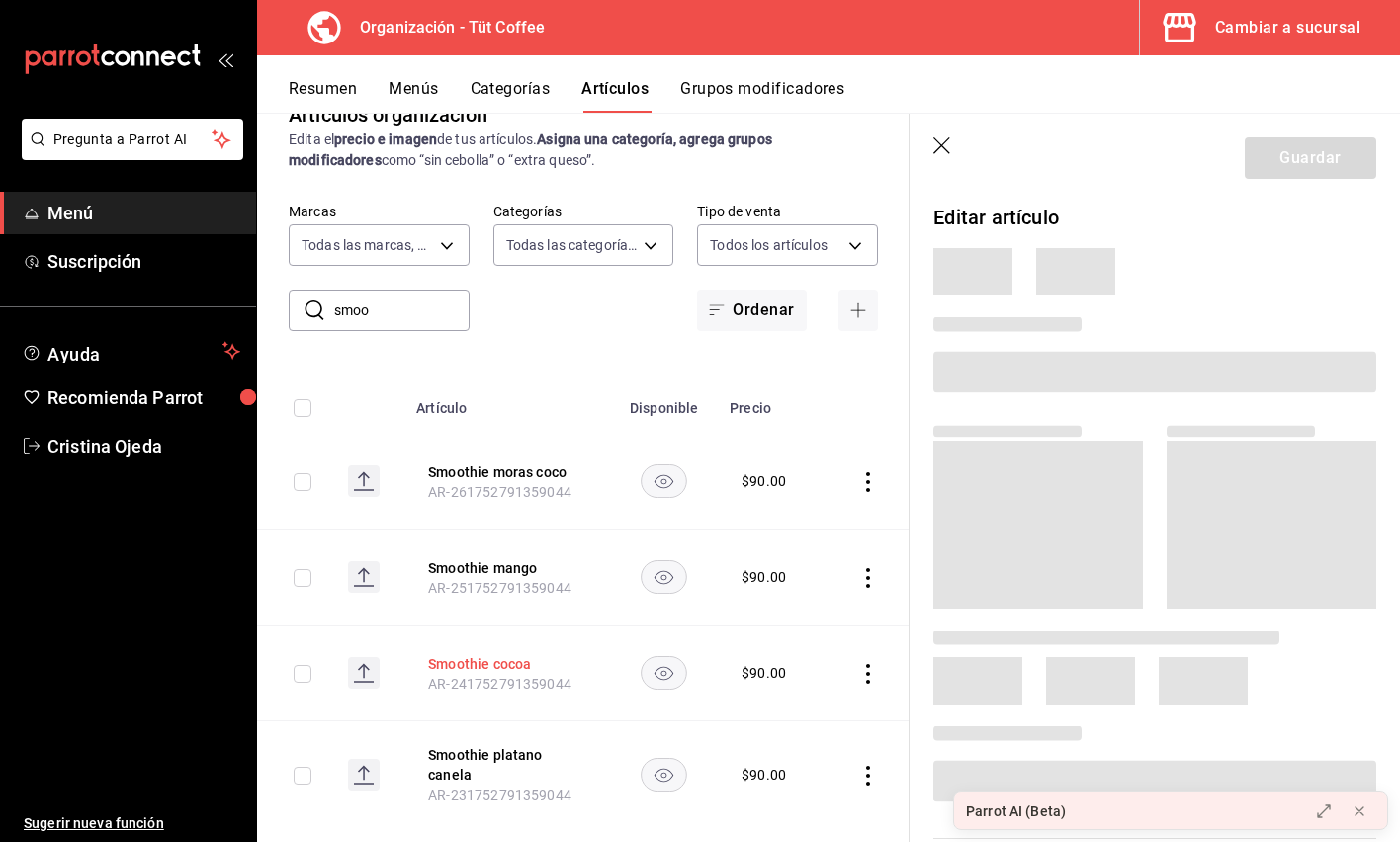 scroll, scrollTop: 0, scrollLeft: 0, axis: both 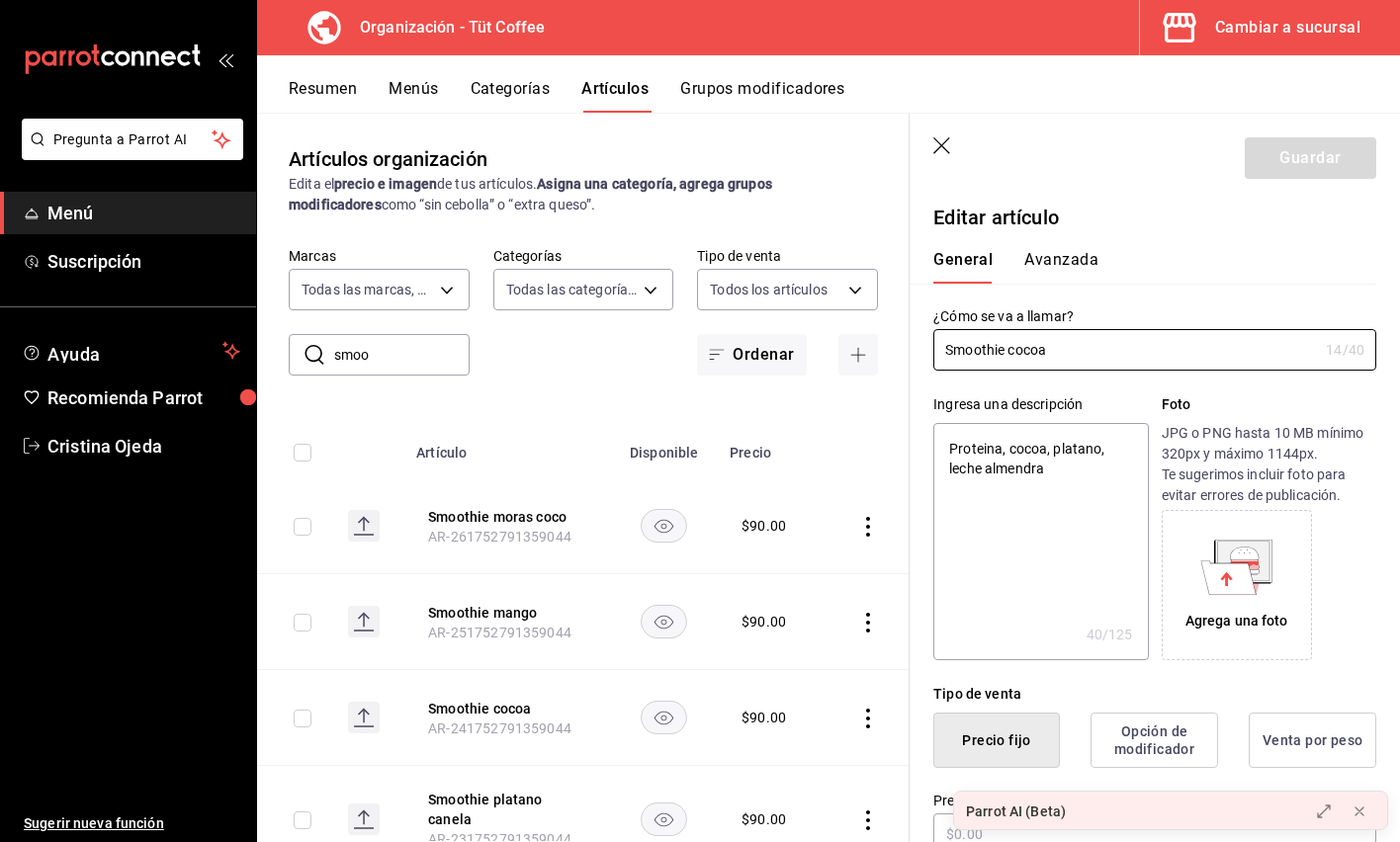 type on "x" 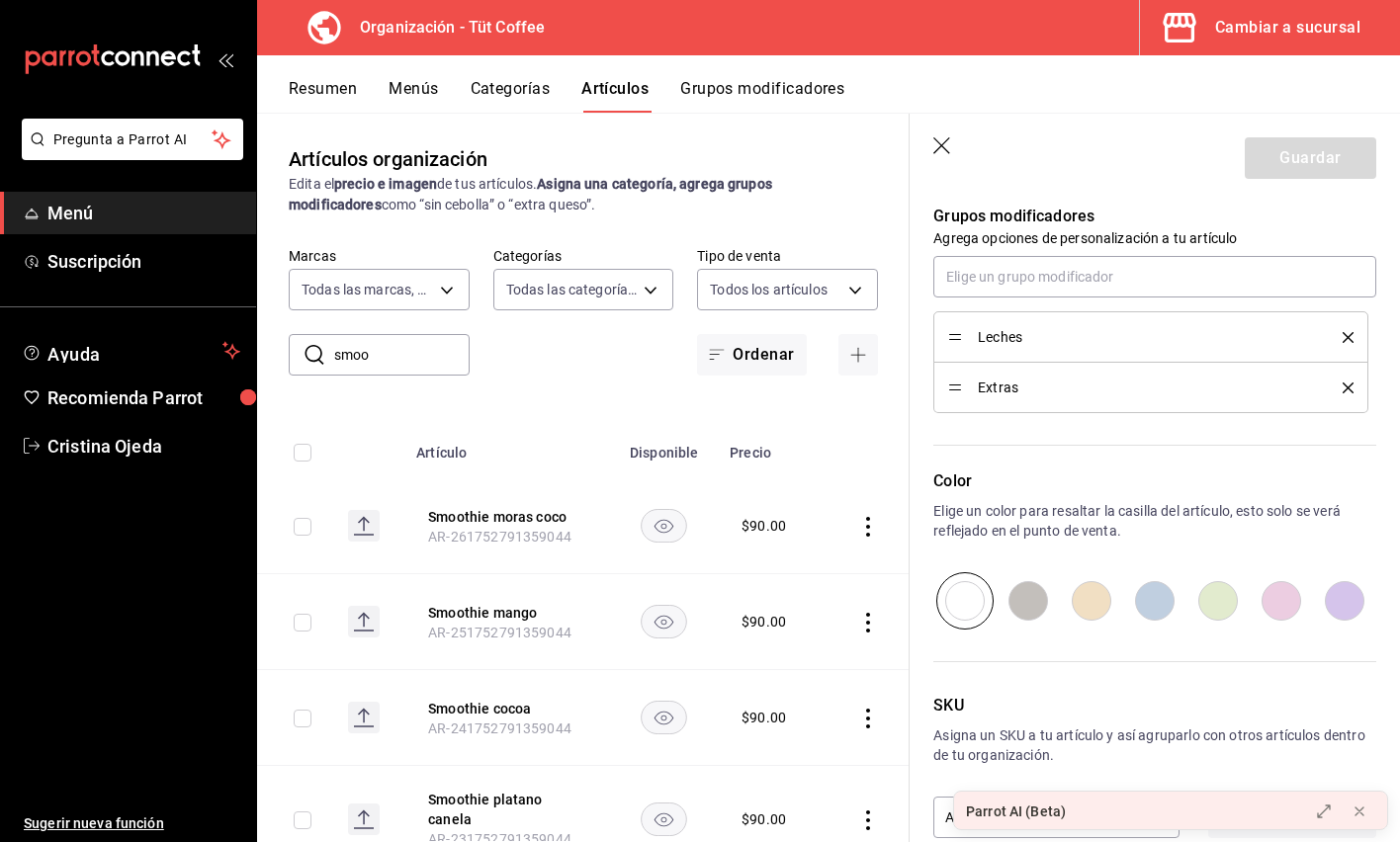 scroll, scrollTop: 1029, scrollLeft: 0, axis: vertical 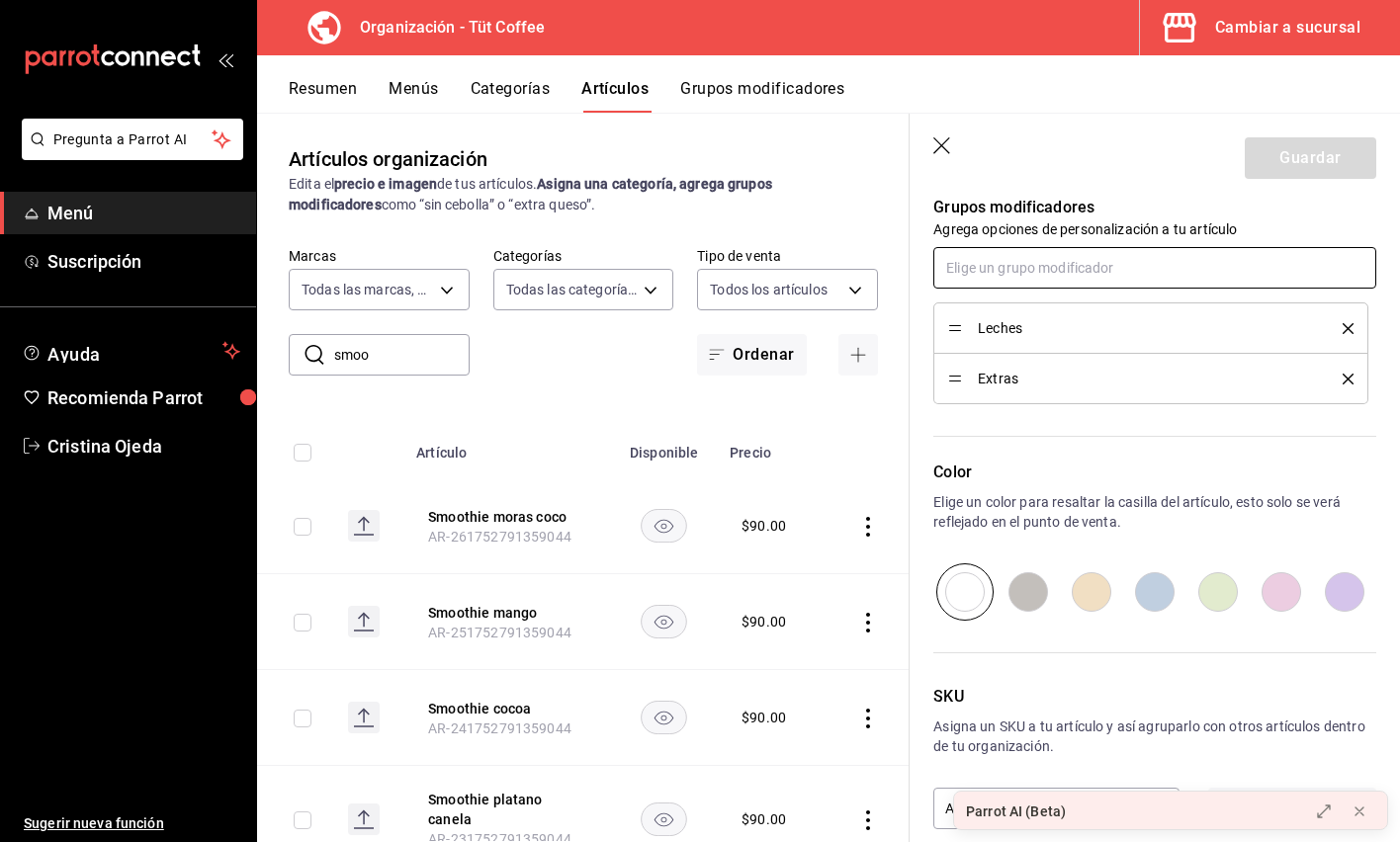 click at bounding box center [1155, 268] 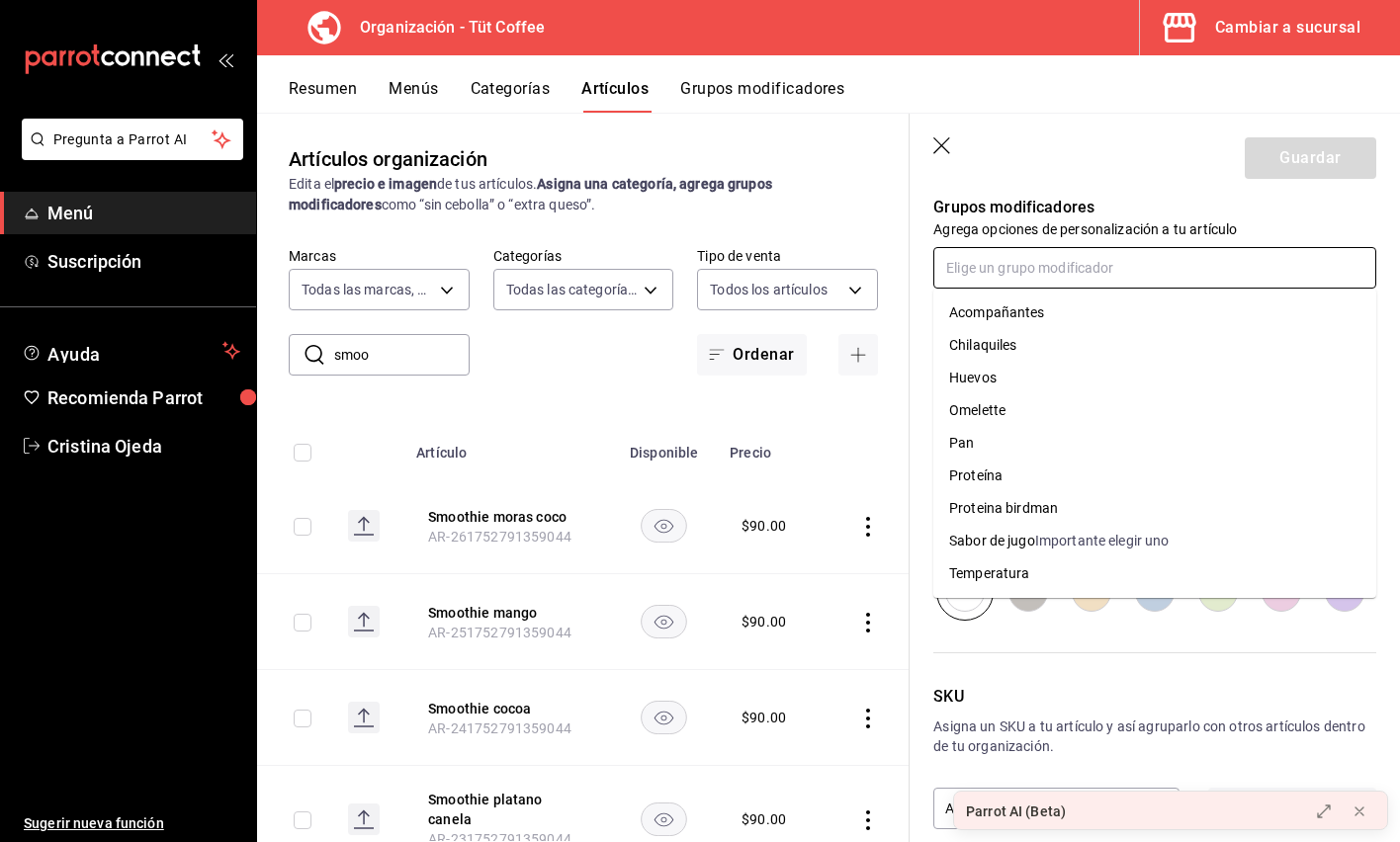 click on "Proteina birdman" at bounding box center [1004, 508] 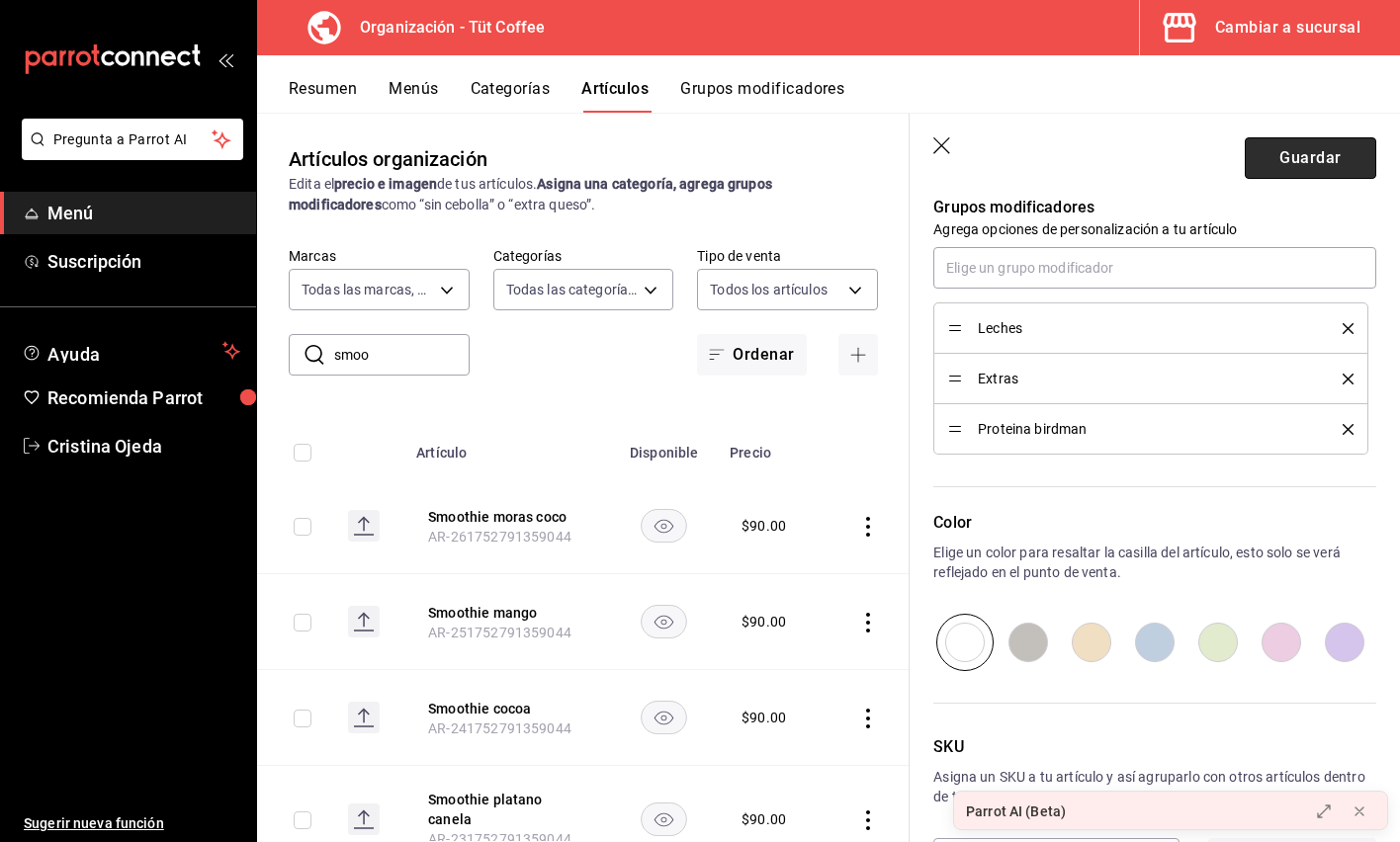 click on "Guardar" at bounding box center [1310, 158] 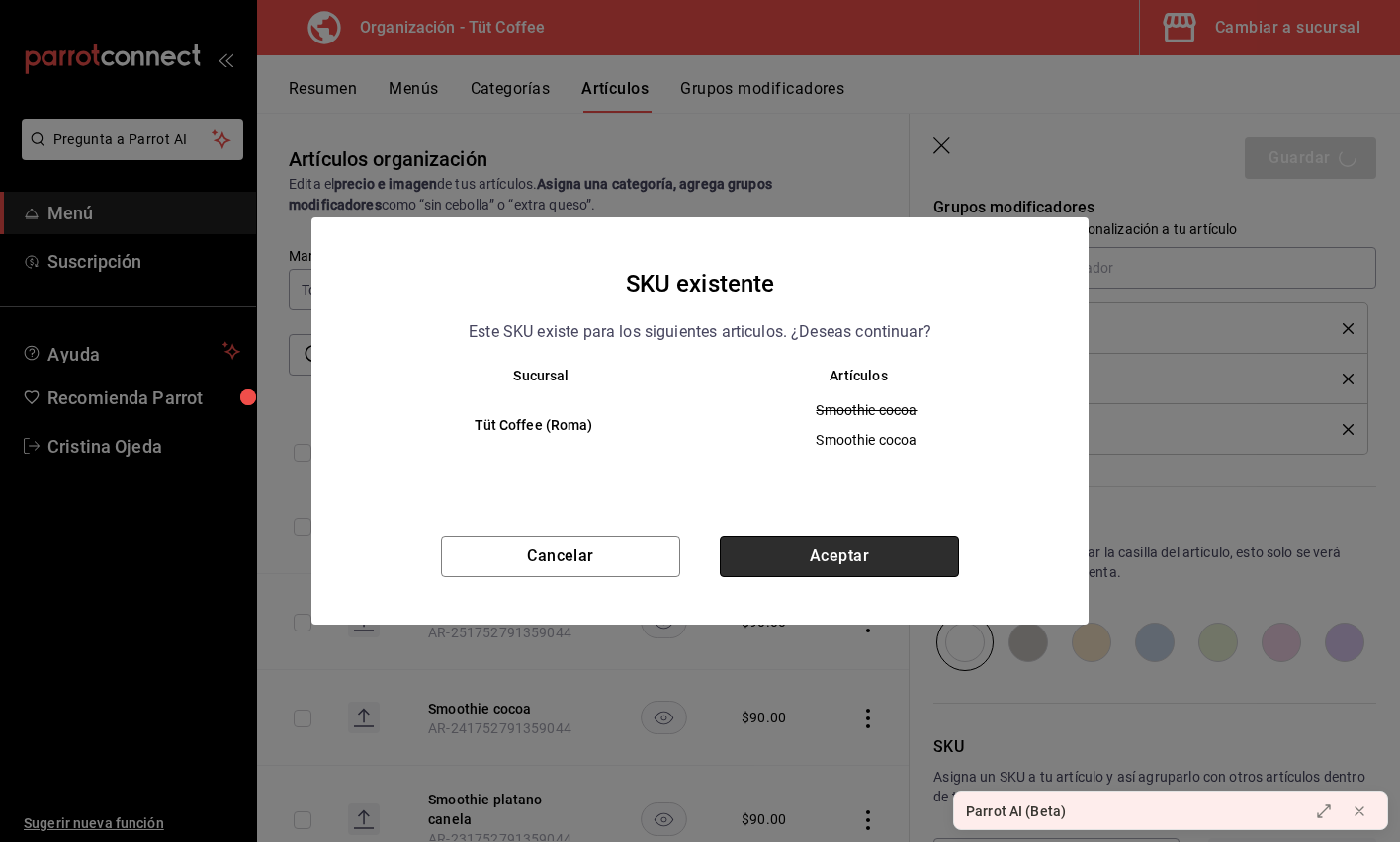 click on "Aceptar" at bounding box center (839, 556) 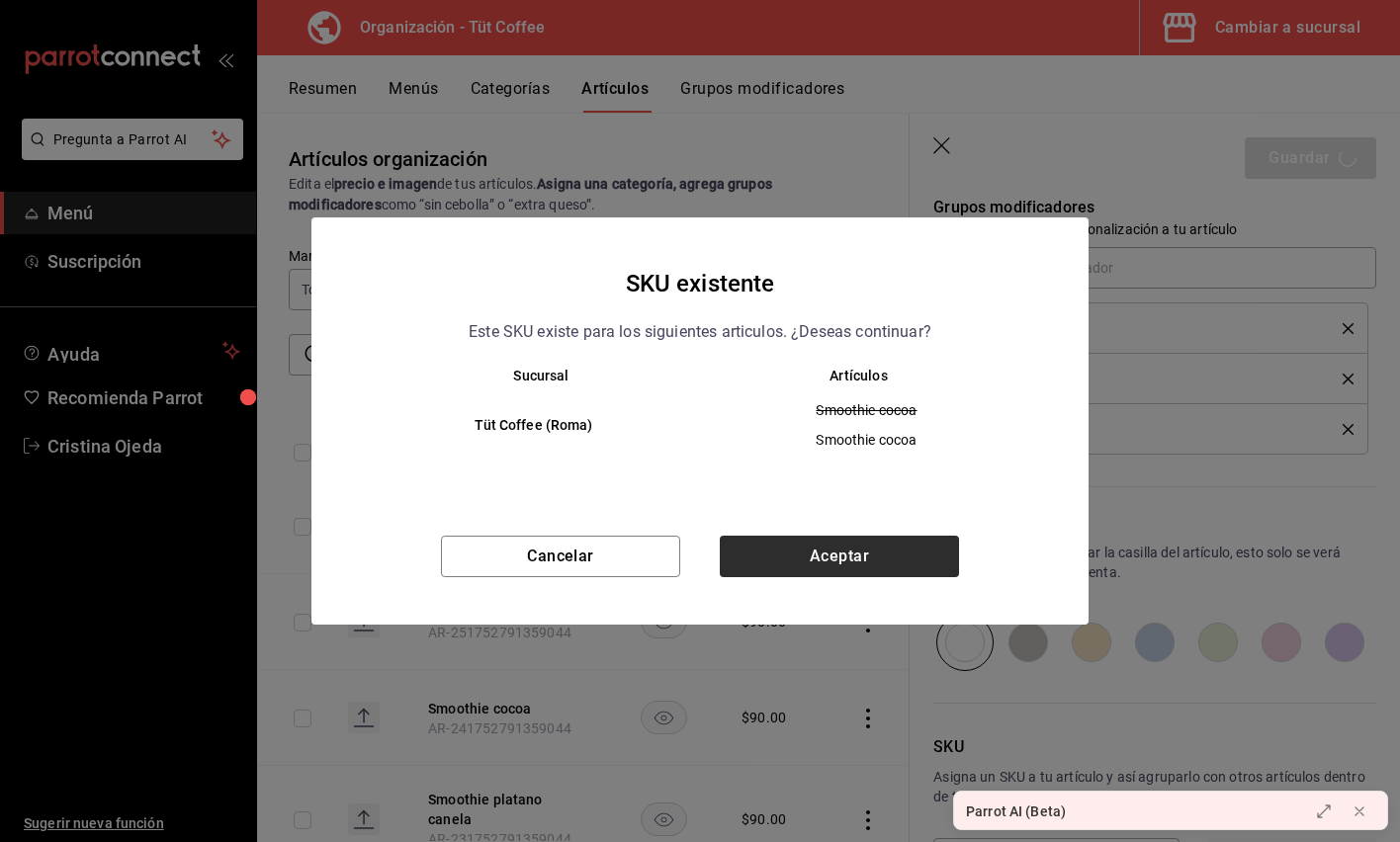 type on "x" 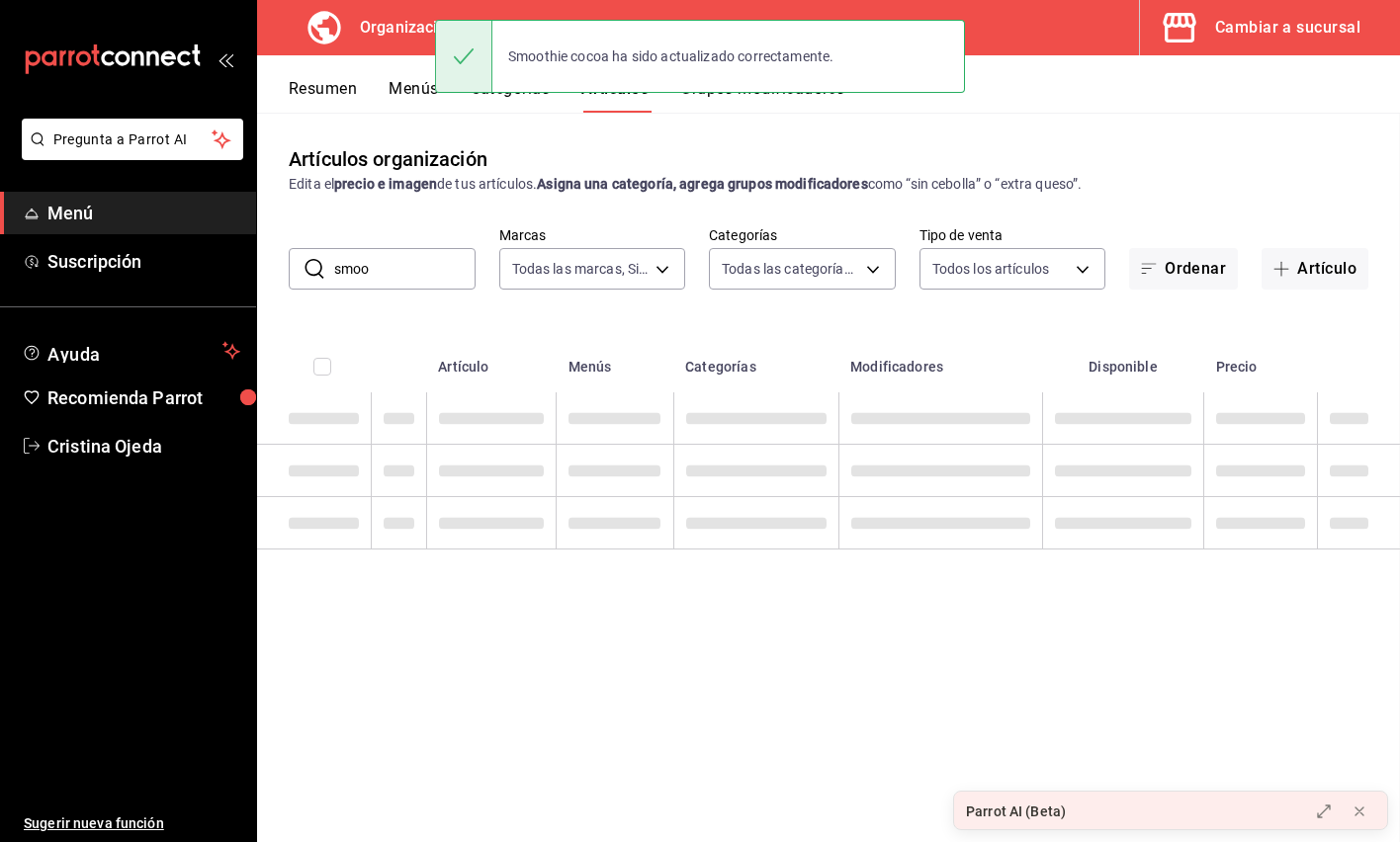 scroll, scrollTop: 0, scrollLeft: 0, axis: both 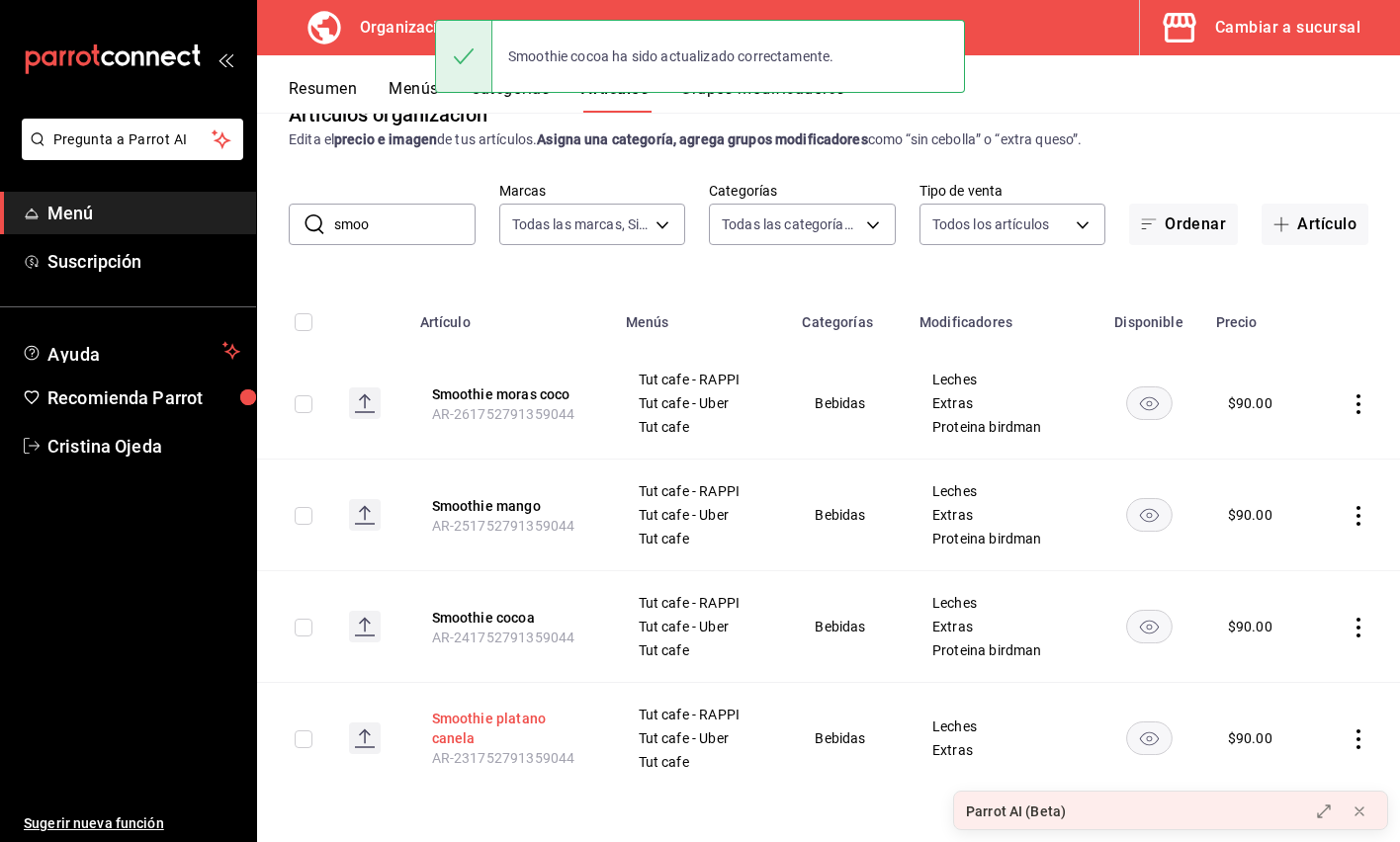 click on "Smoothie platano canela" at bounding box center (511, 728) 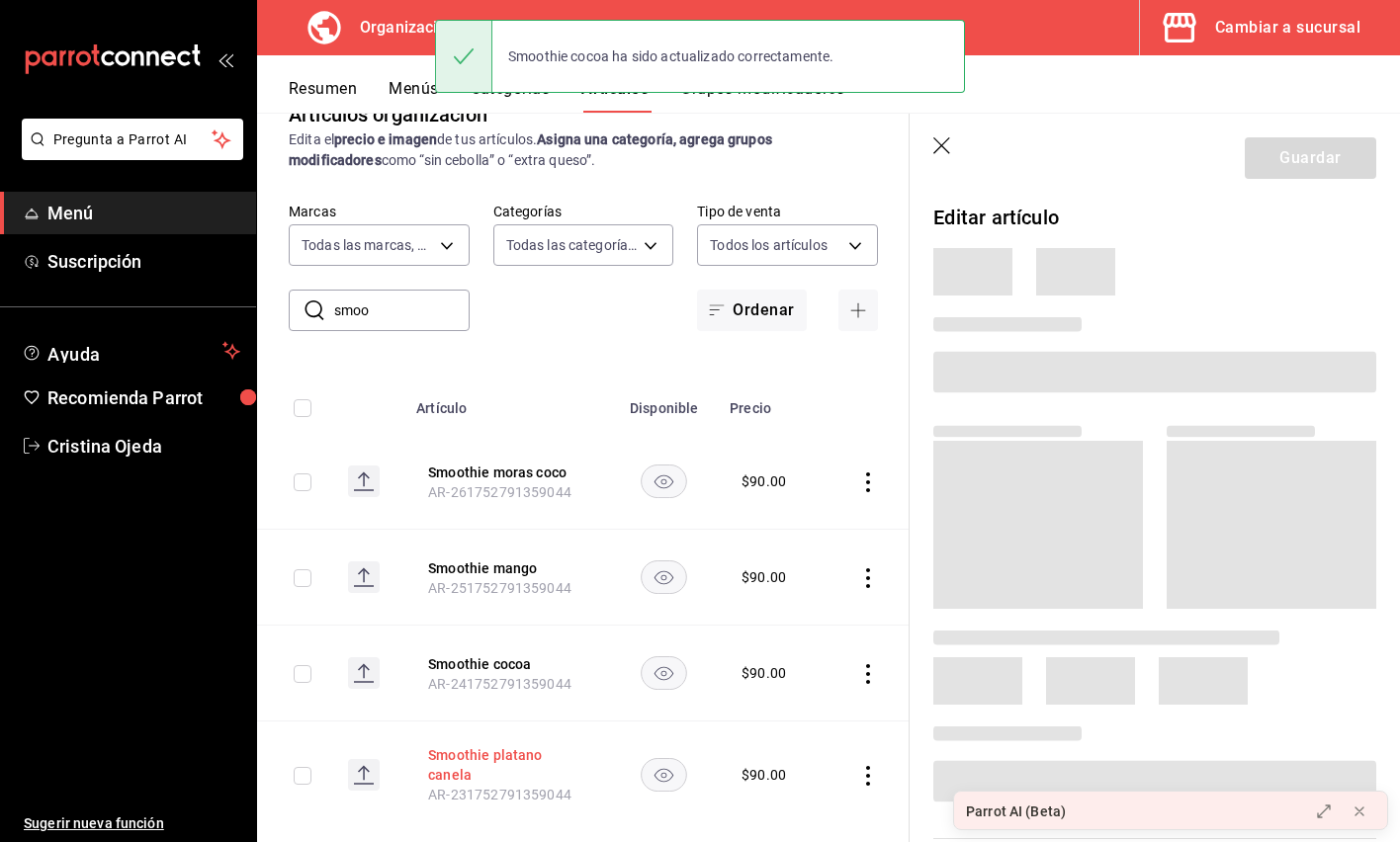 scroll, scrollTop: 0, scrollLeft: 0, axis: both 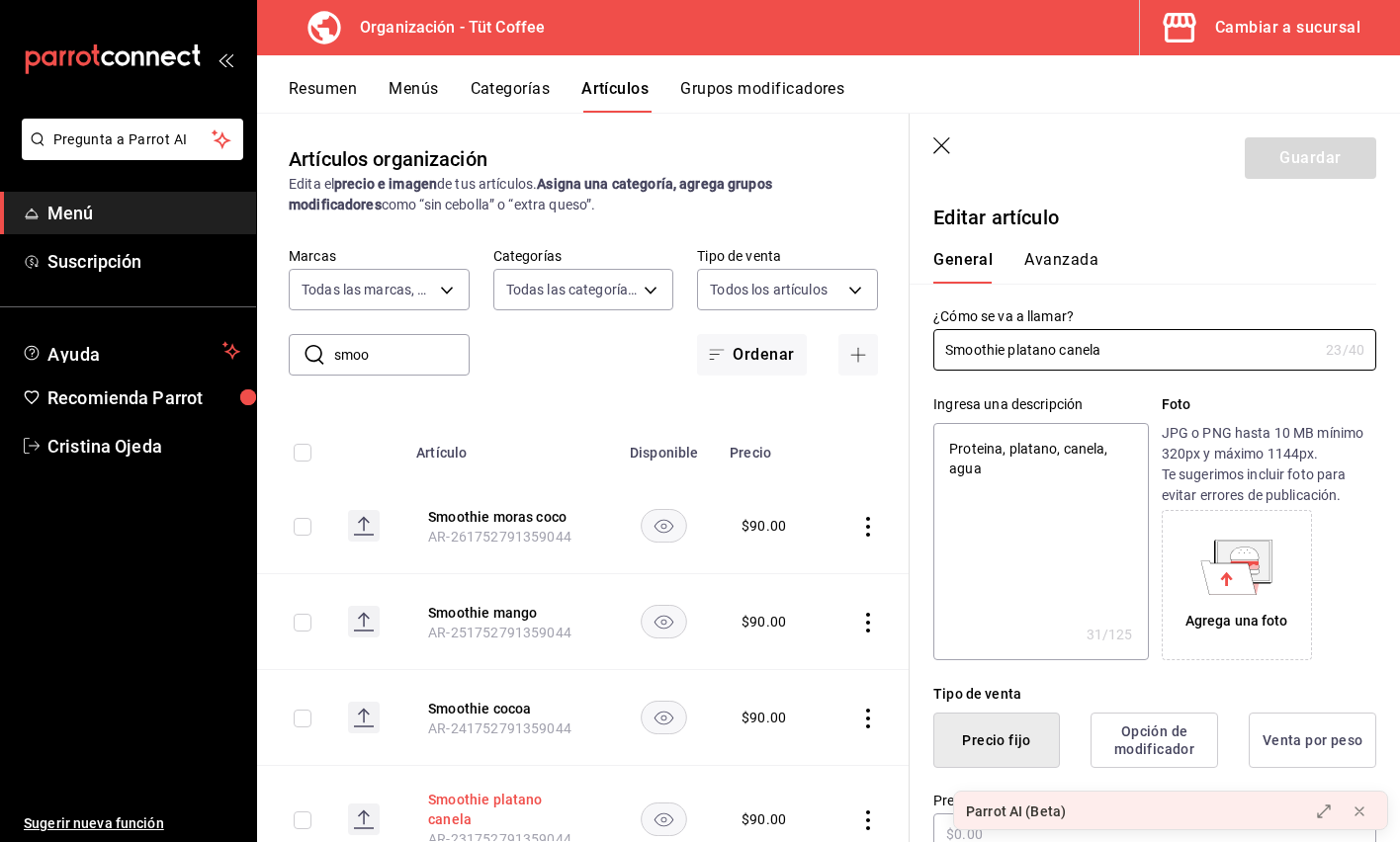 type on "x" 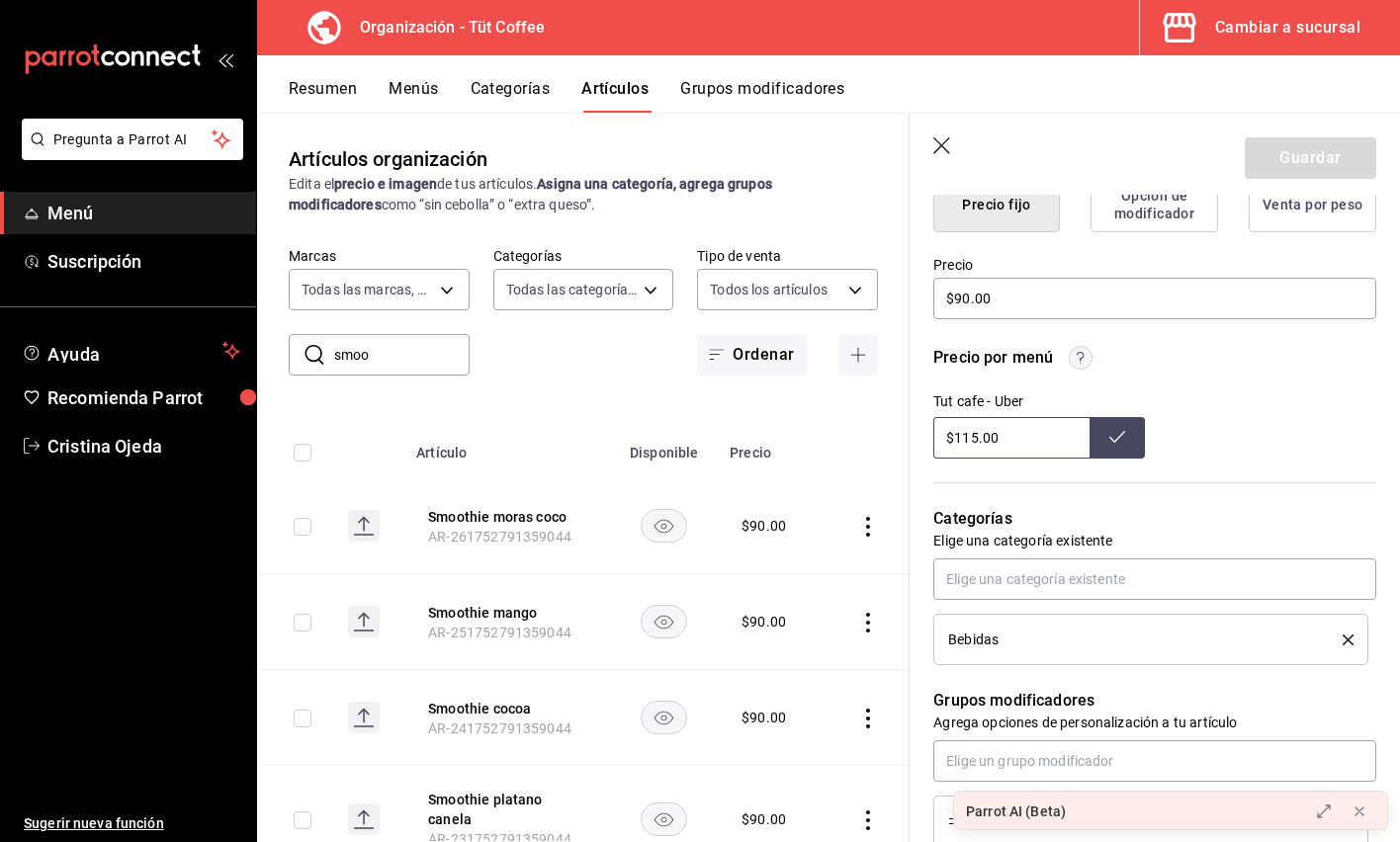 scroll, scrollTop: 543, scrollLeft: 0, axis: vertical 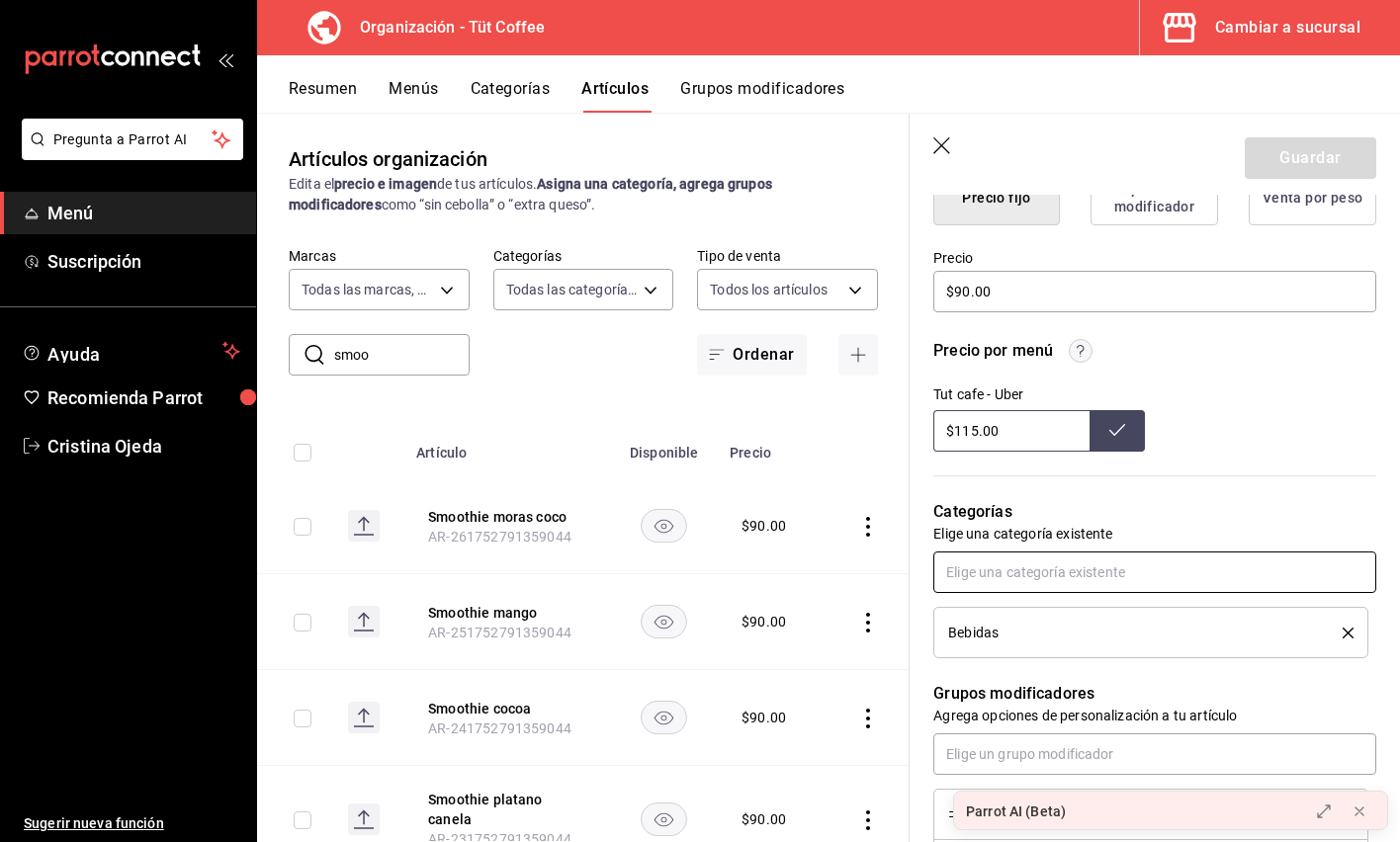 click at bounding box center [1155, 572] 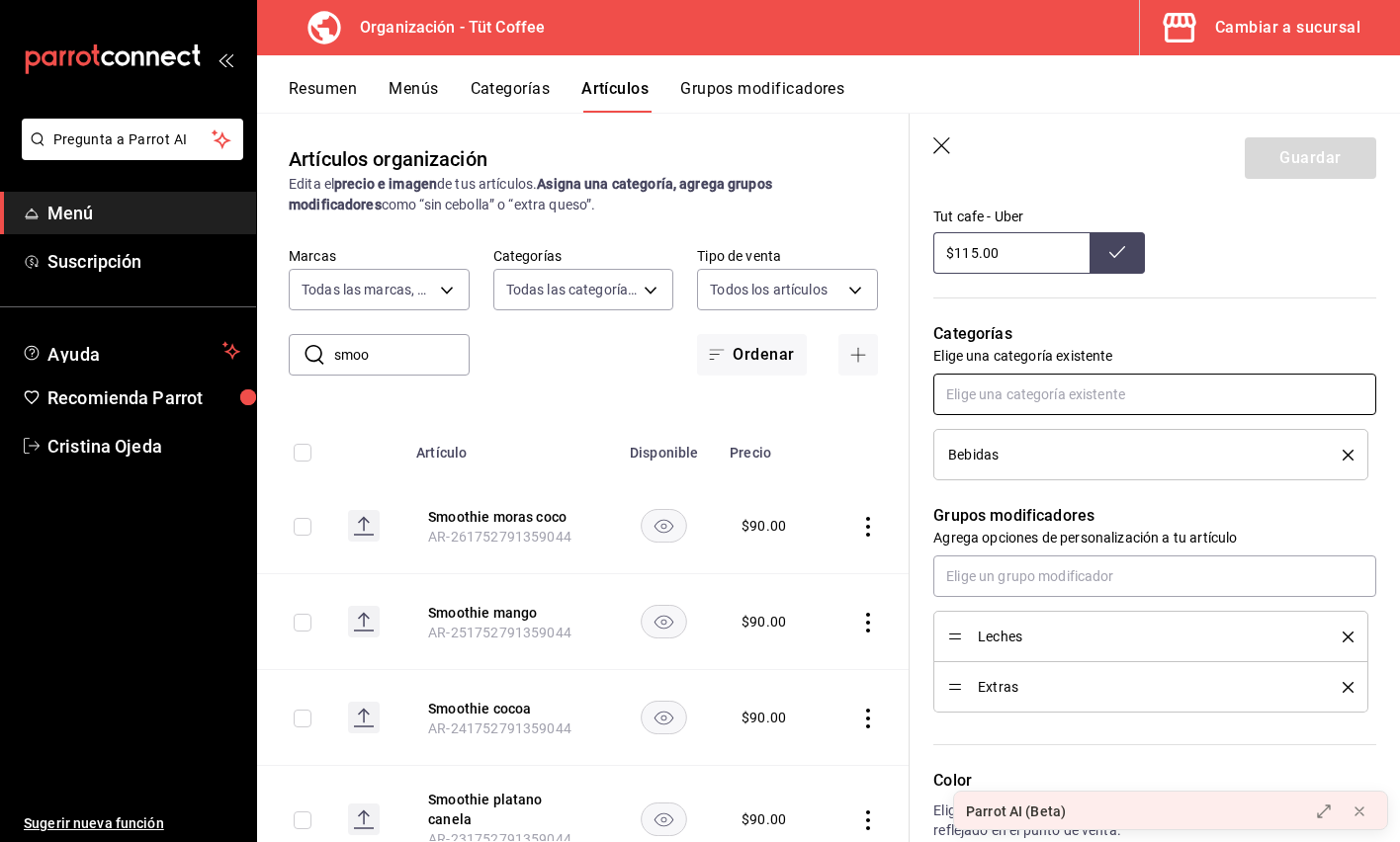 scroll, scrollTop: 757, scrollLeft: 0, axis: vertical 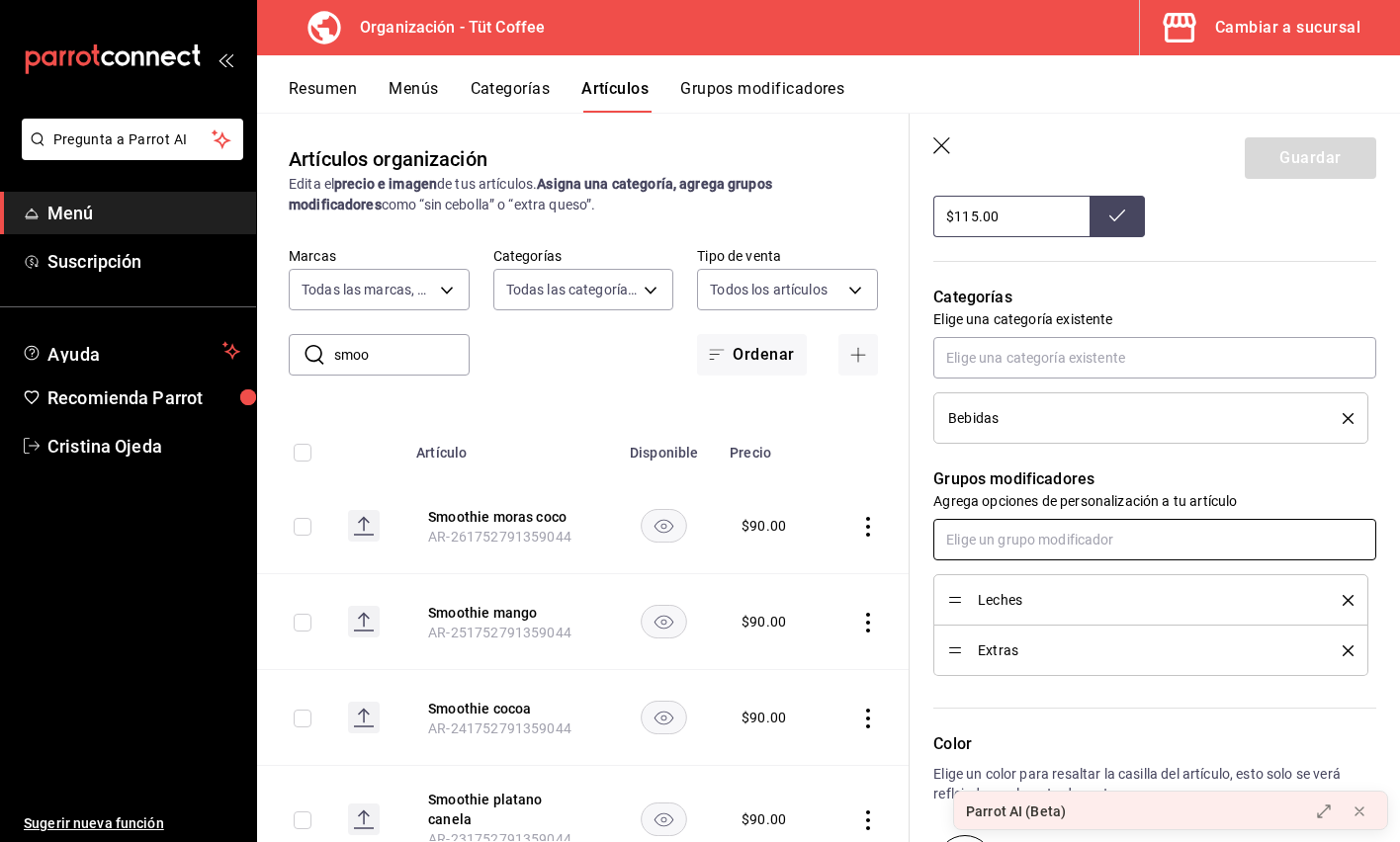 click at bounding box center (1155, 540) 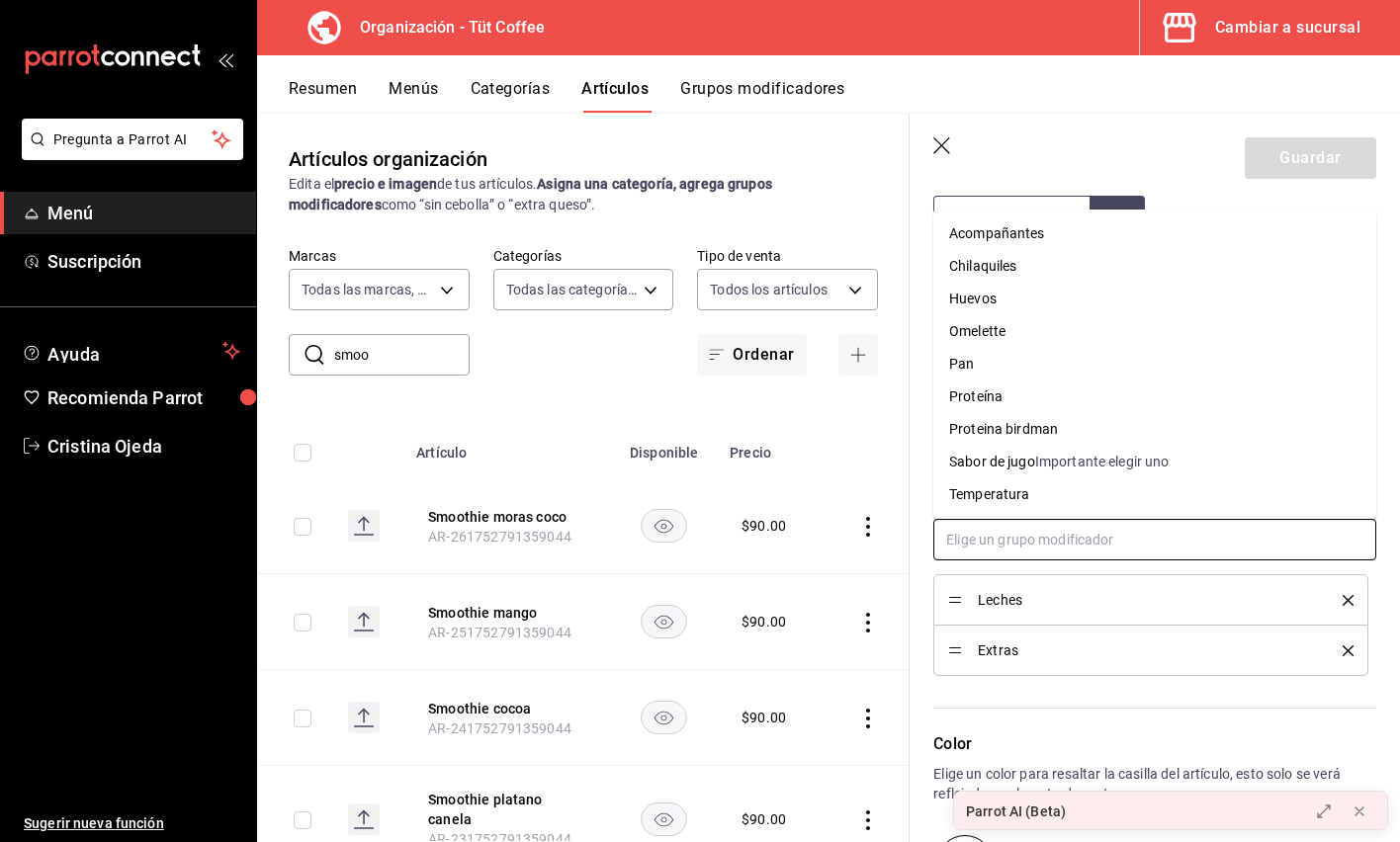 click on "Proteina birdman" at bounding box center [1004, 429] 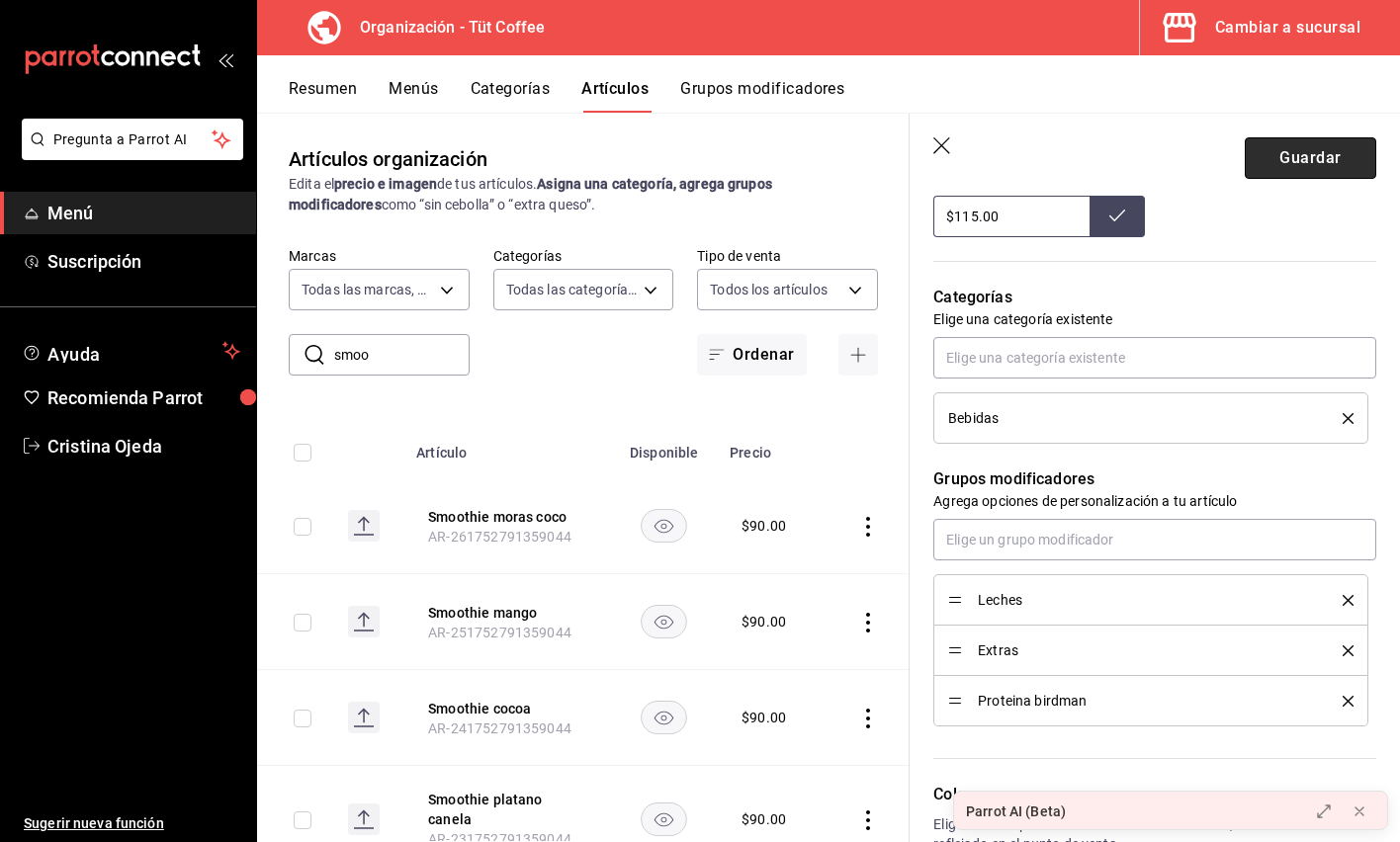 click on "Guardar" at bounding box center [1310, 158] 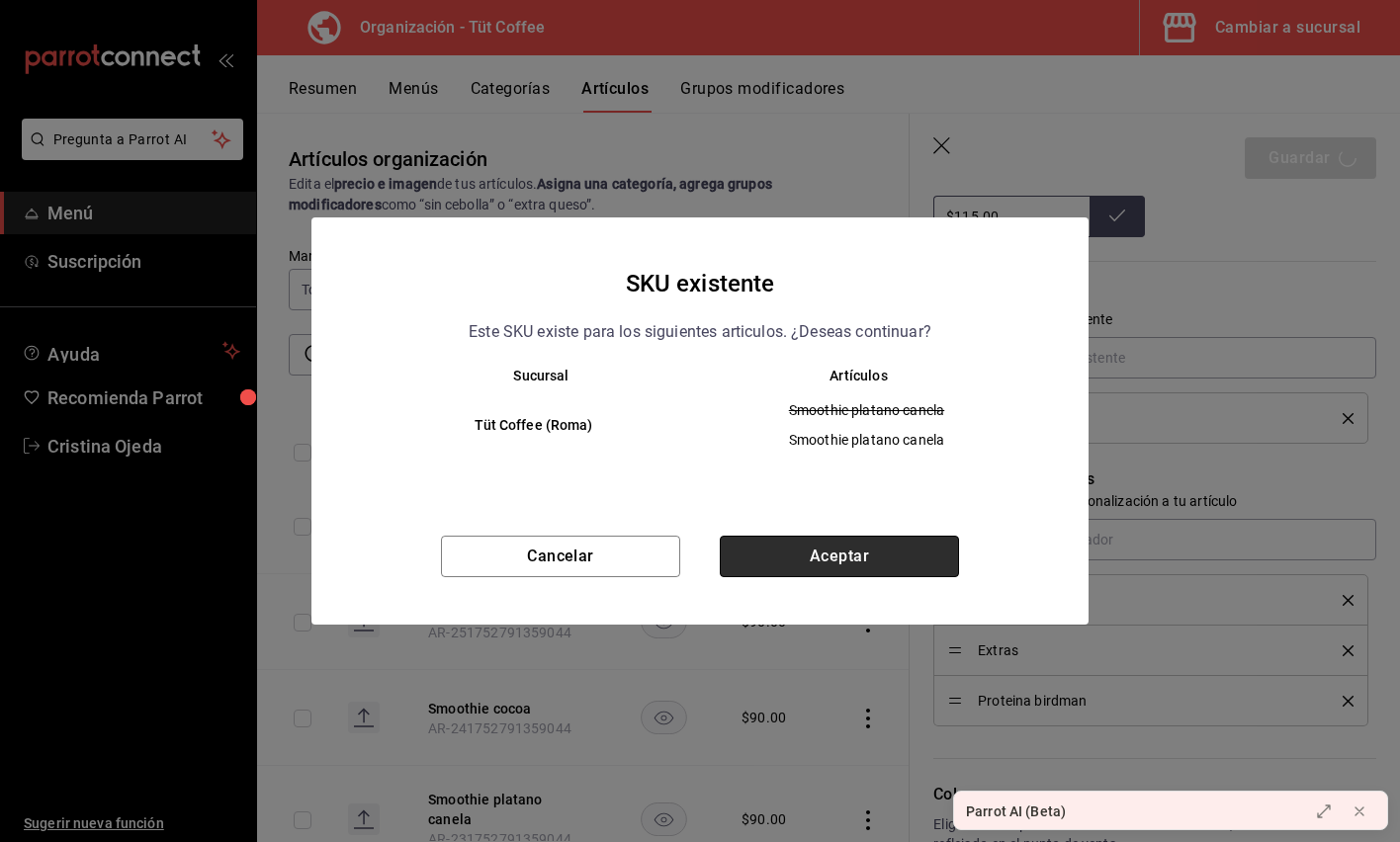 click on "Aceptar" at bounding box center (839, 556) 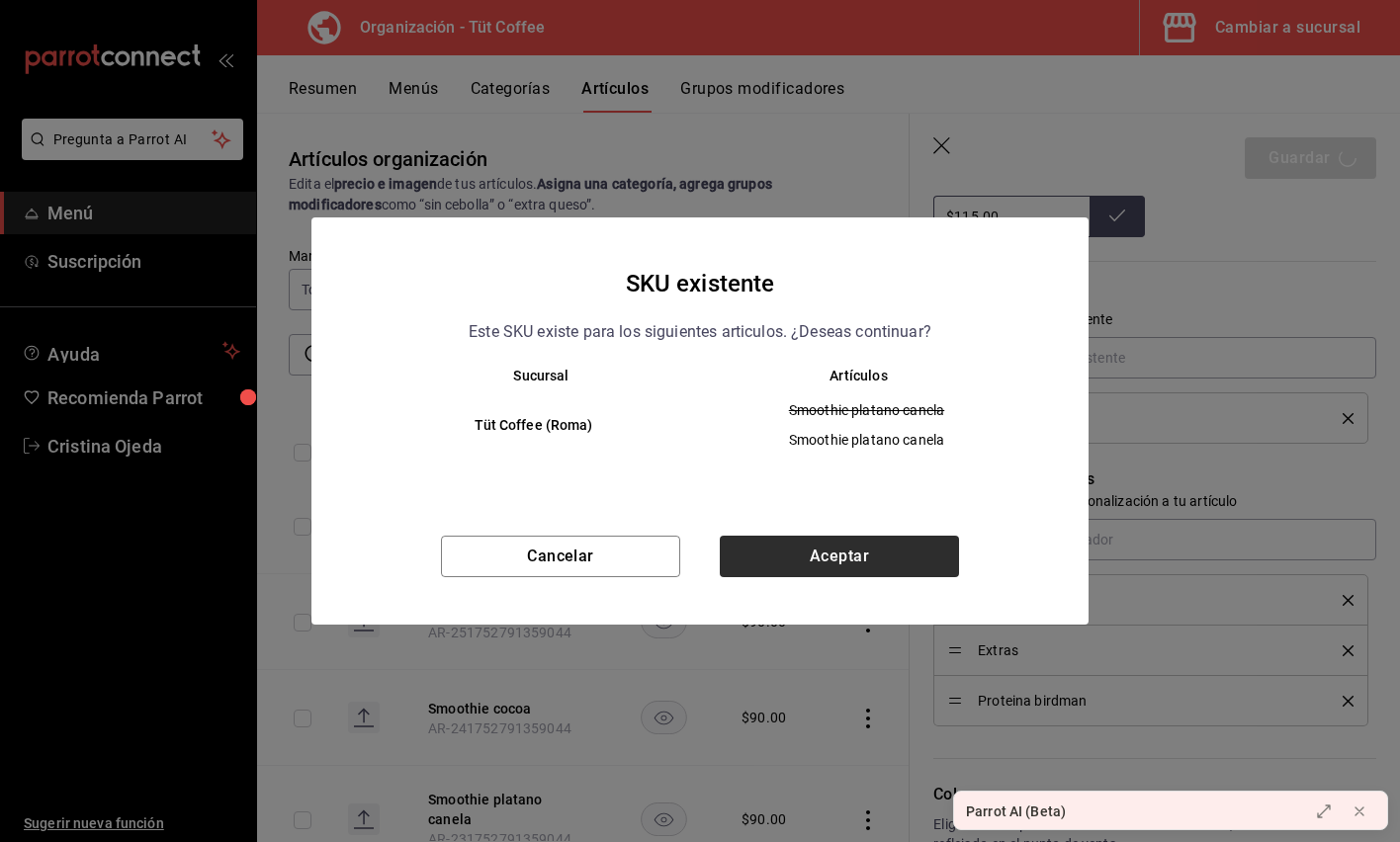 type on "x" 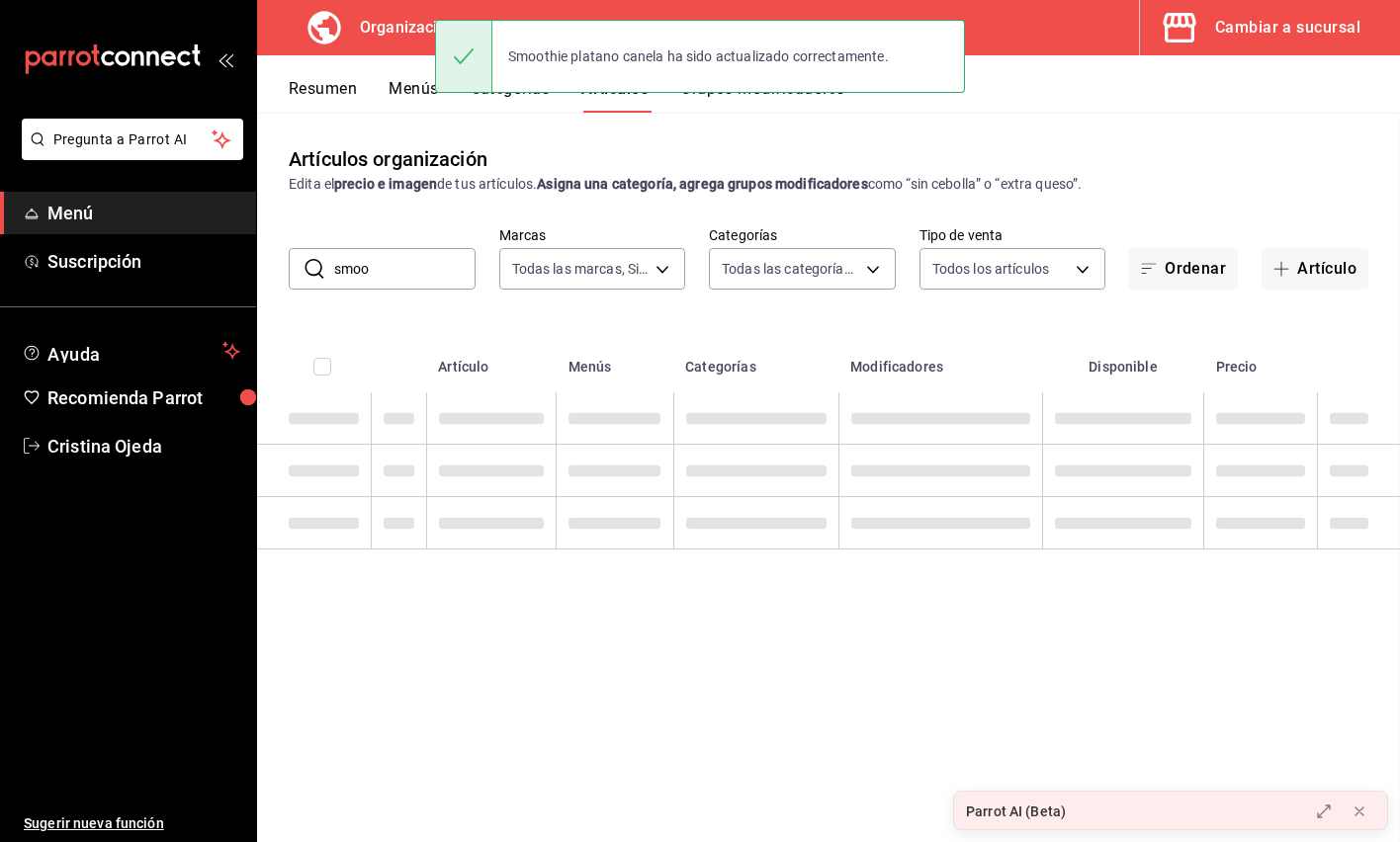 scroll, scrollTop: 0, scrollLeft: 0, axis: both 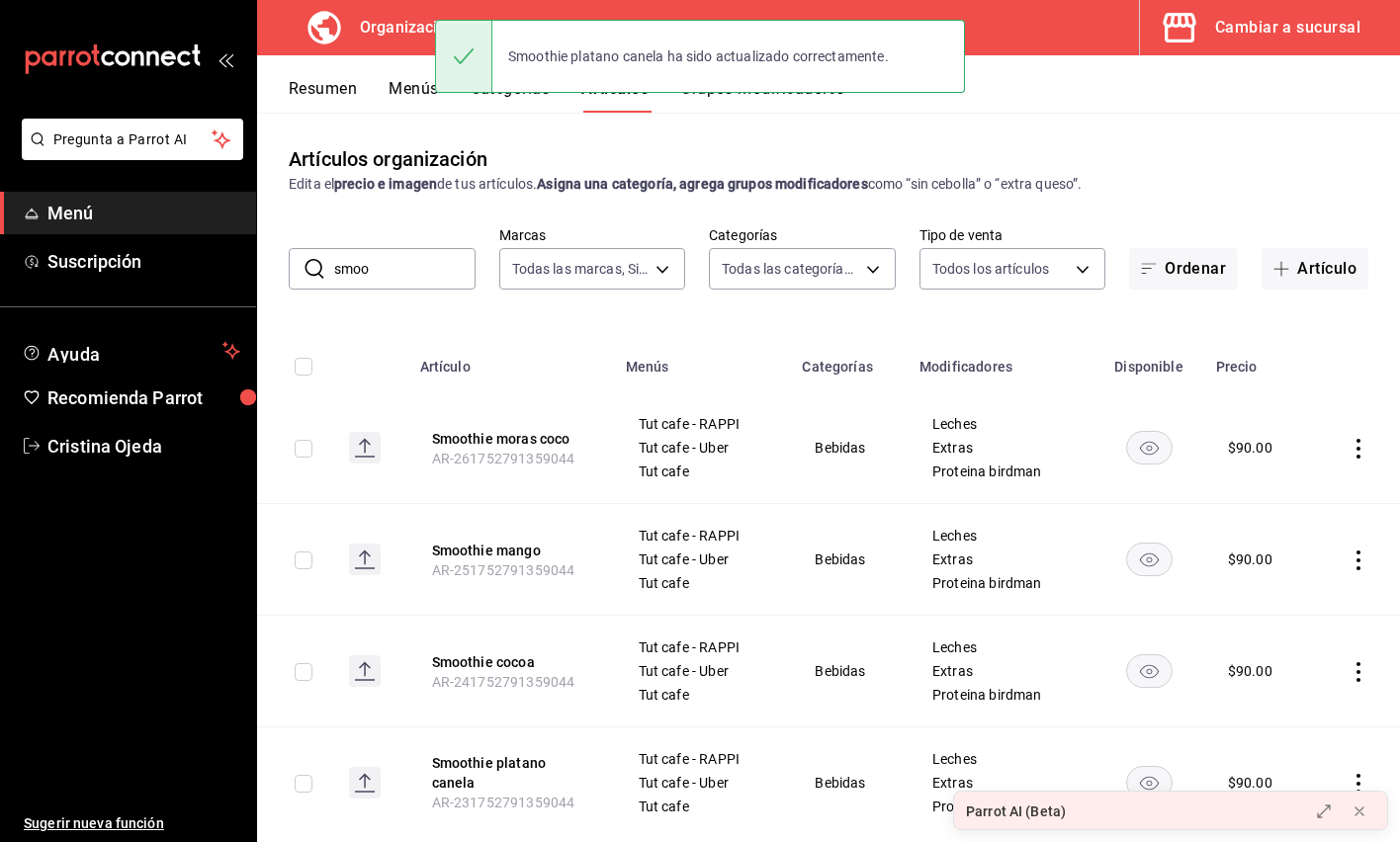 click on "Grupos modificadores" at bounding box center (762, 96) 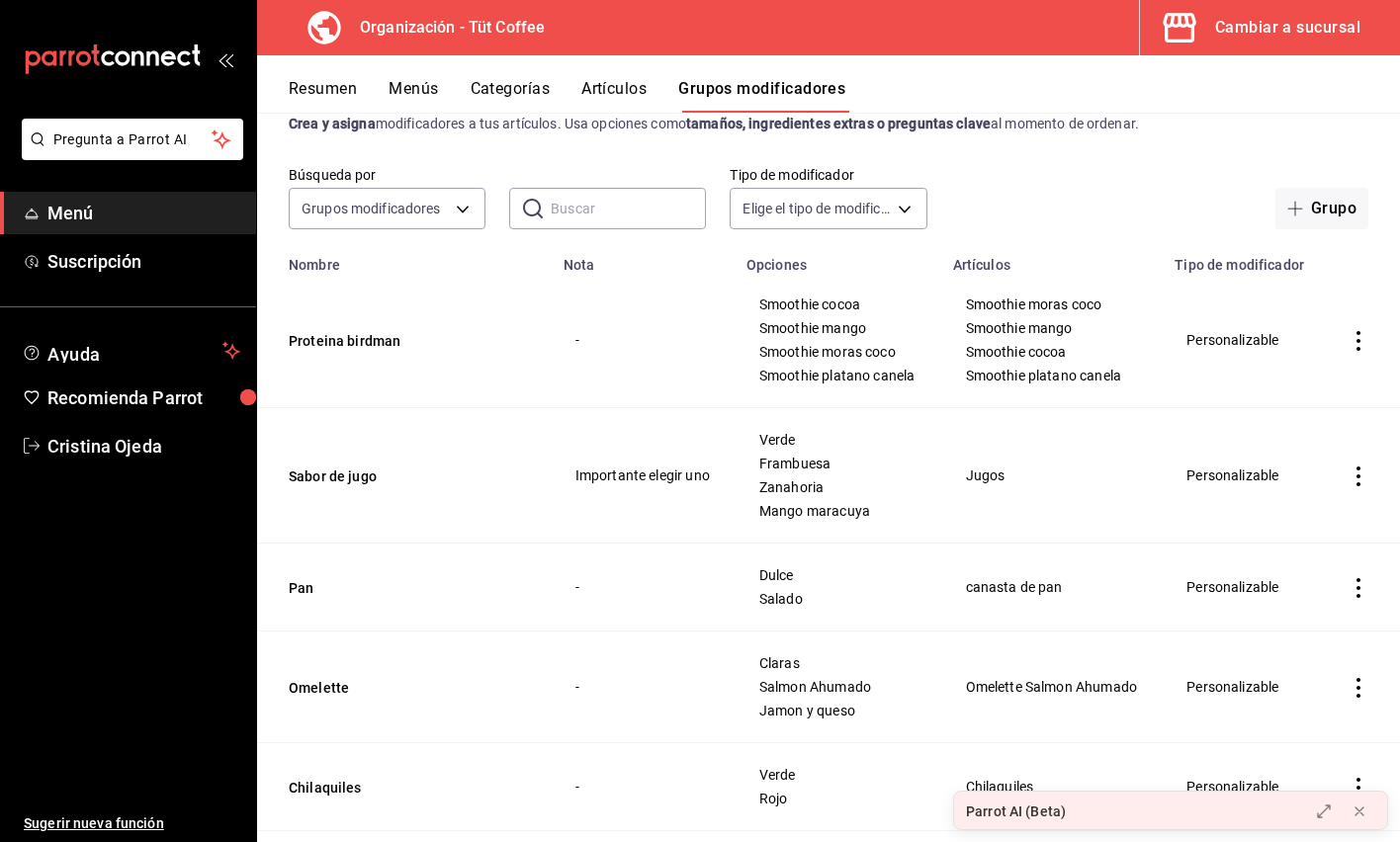 scroll, scrollTop: 23, scrollLeft: 0, axis: vertical 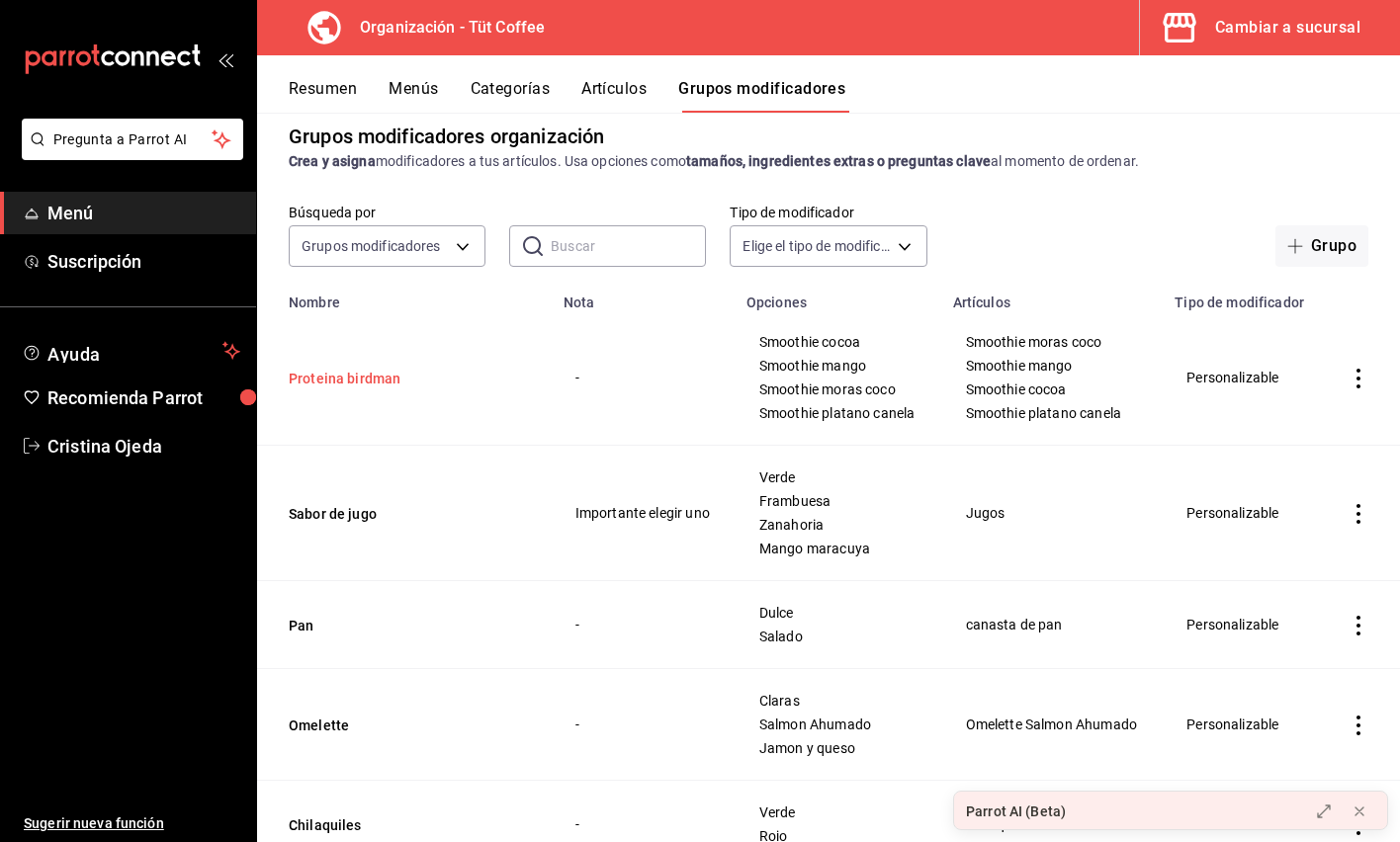 click on "Proteina birdman" at bounding box center [407, 379] 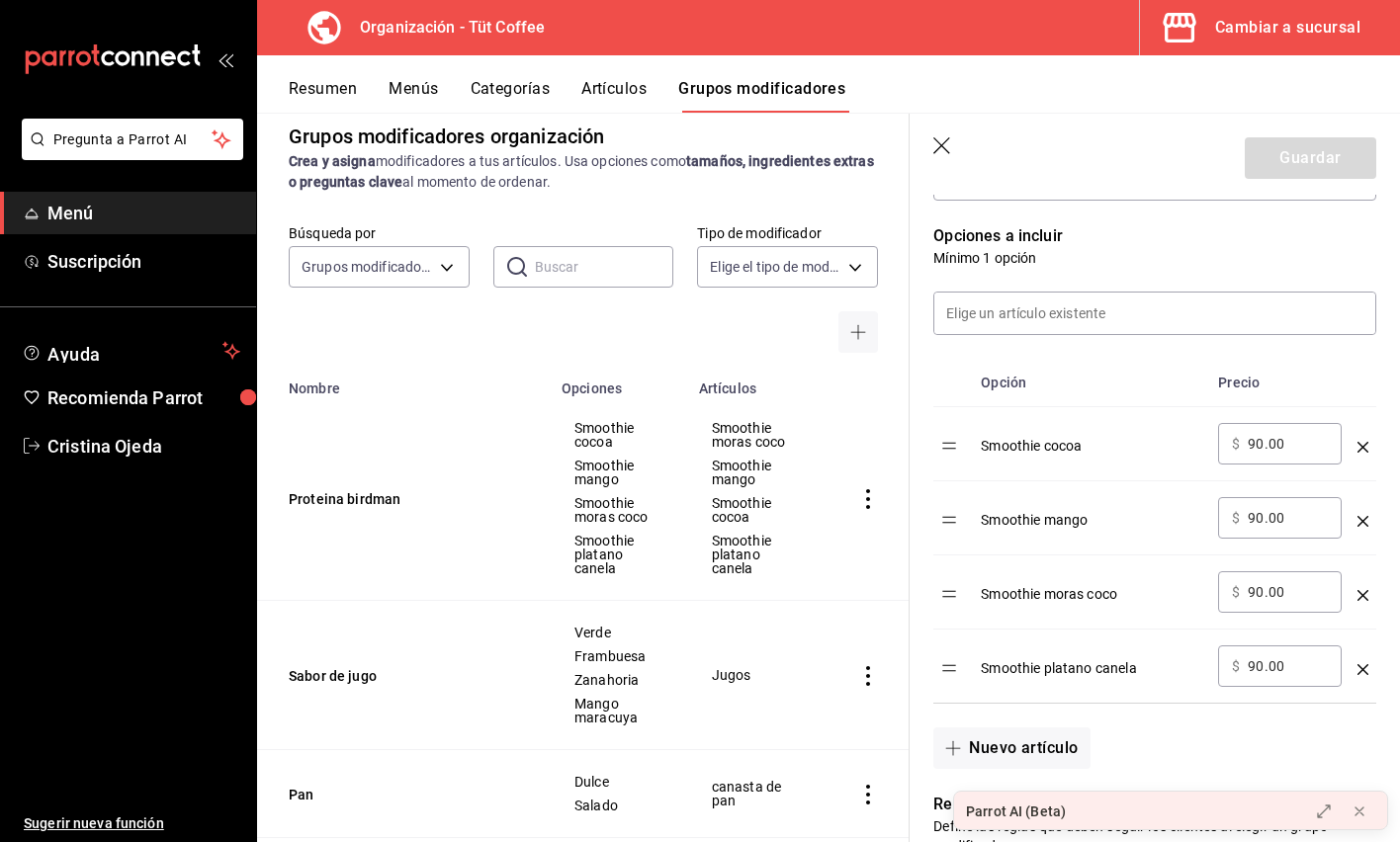 scroll, scrollTop: 487, scrollLeft: 0, axis: vertical 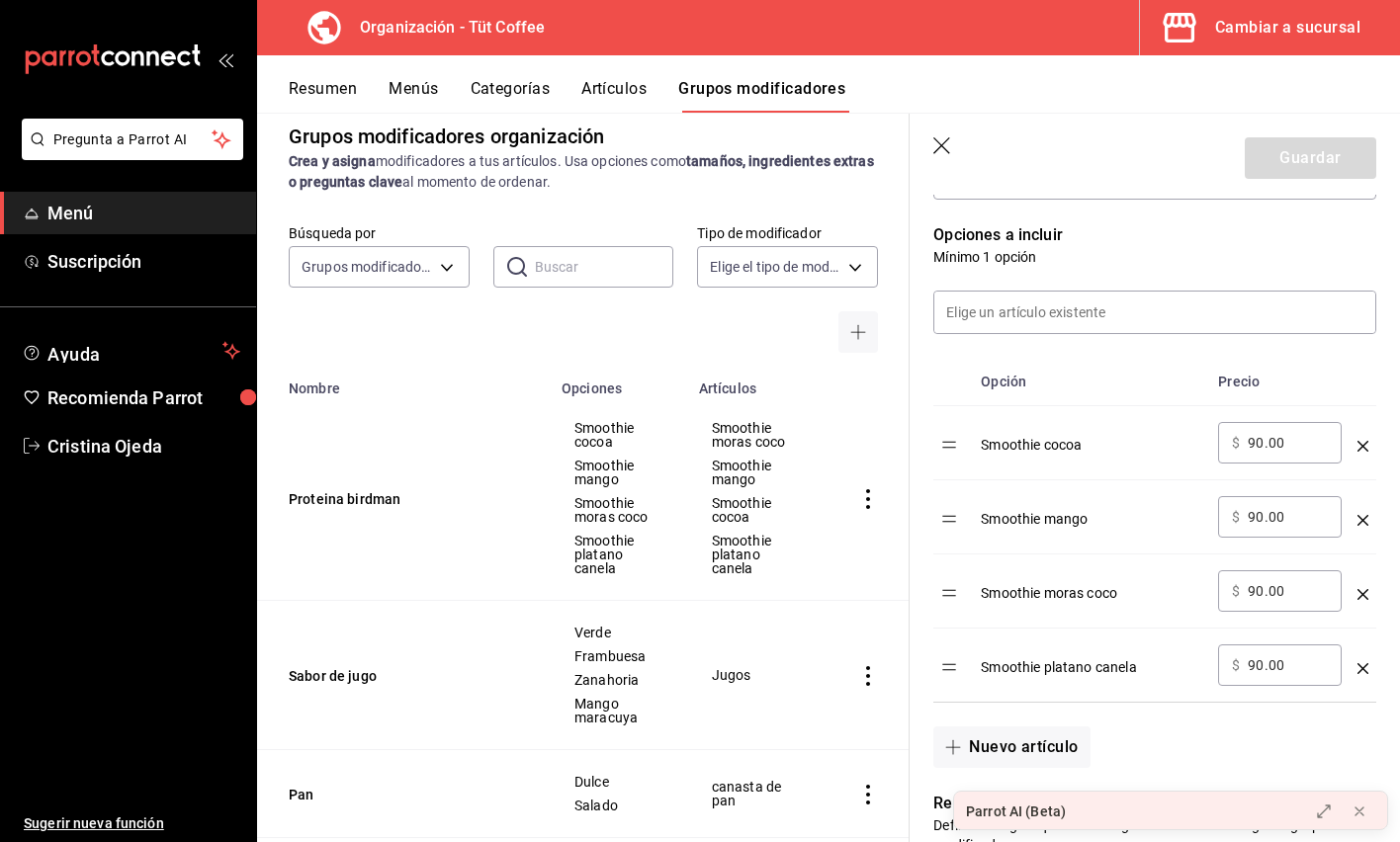 click 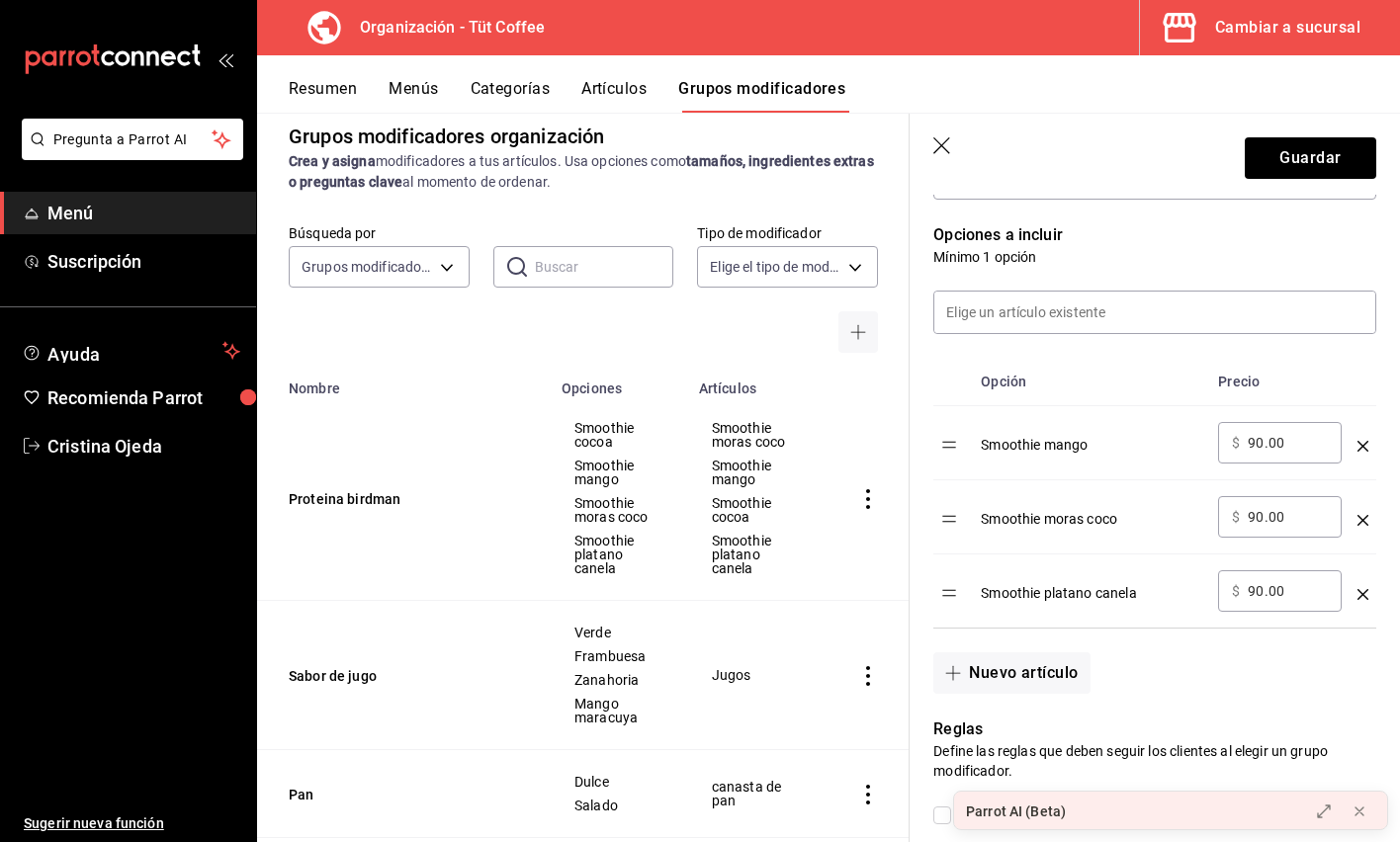 click 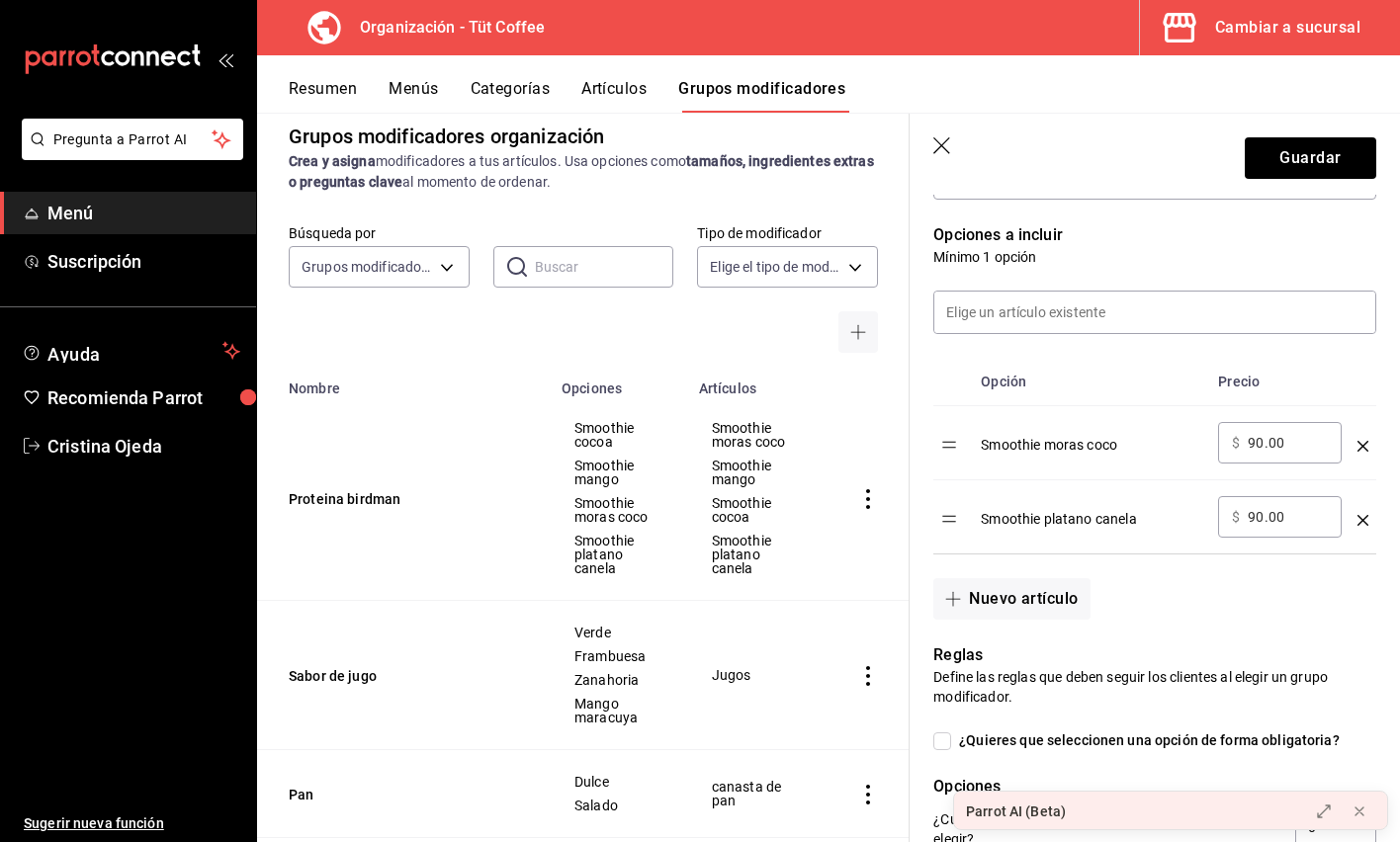 click 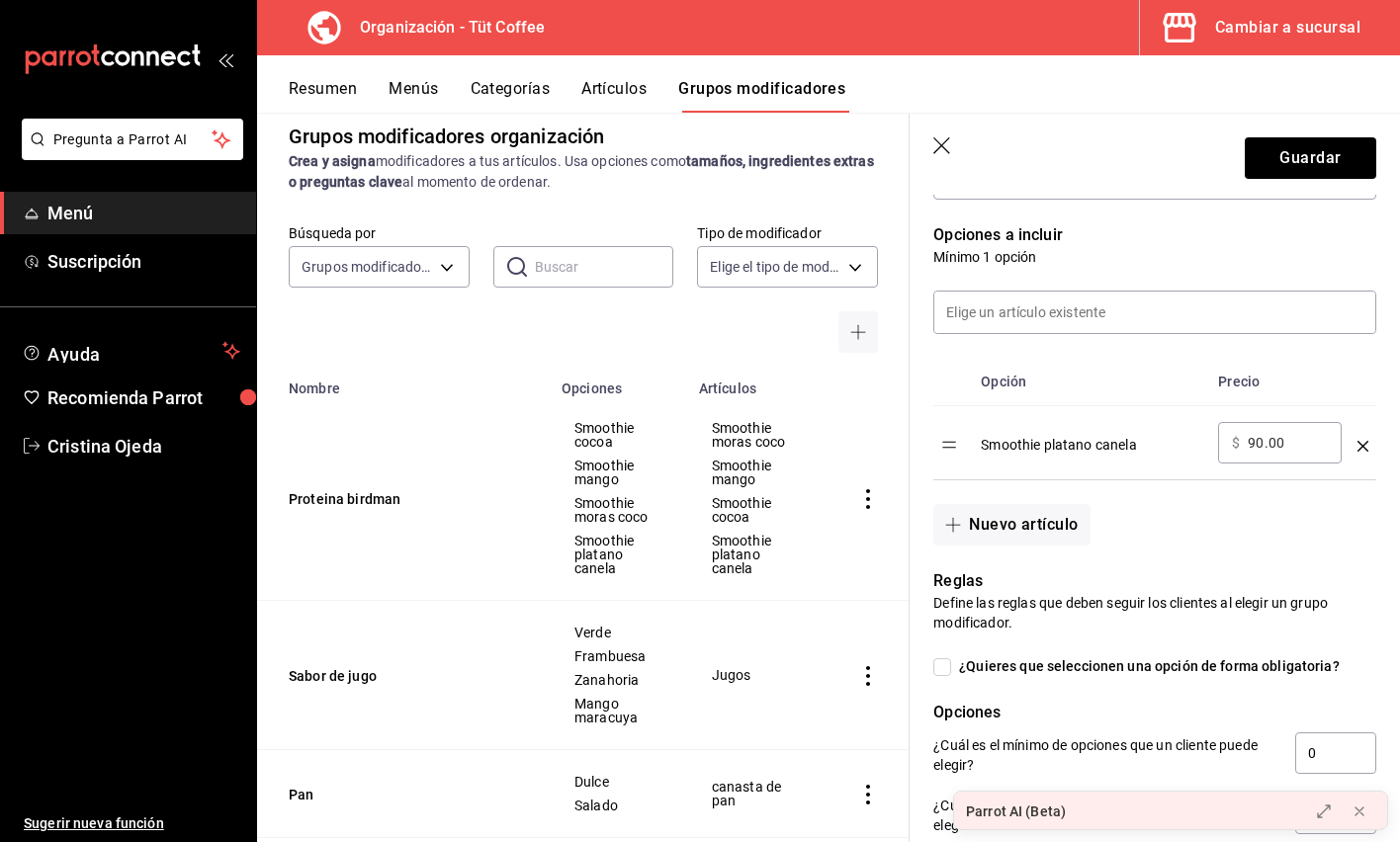 click 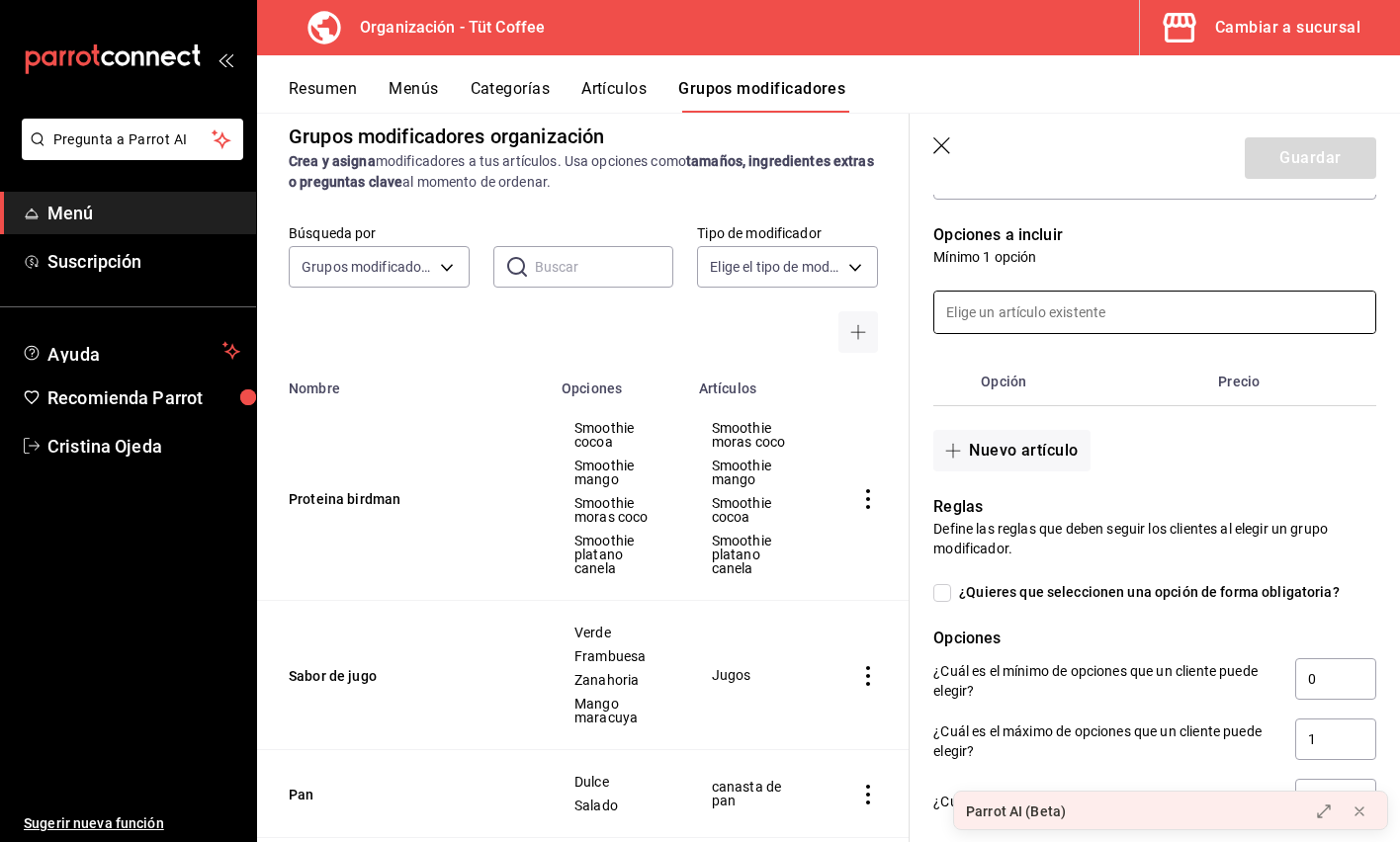 click at bounding box center [1155, 312] 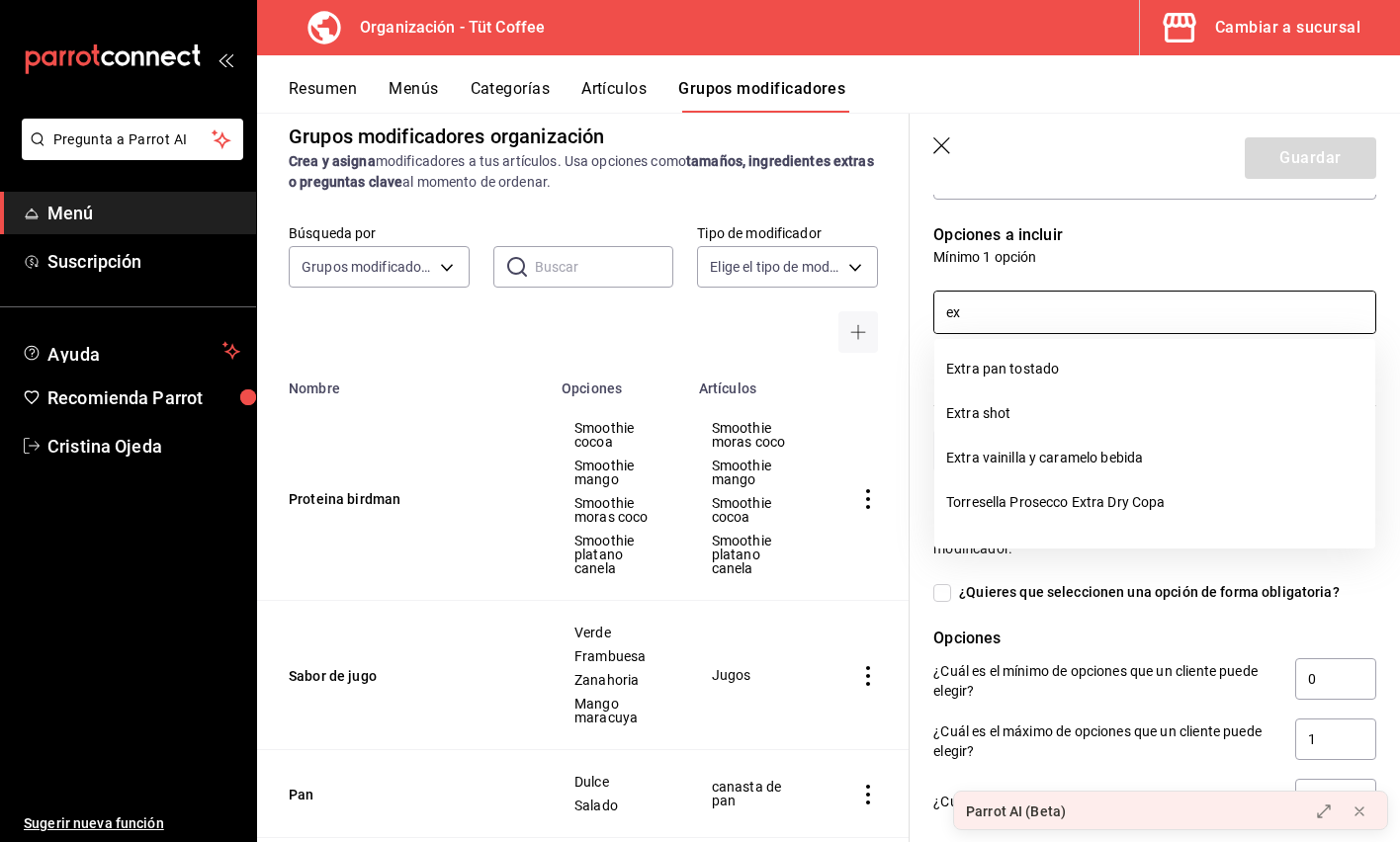 type on "e" 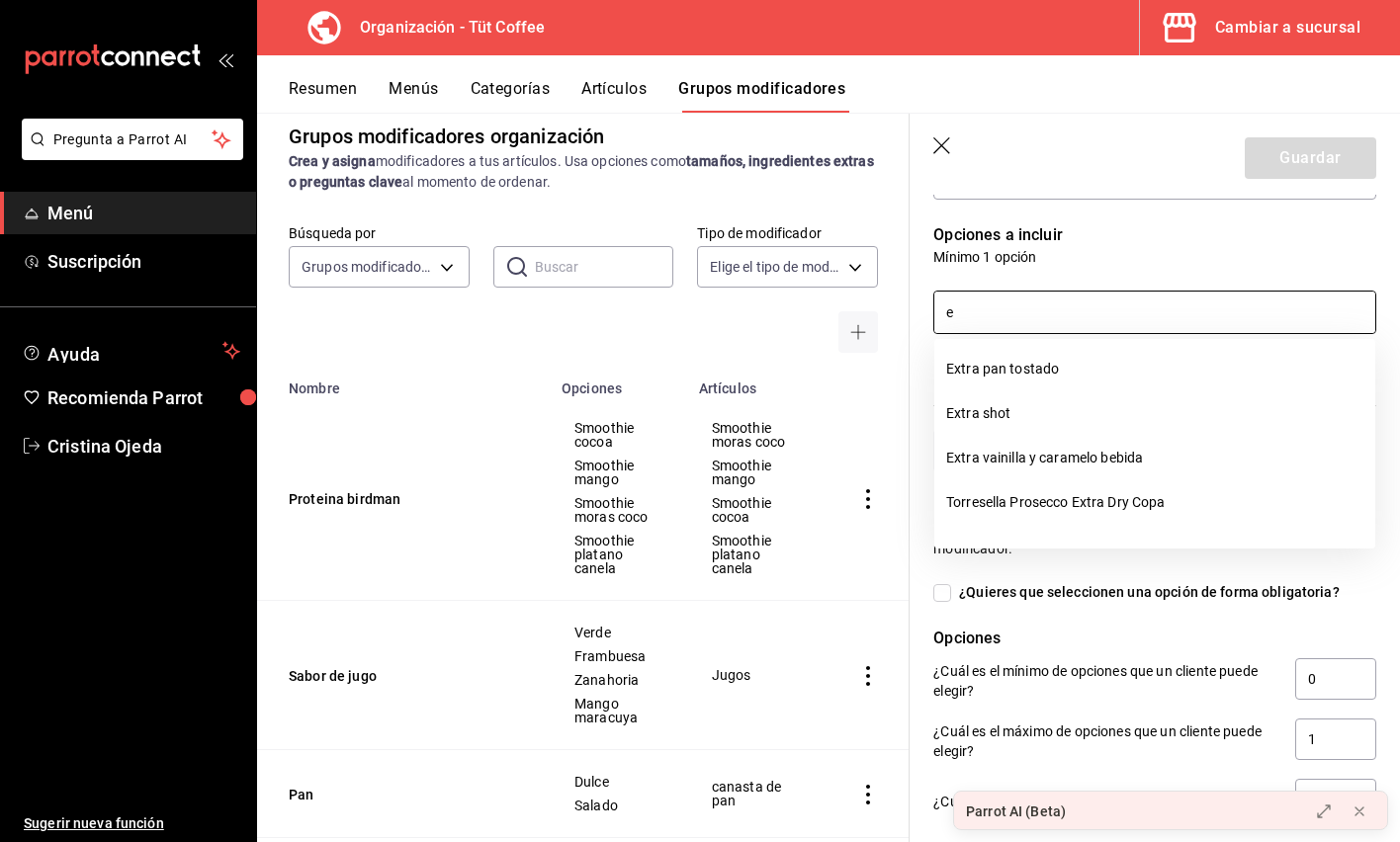 type 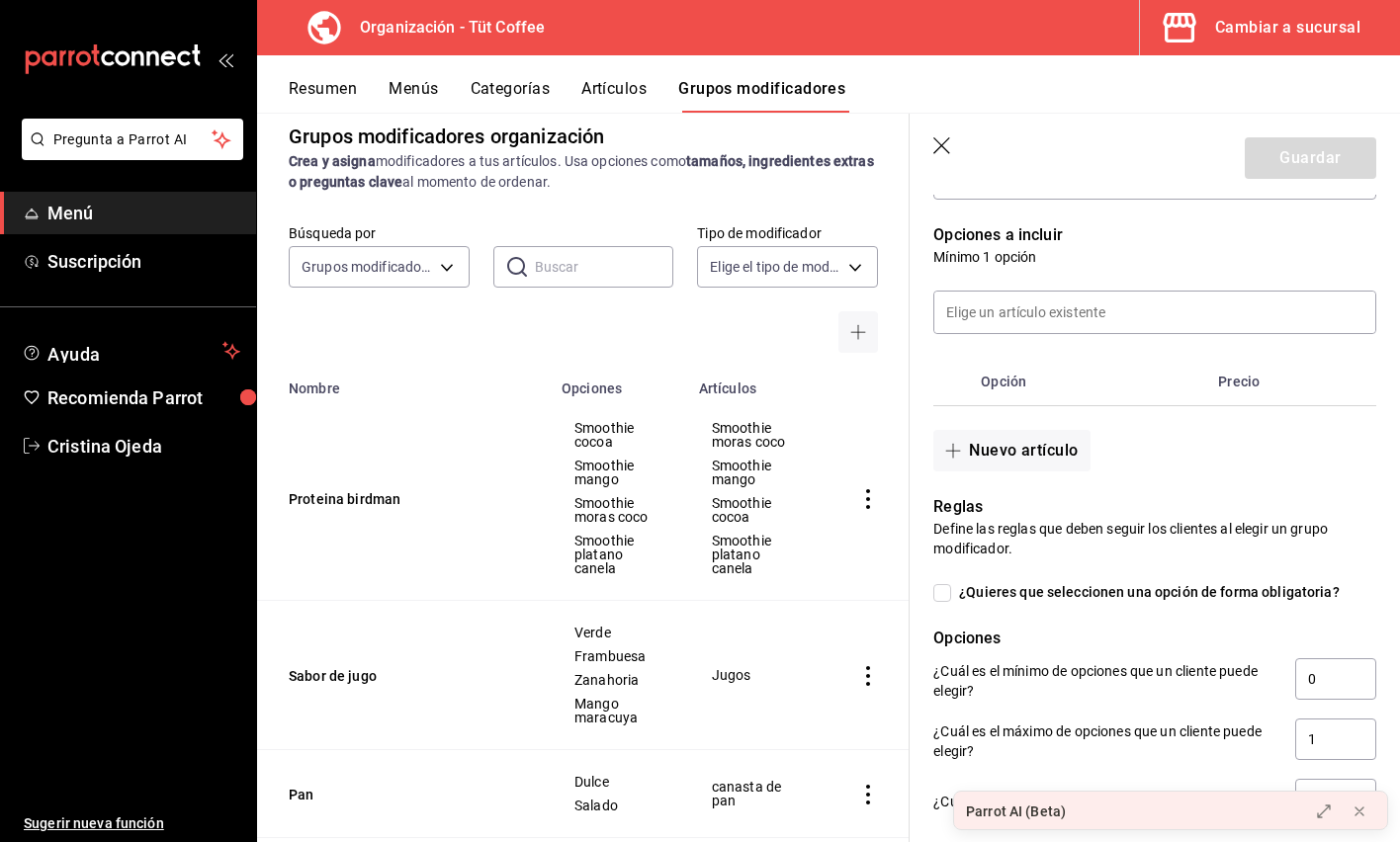 click on "Opciones a incluir Mínimo 1 opción Opción Precio Nuevo artículo" at bounding box center (1143, 335) 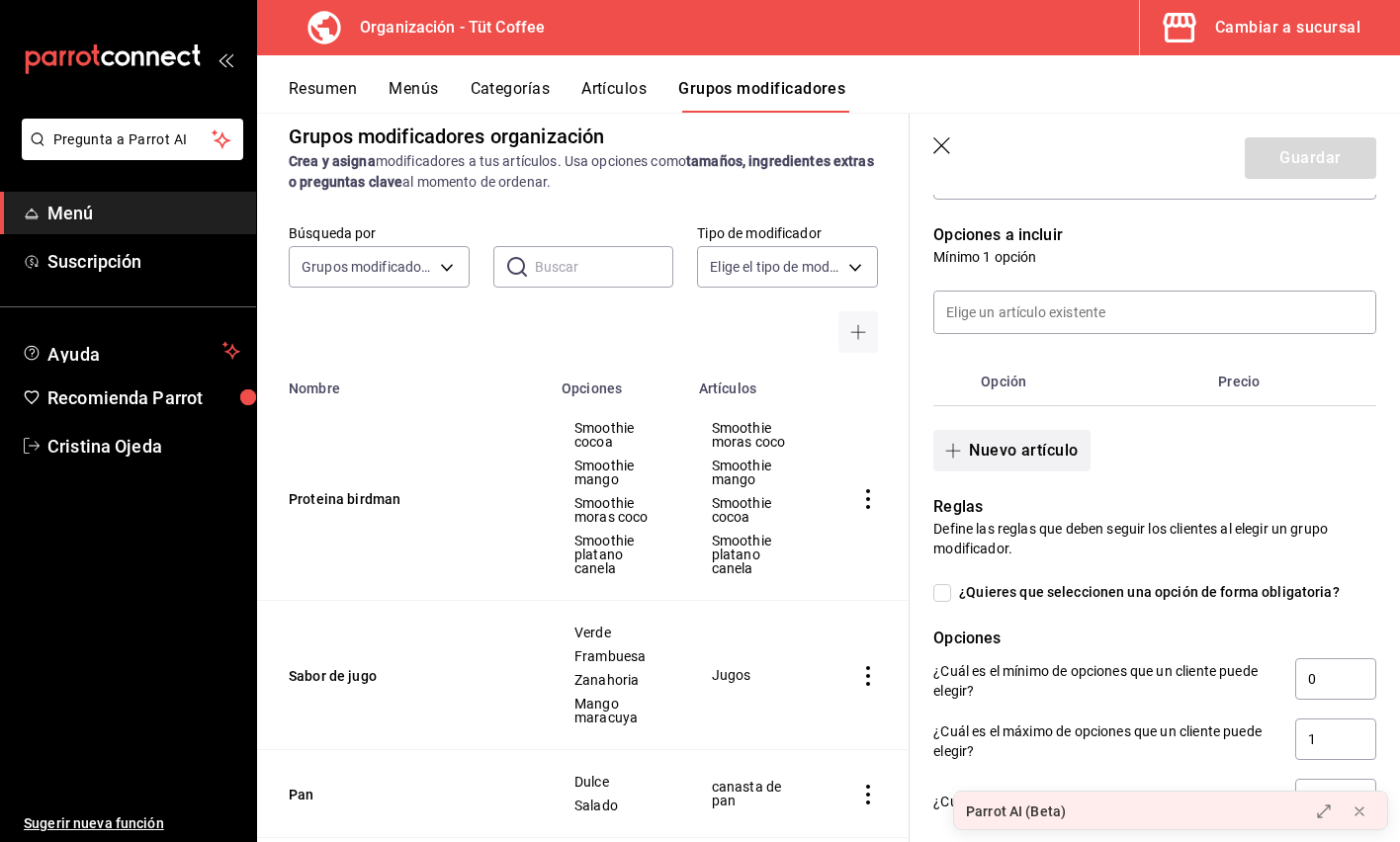 click on "Nuevo artículo" at bounding box center [1011, 451] 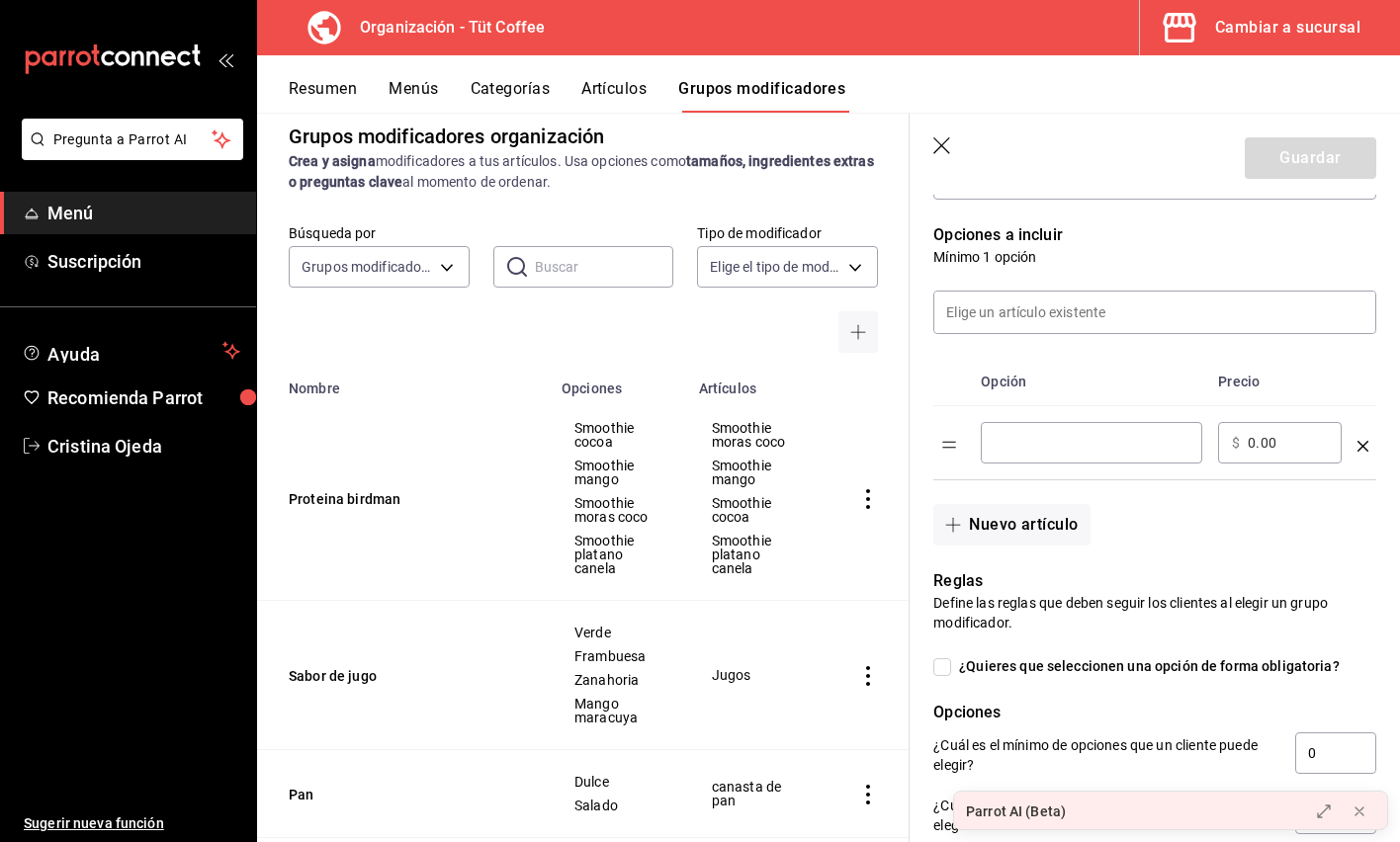click at bounding box center [1092, 443] 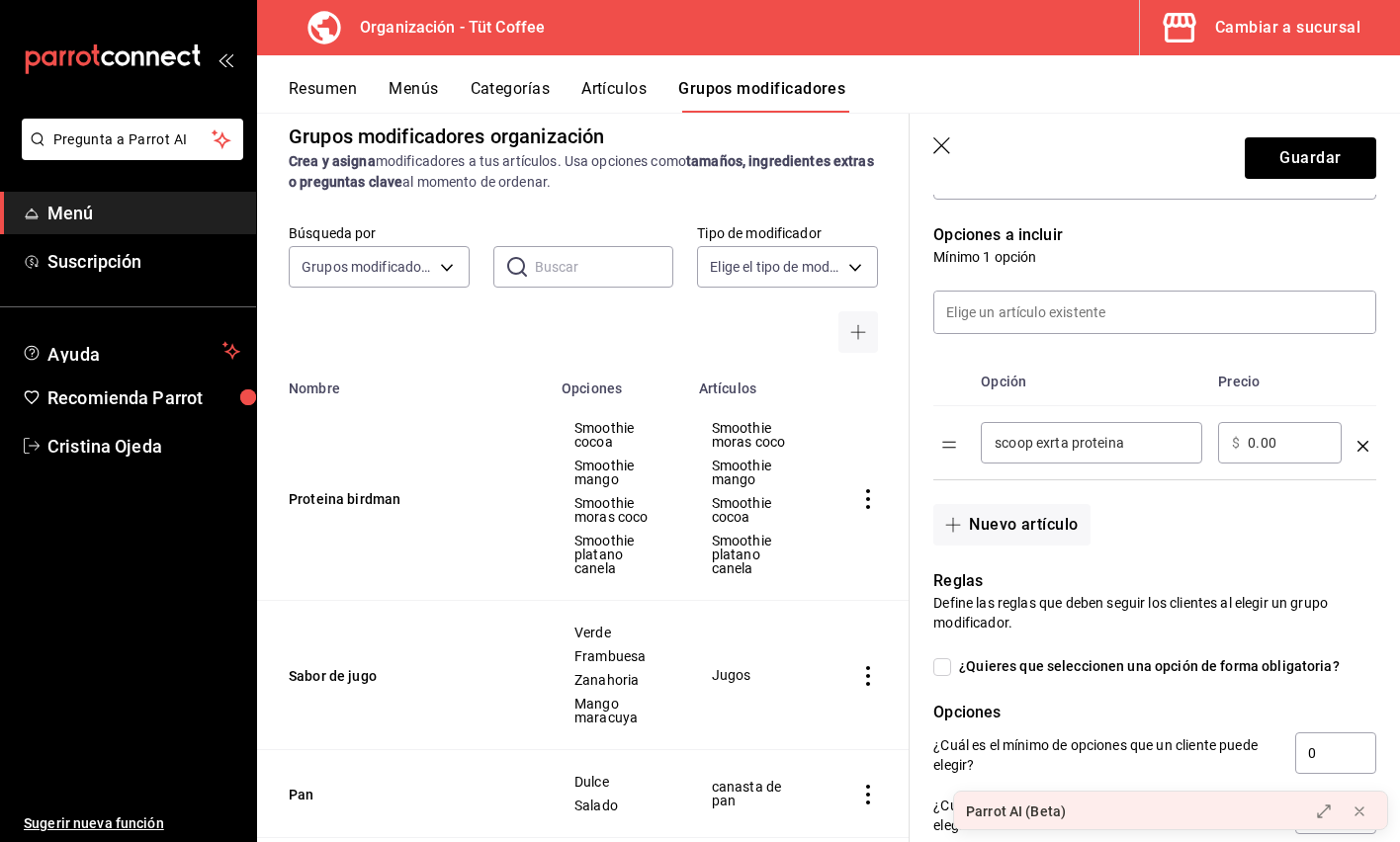 click on "scoop exrta proteina" at bounding box center [1092, 443] 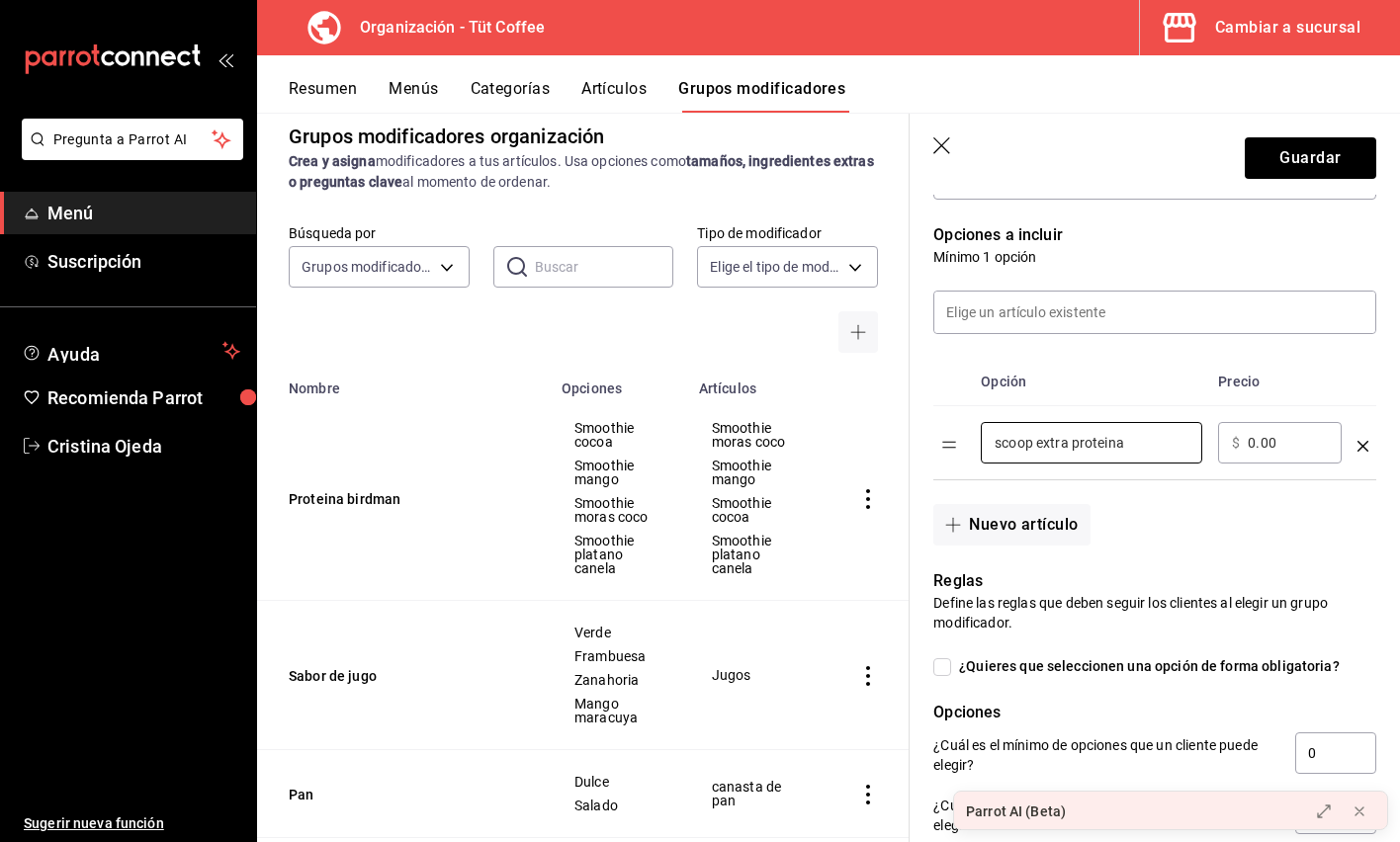 type on "scoop extra proteina" 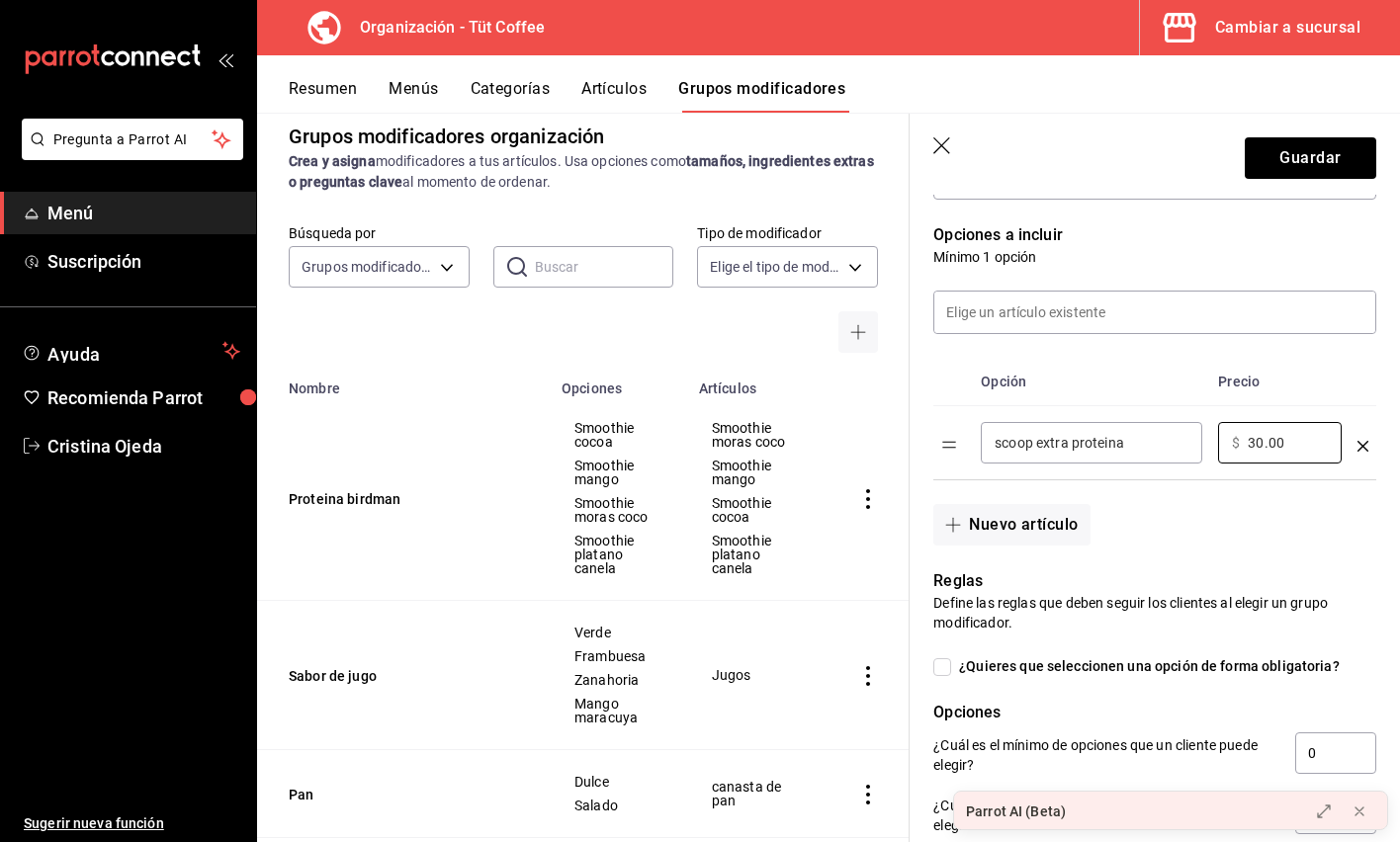 type on "30.00" 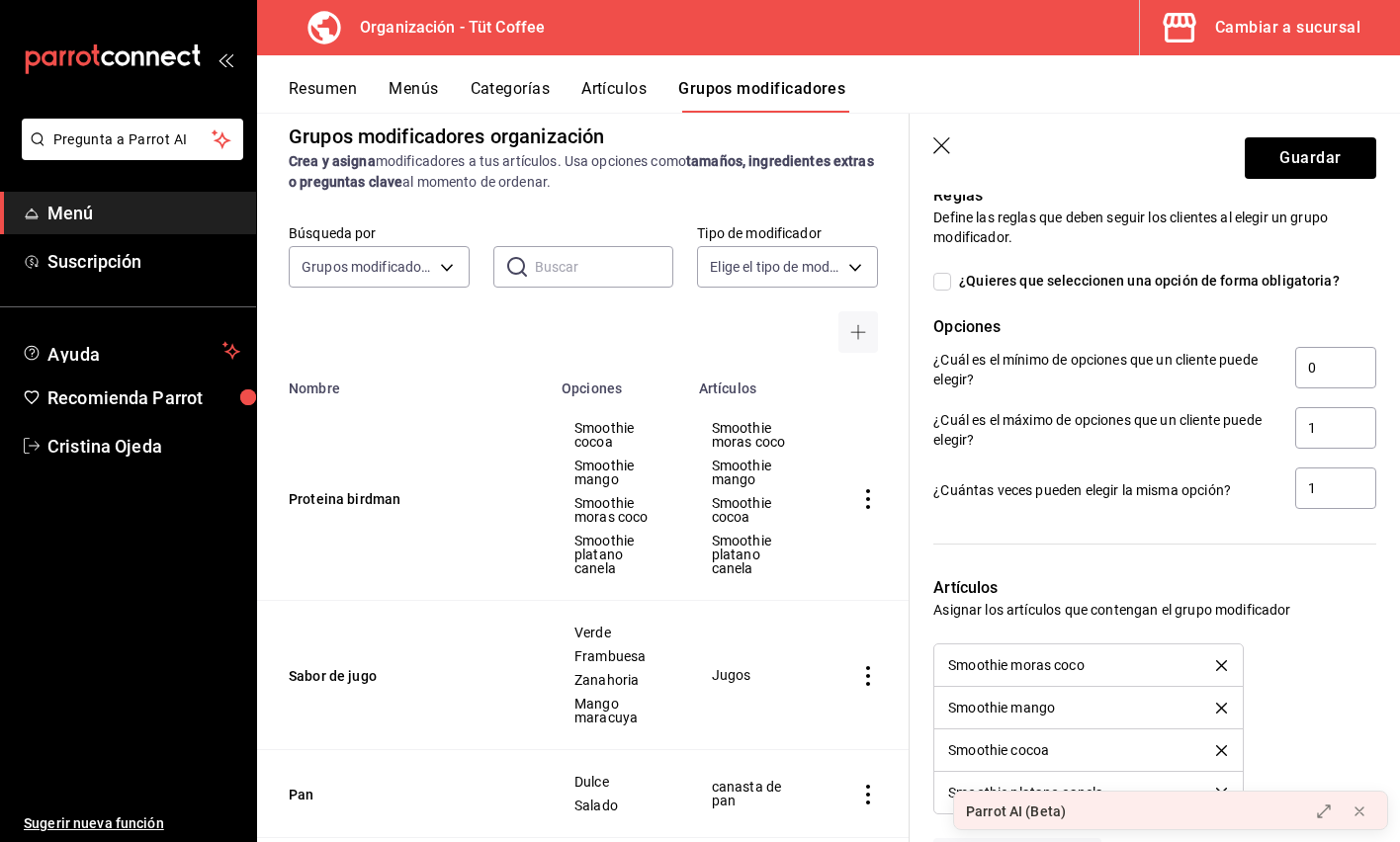 scroll, scrollTop: 1144, scrollLeft: 0, axis: vertical 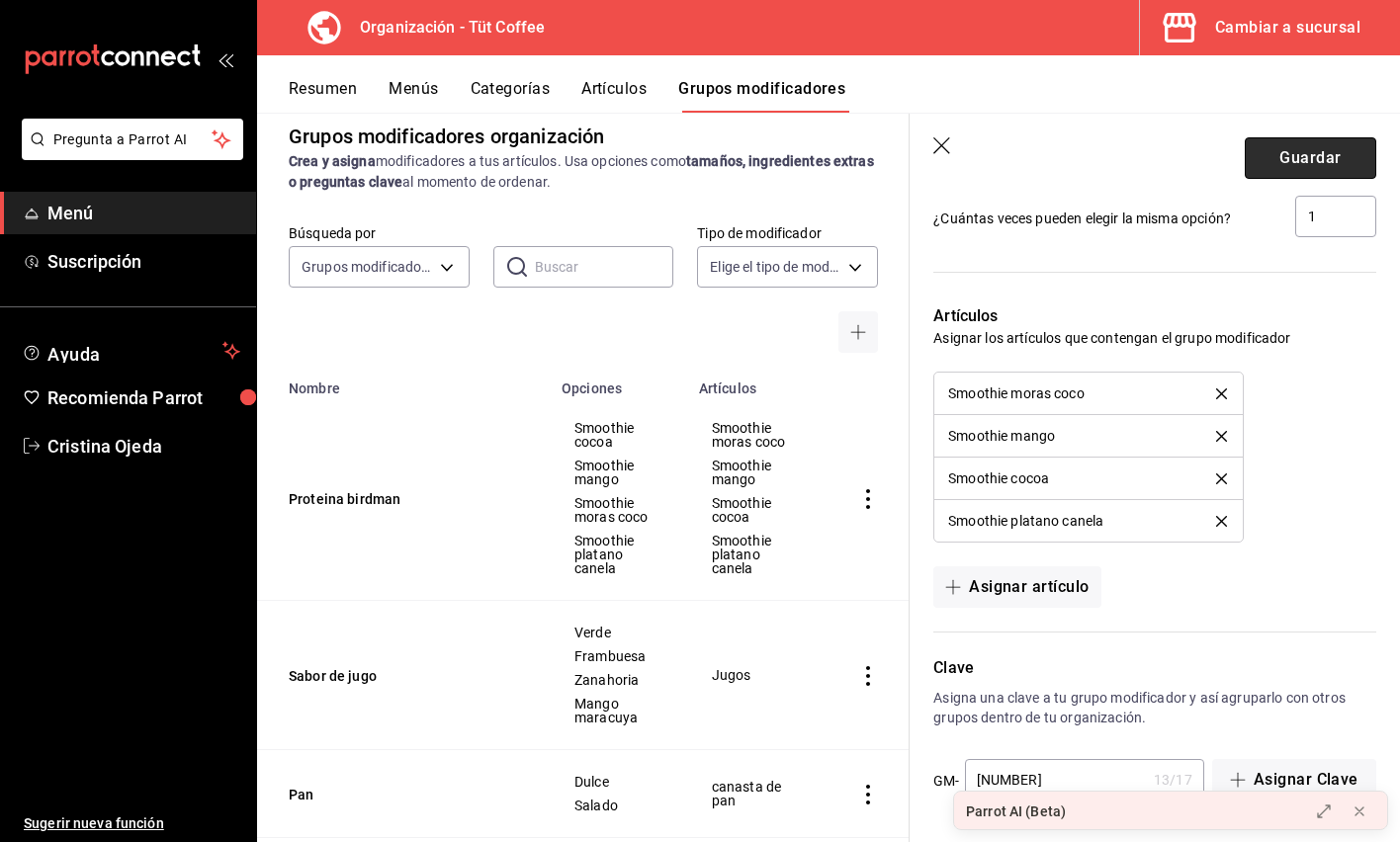 click on "Guardar" at bounding box center [1310, 158] 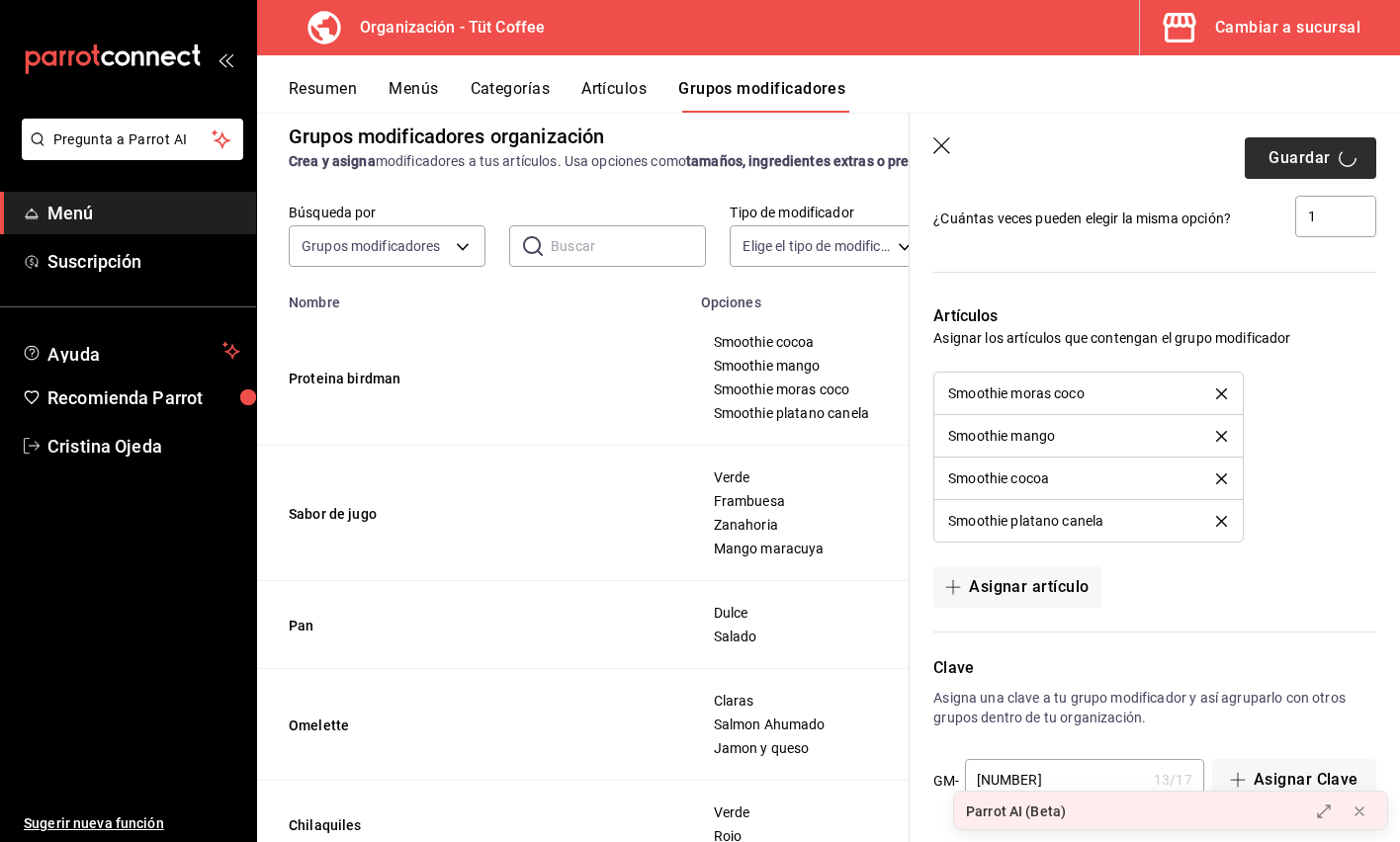 scroll, scrollTop: 0, scrollLeft: 0, axis: both 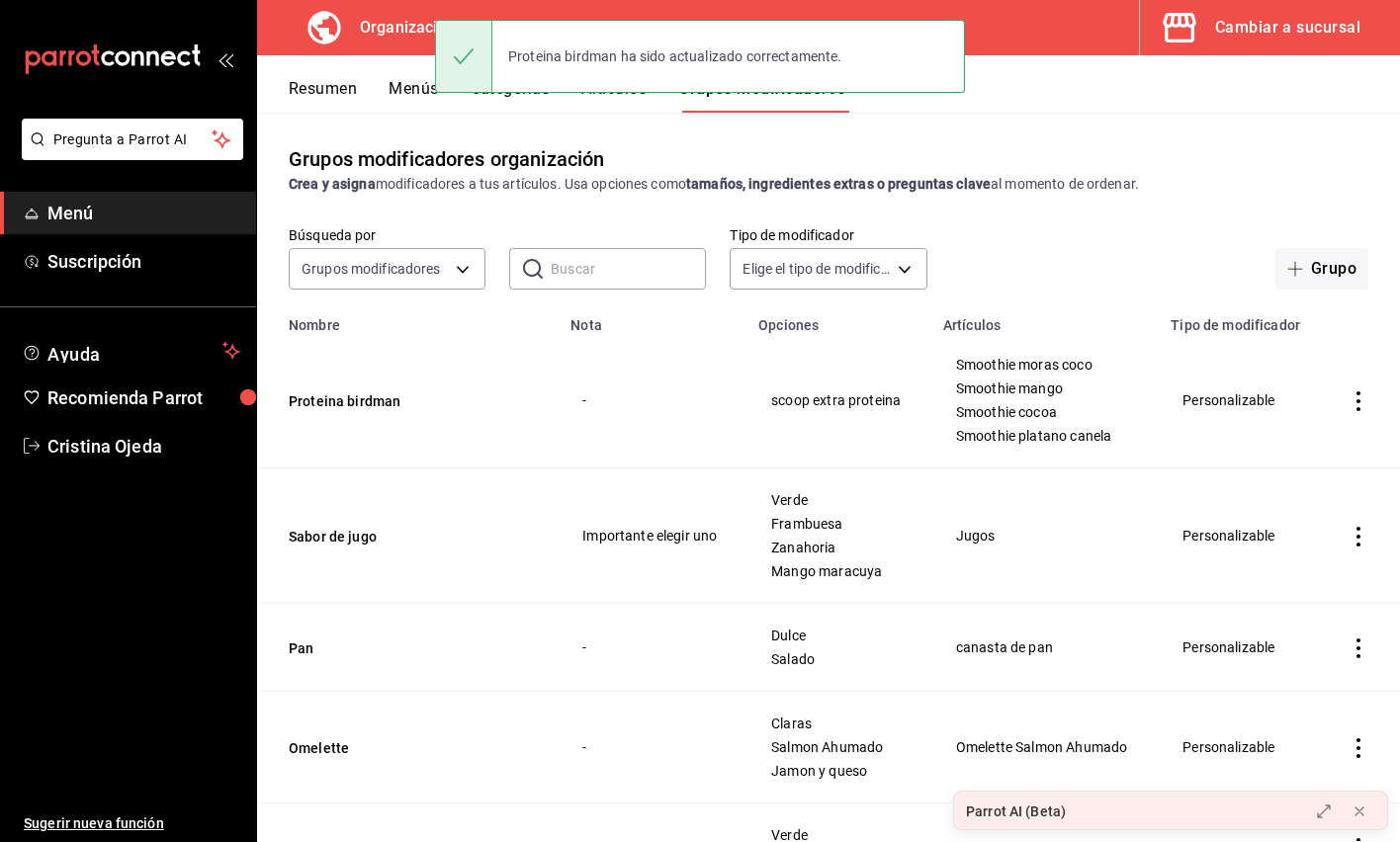 click on "Menús" at bounding box center (413, 96) 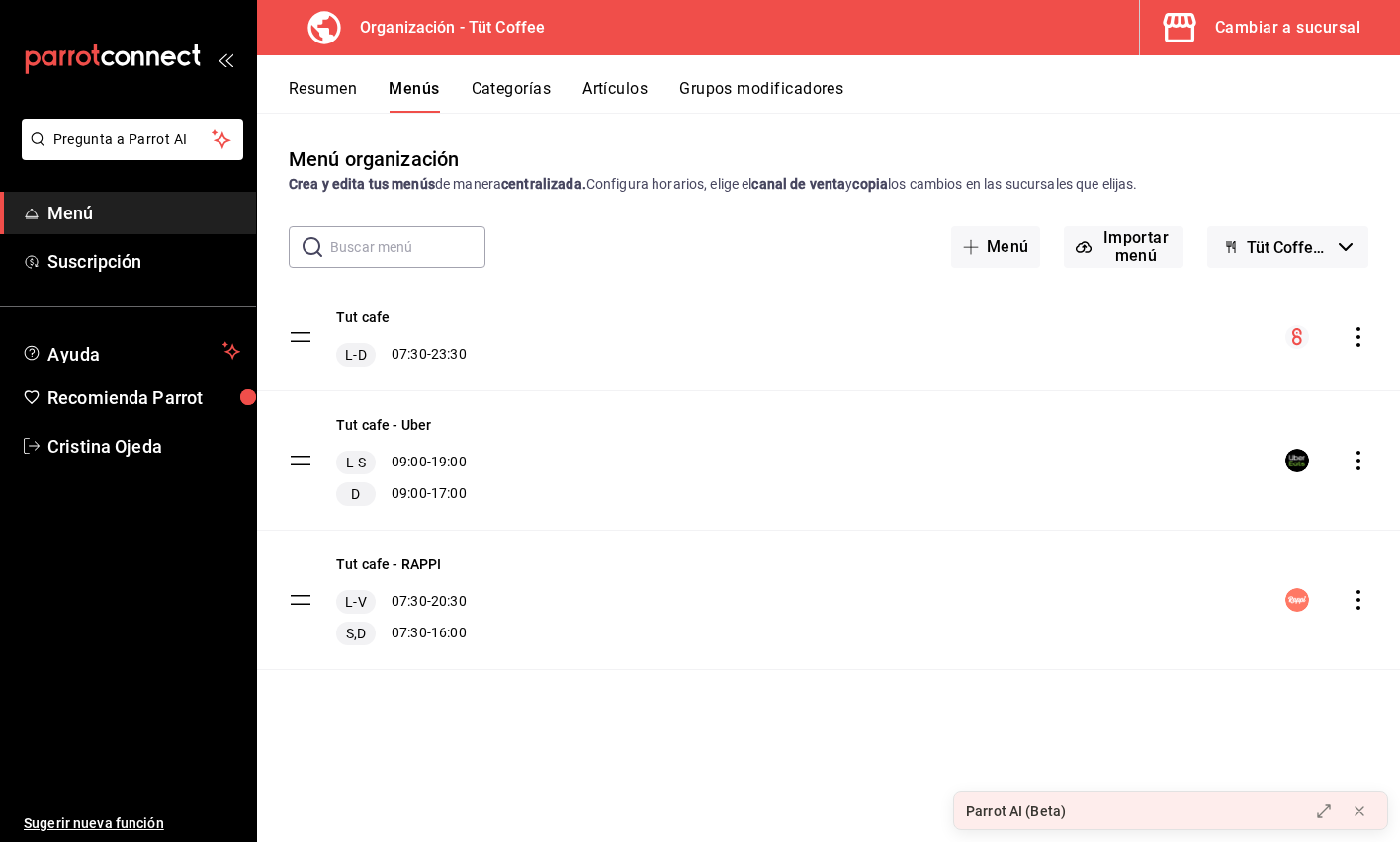 click 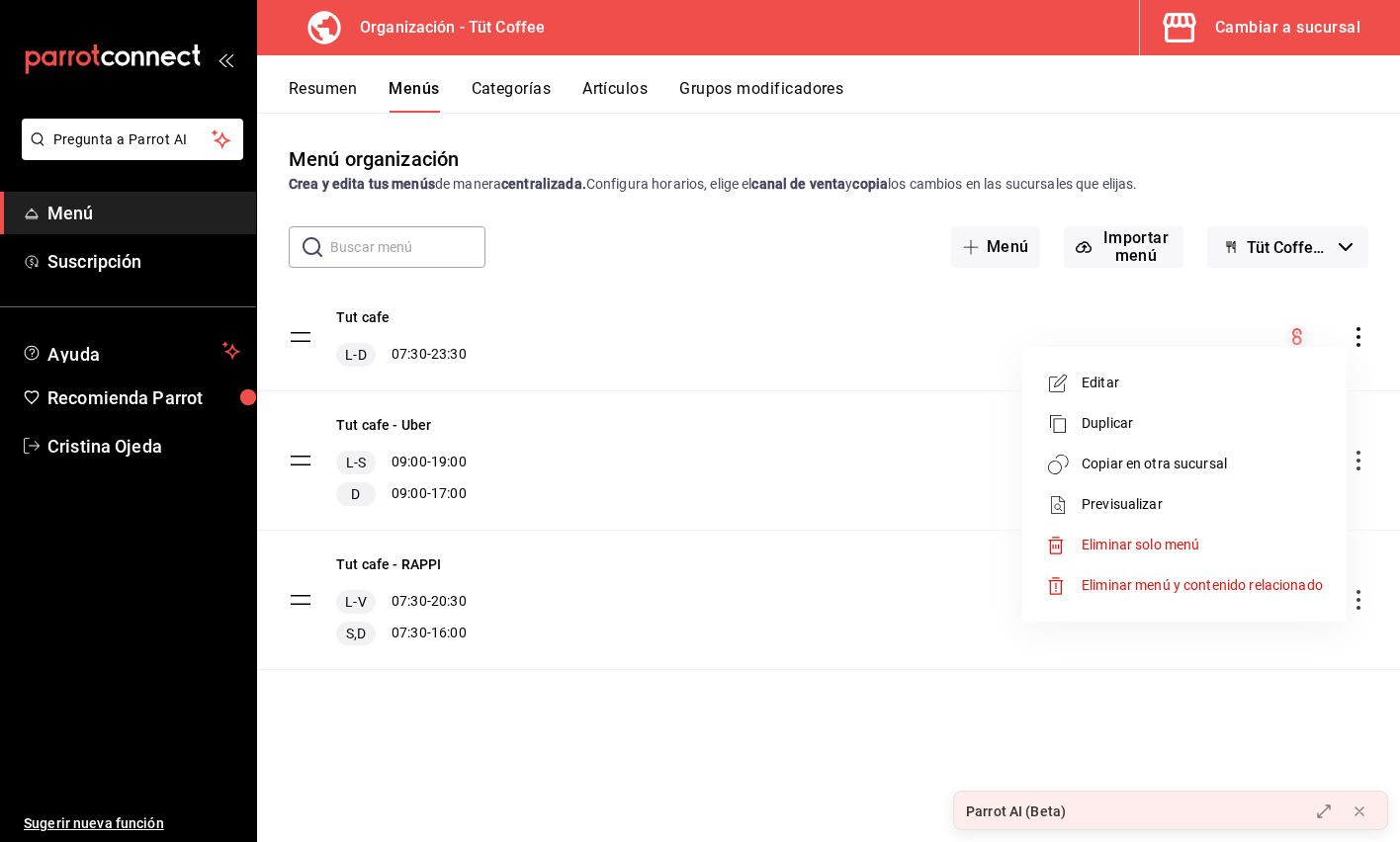 click on "Copiar en otra sucursal" at bounding box center (1202, 463) 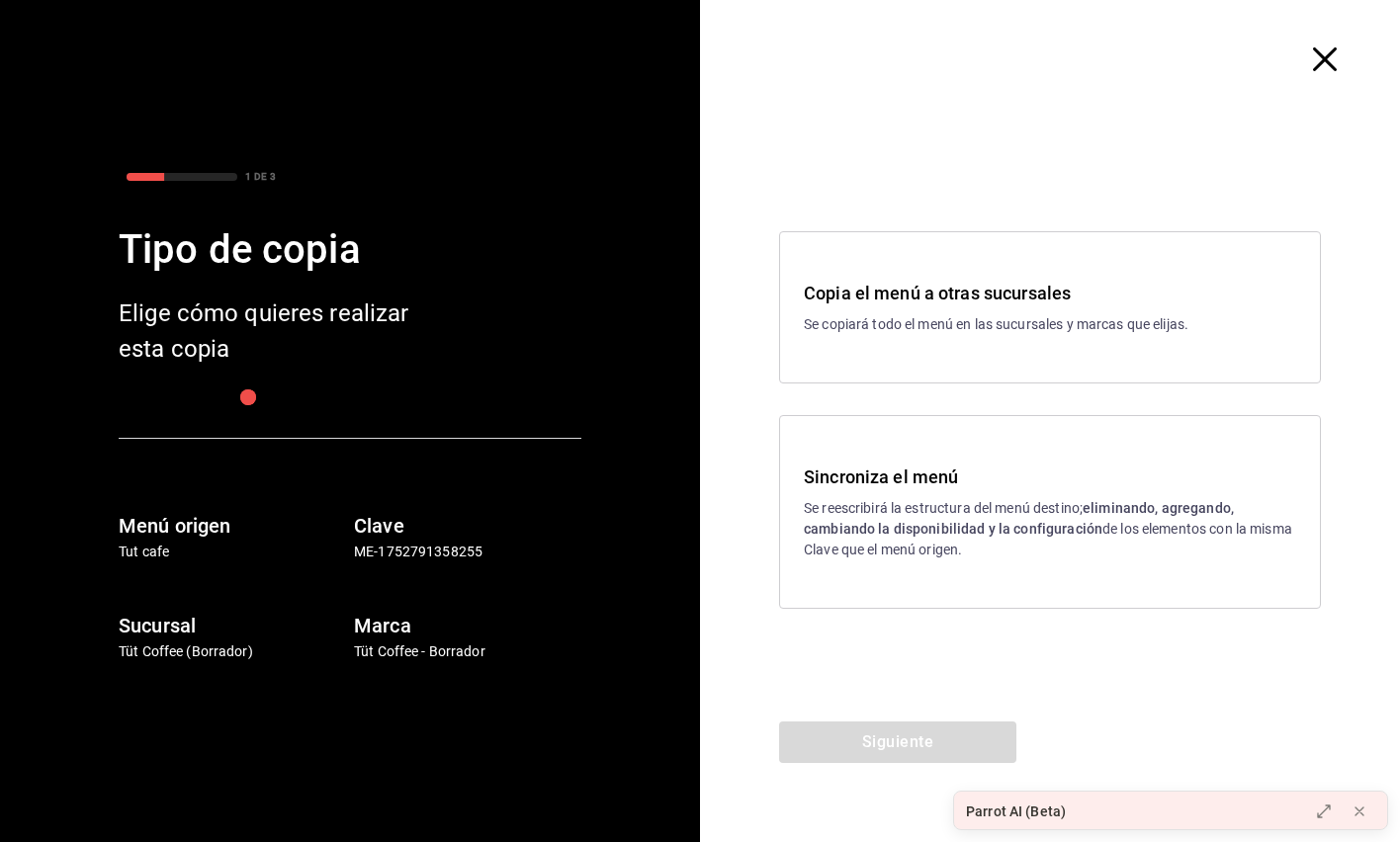 click on "Se reescribirá la estructura del menú destino;  eliminando, agregando, cambiando la disponibilidad y la configuración  de los elementos con la misma Clave que el menú origen." at bounding box center (1050, 529) 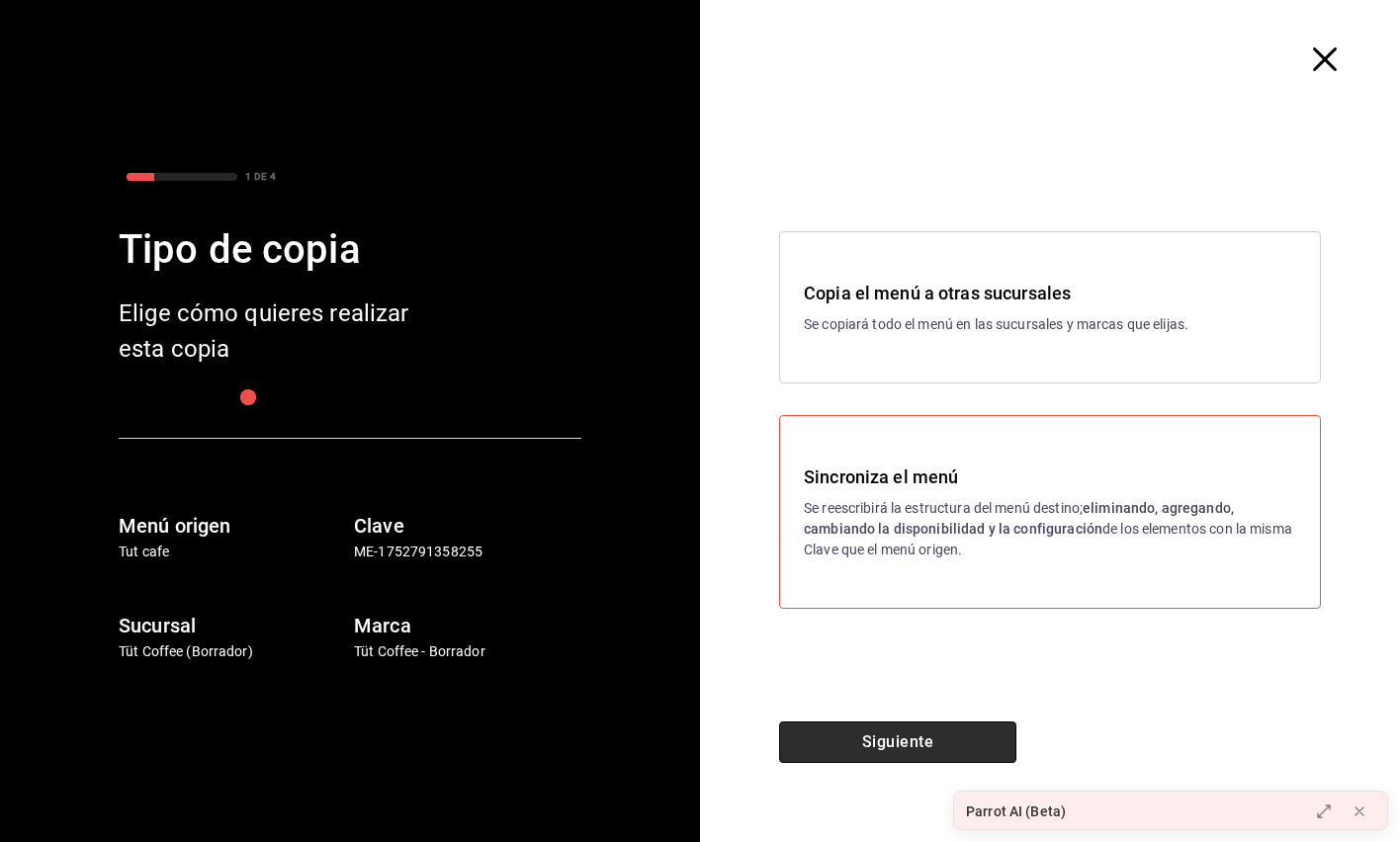 click on "Siguiente" at bounding box center (898, 742) 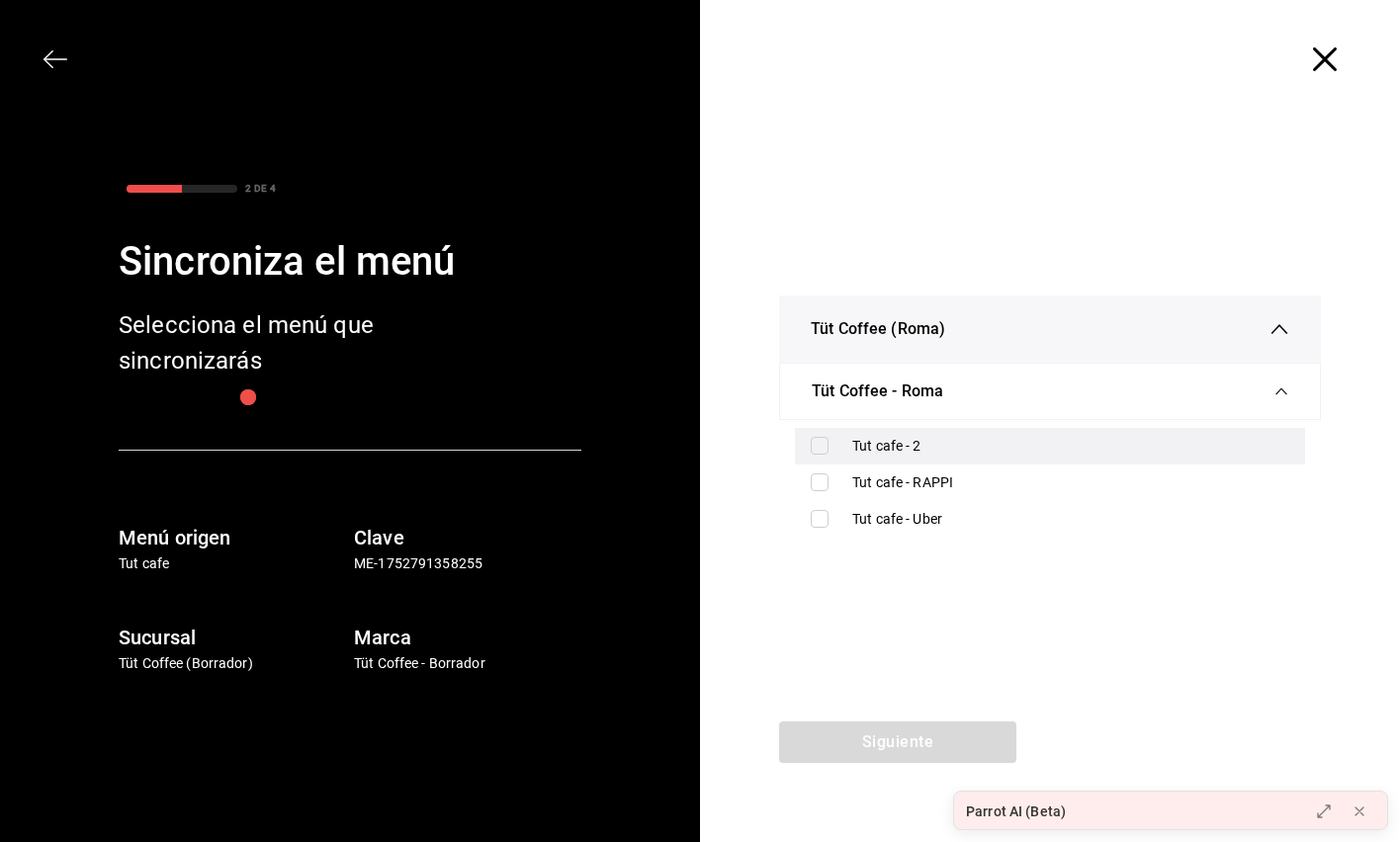 click at bounding box center [820, 446] 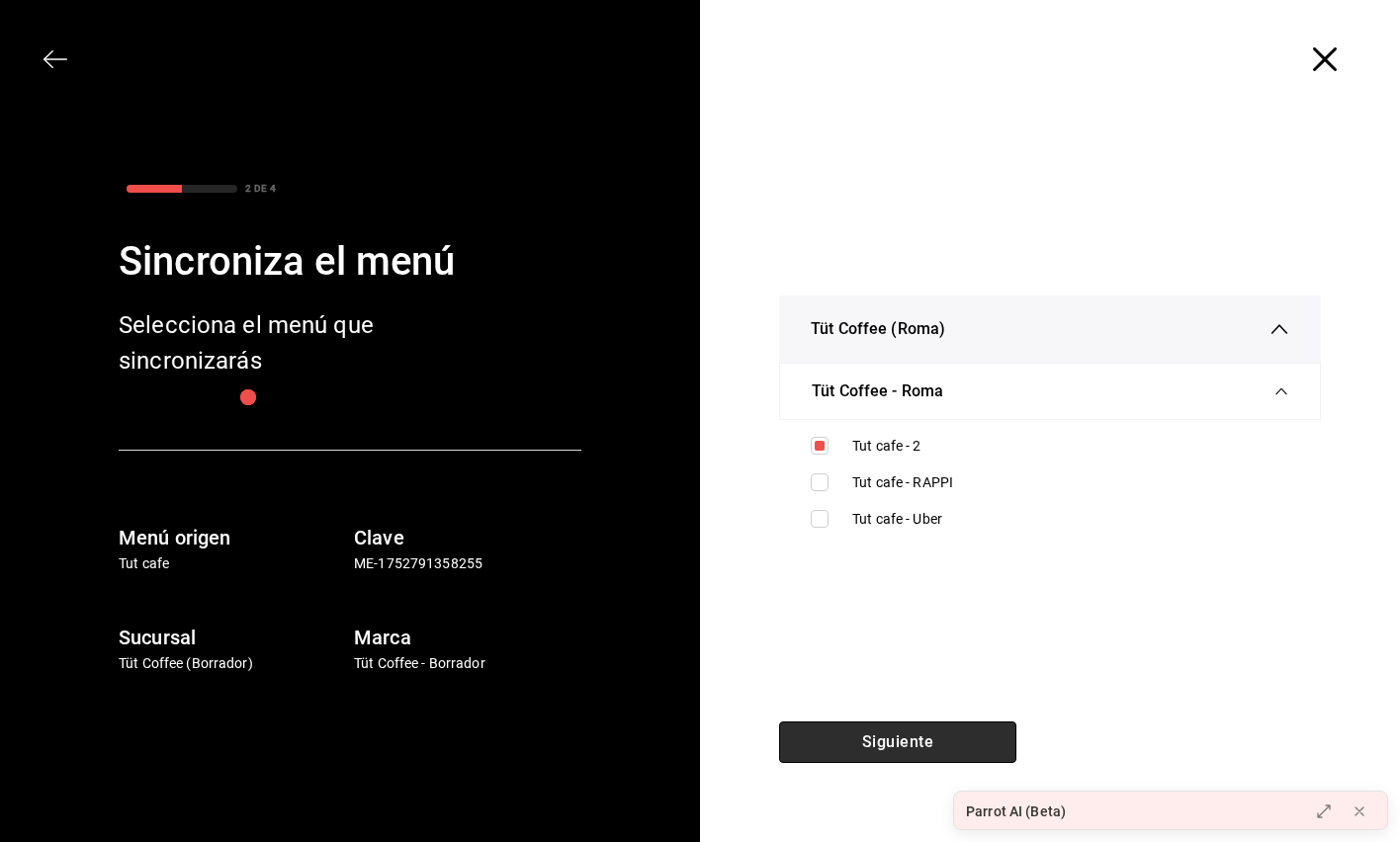 click on "Siguiente" at bounding box center [898, 742] 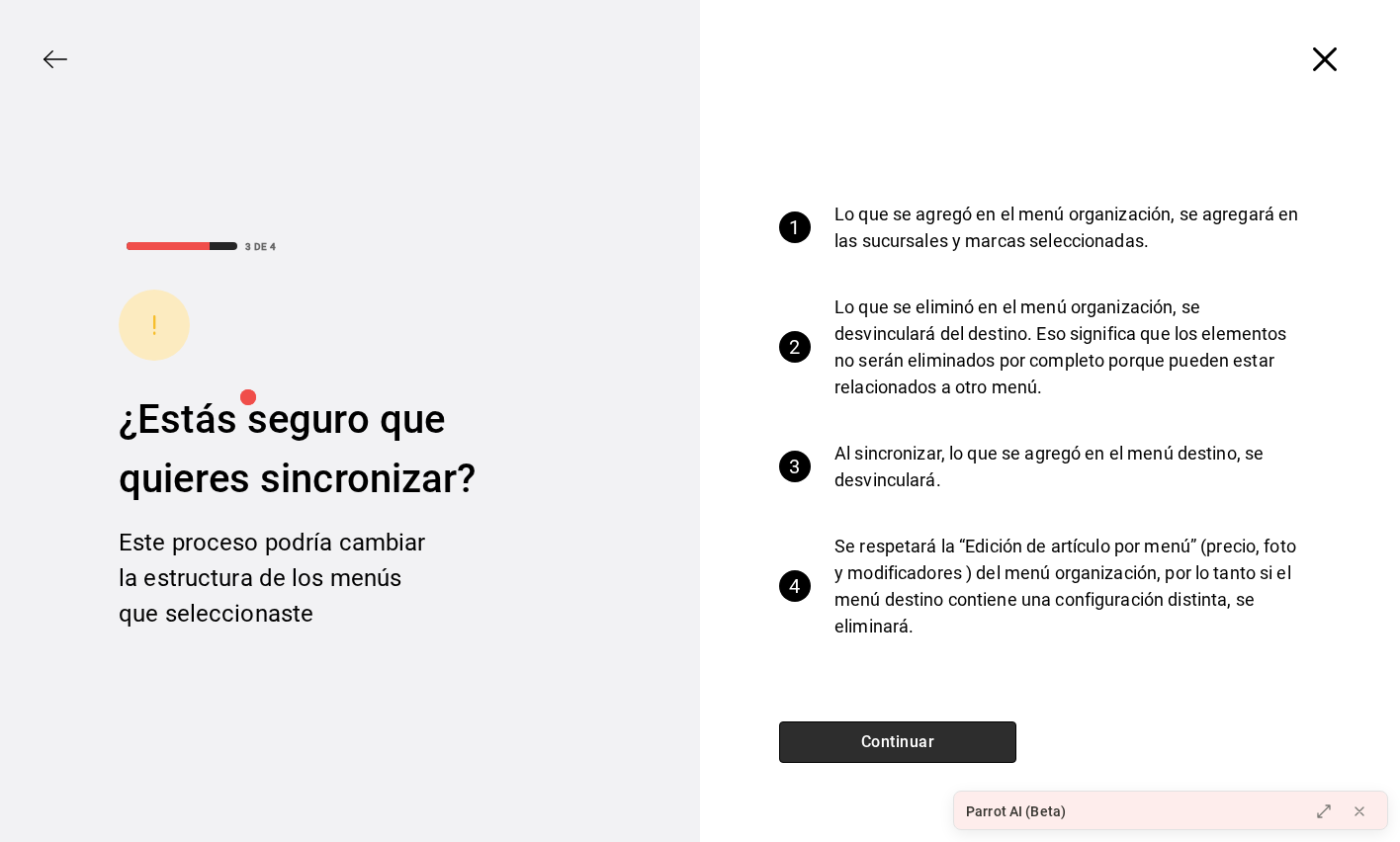 click on "Continuar" at bounding box center (898, 742) 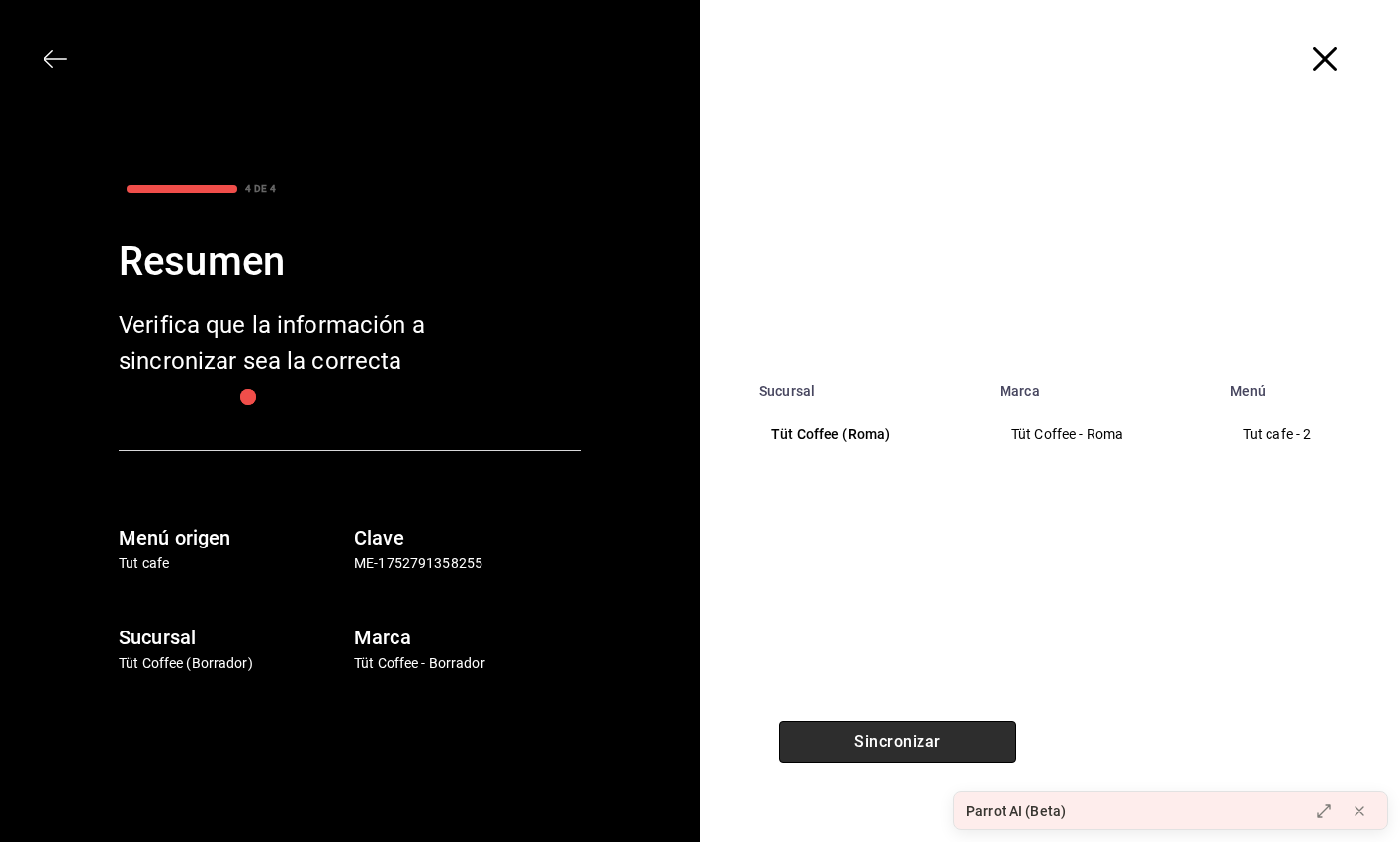 click on "Sincronizar" at bounding box center (898, 742) 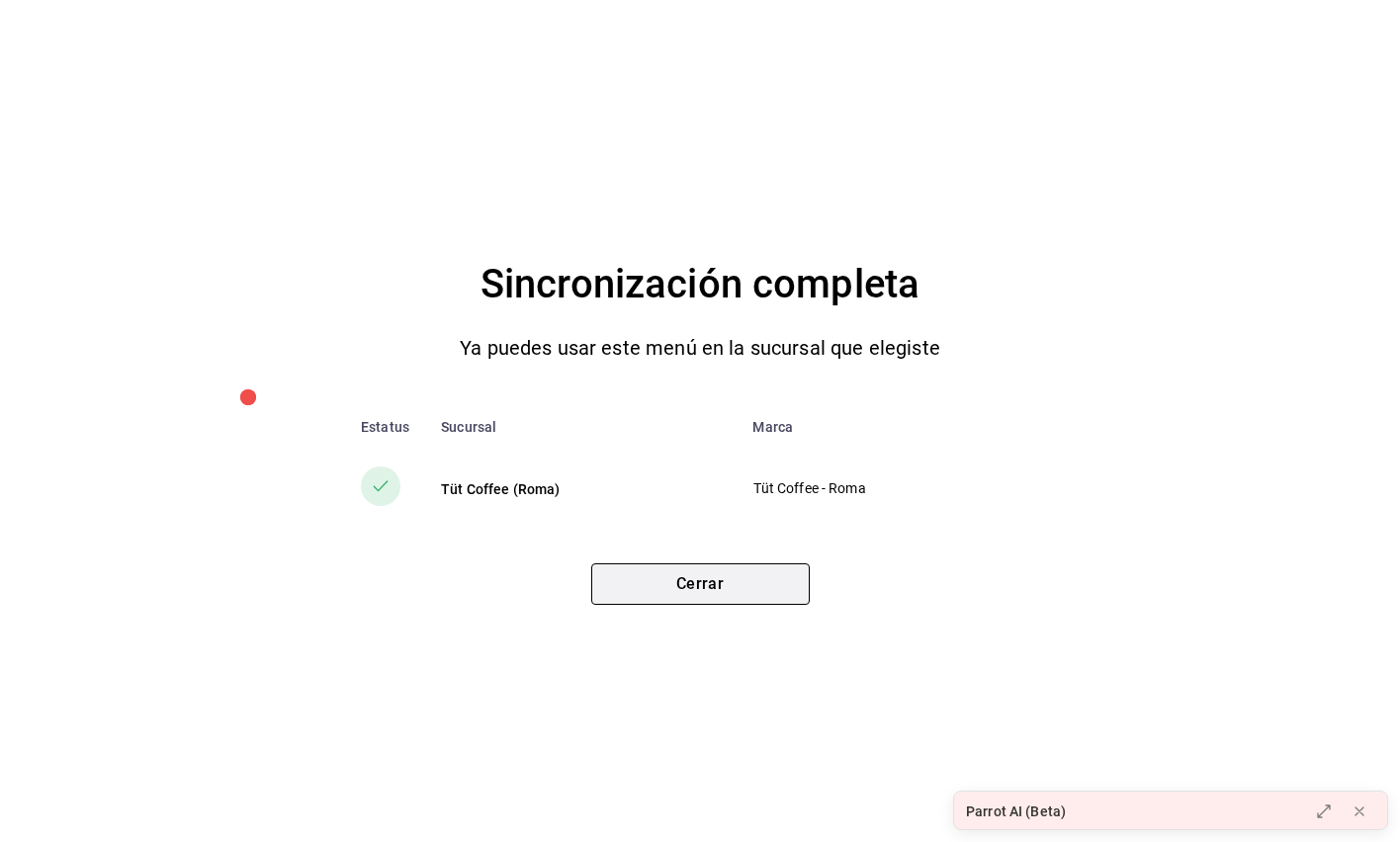 click on "Cerrar" at bounding box center [700, 584] 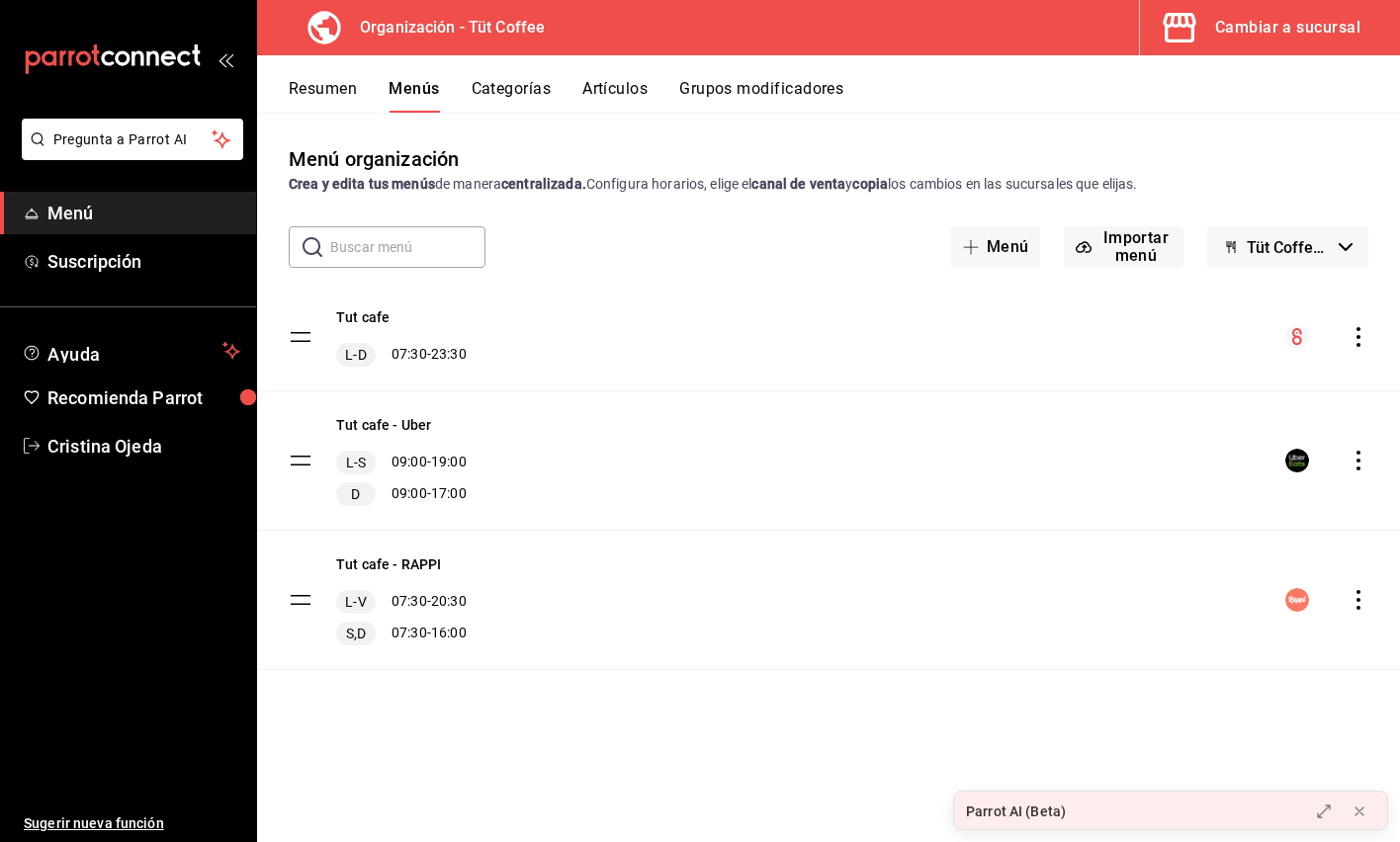click on "Cambiar a sucursal" at bounding box center (1287, 28) 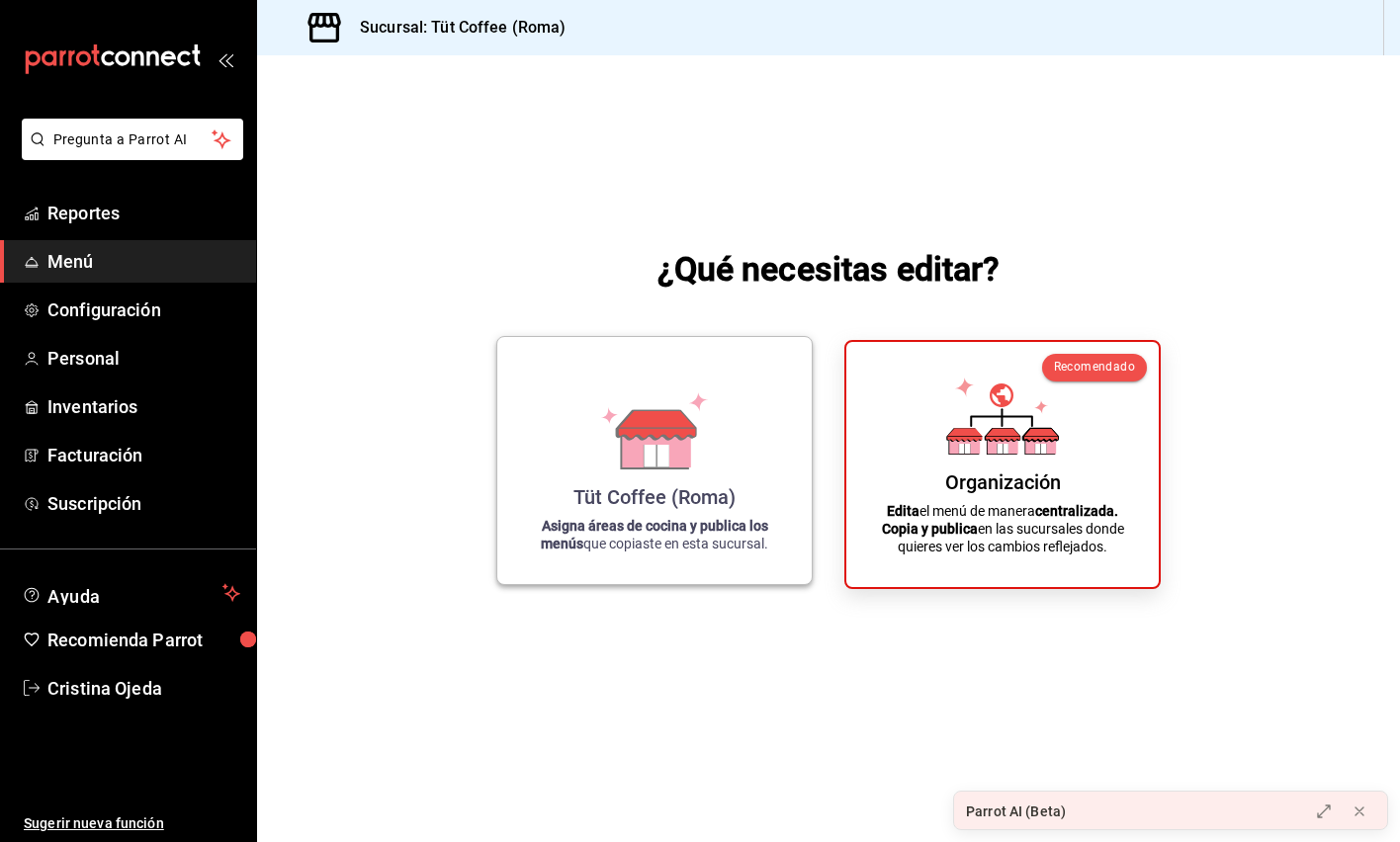 click on "Tüt Coffee (Roma) Asigna áreas de cocina y publica los menús  que copiaste en esta sucursal." at bounding box center (655, 461) 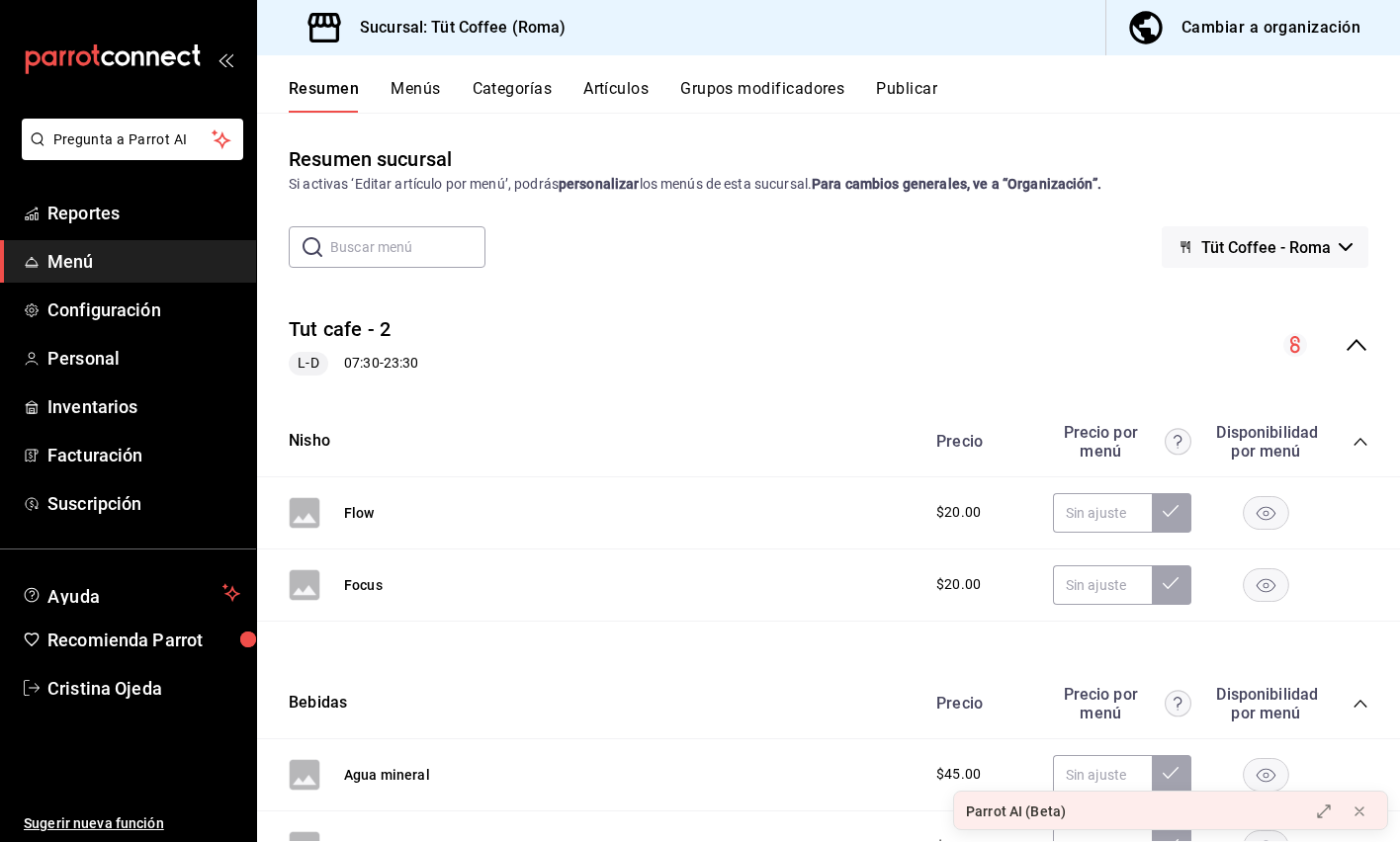 click on "Publicar" at bounding box center (907, 96) 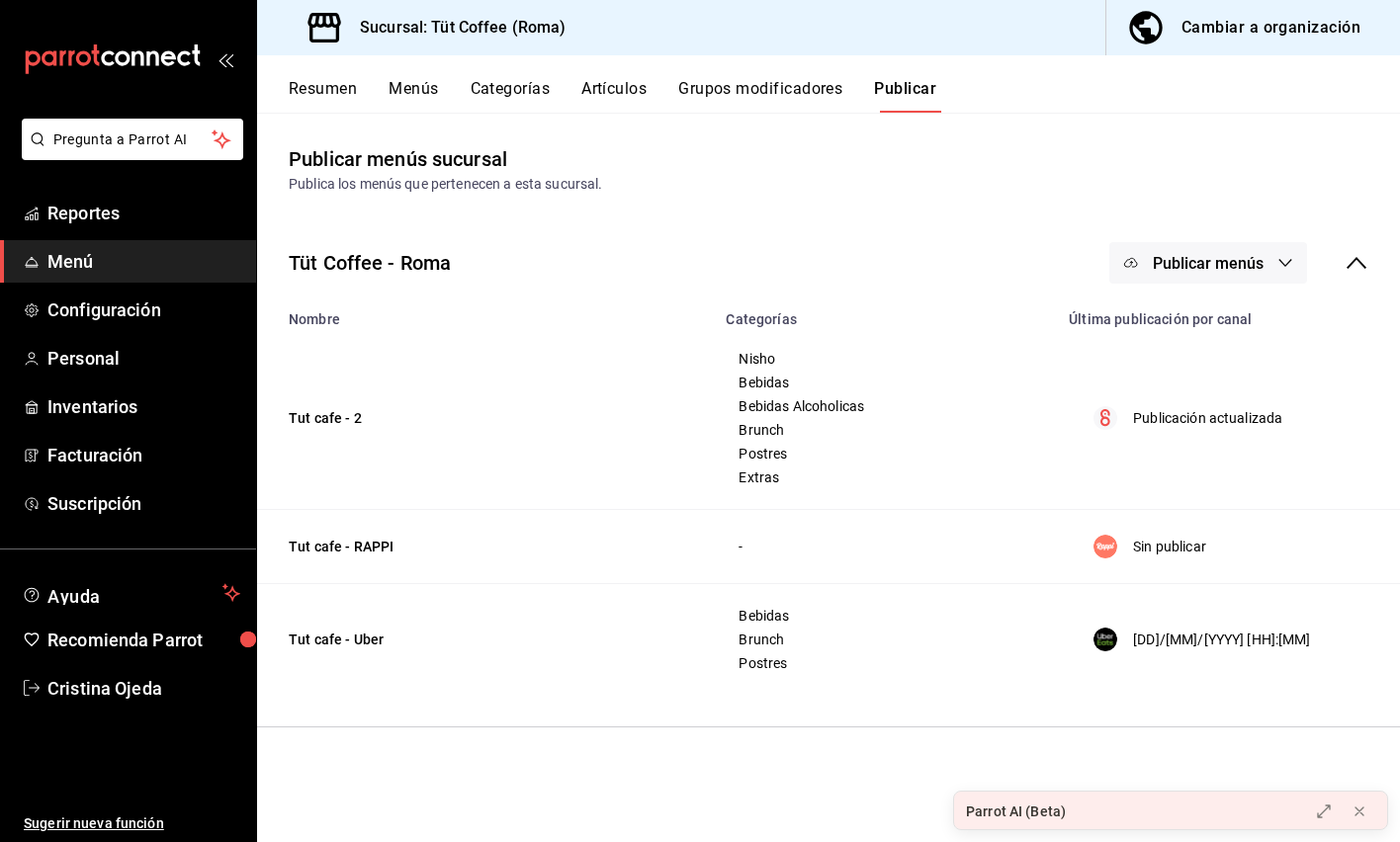 click on "Publicar menús" at bounding box center [1208, 263] 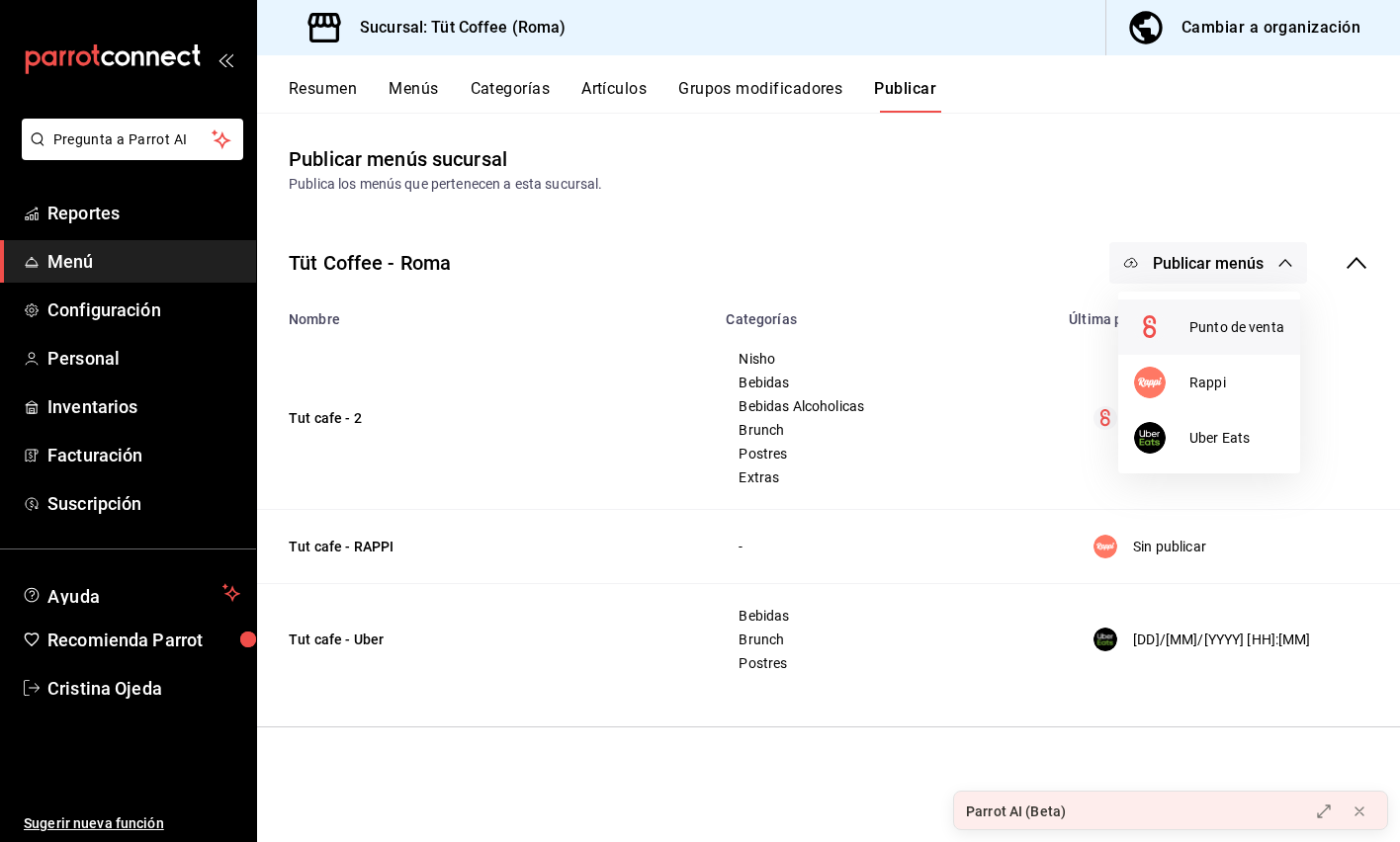 click on "Punto de venta" at bounding box center (1237, 327) 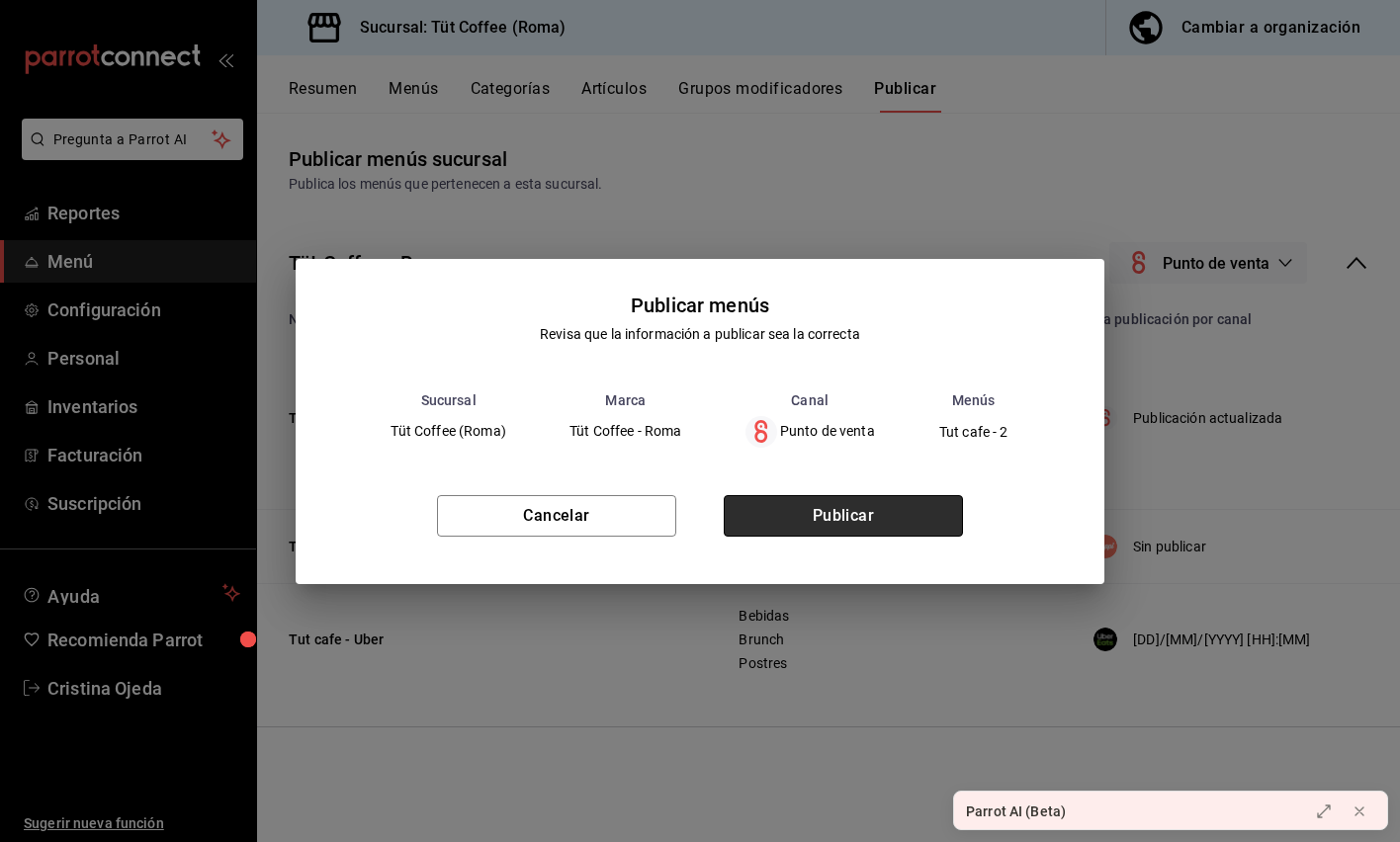 click on "Publicar" at bounding box center [843, 516] 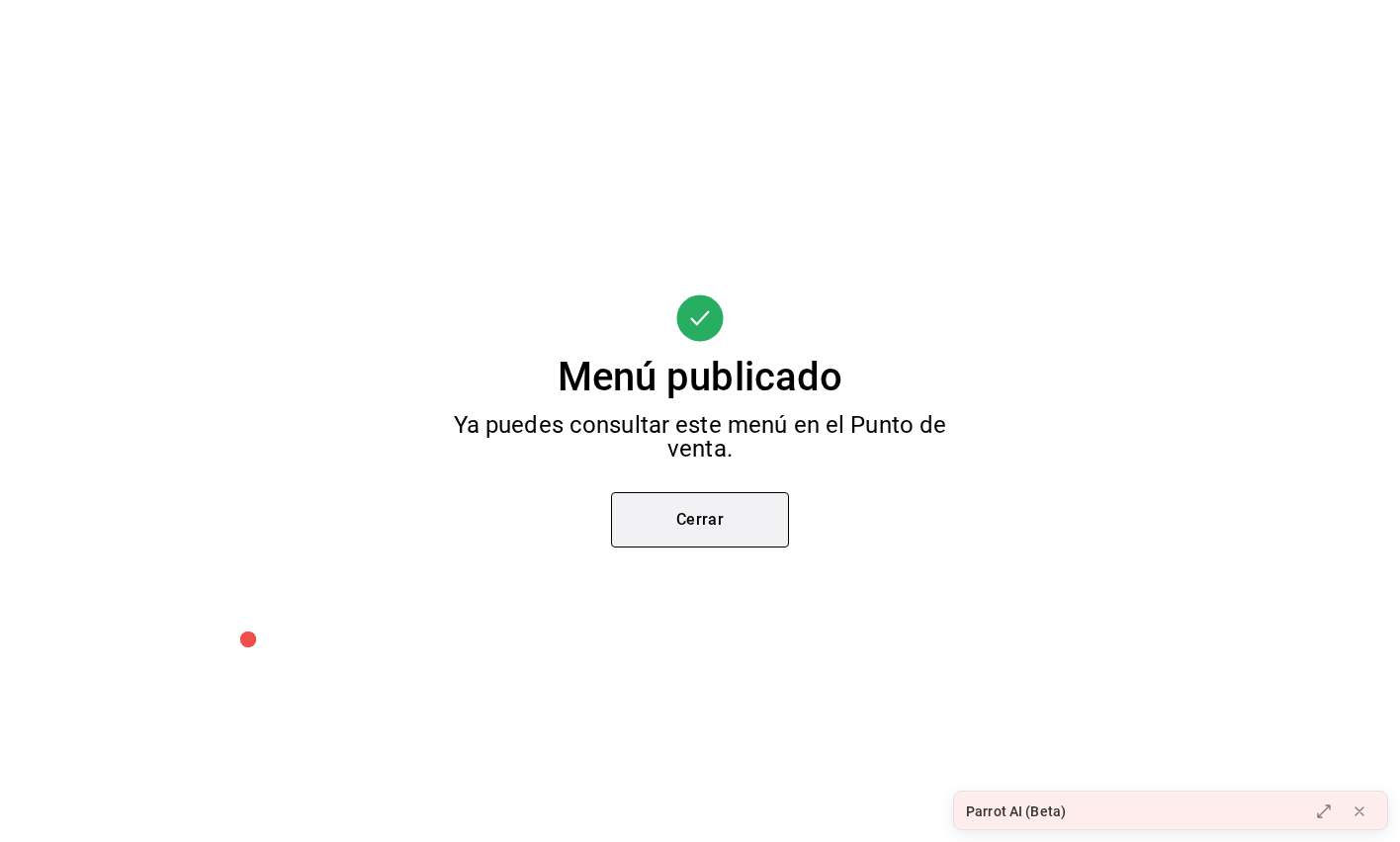 click on "Cerrar" at bounding box center [700, 520] 